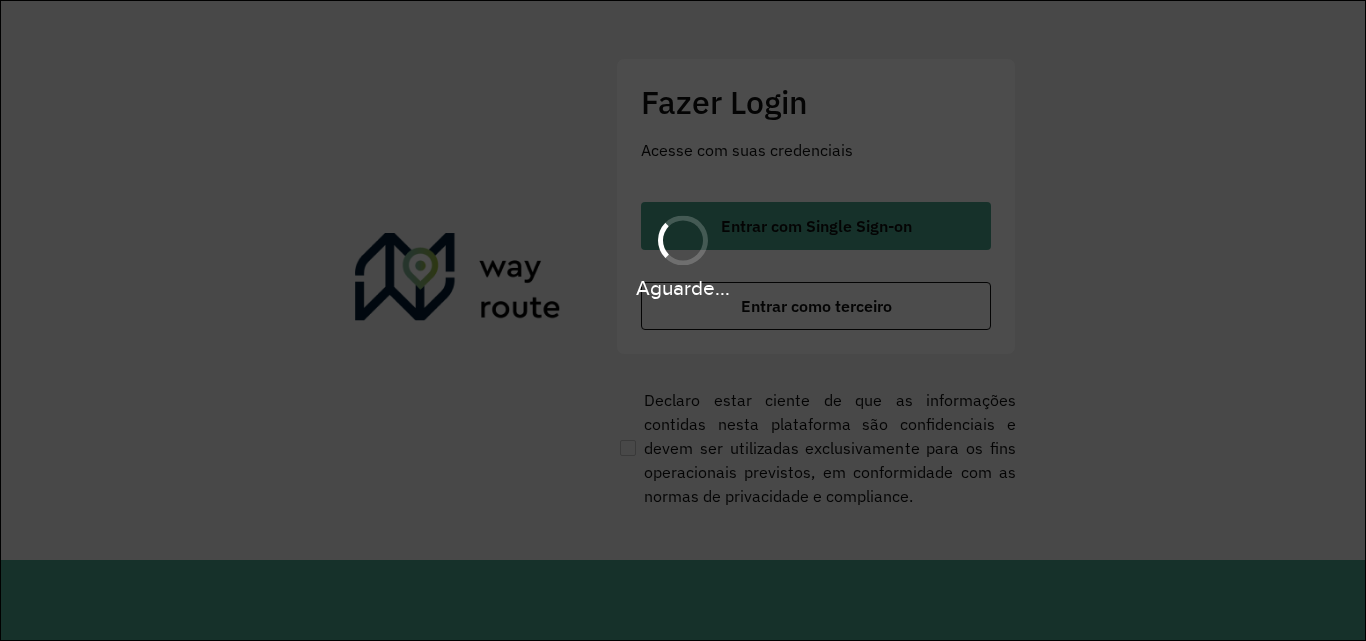 scroll, scrollTop: 0, scrollLeft: 0, axis: both 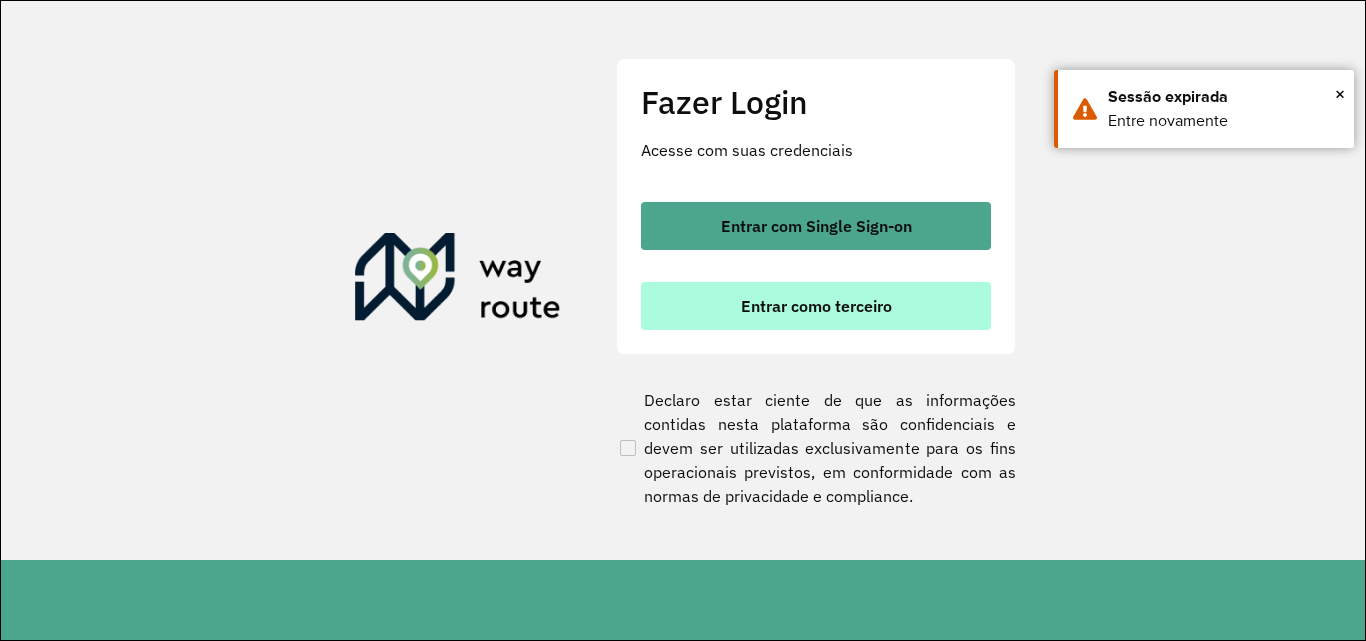 click on "Entrar como terceiro" at bounding box center [816, 306] 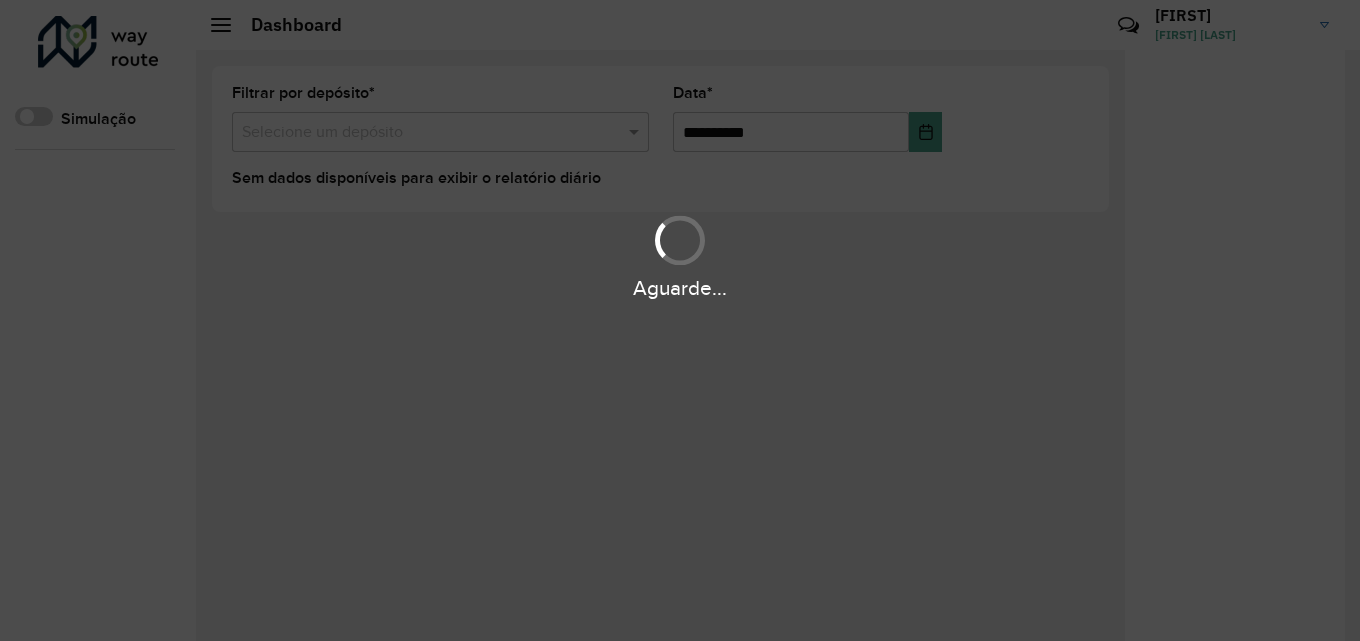 scroll, scrollTop: 0, scrollLeft: 0, axis: both 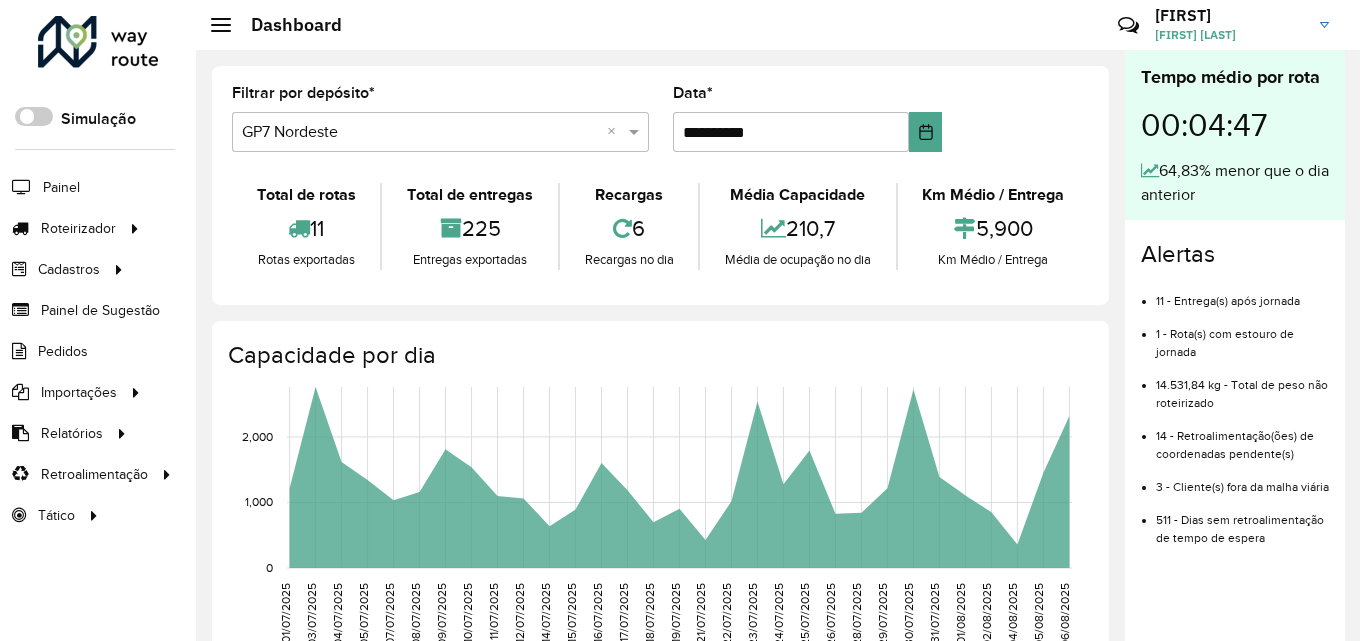 drag, startPoint x: 1158, startPoint y: 434, endPoint x: 1301, endPoint y: 460, distance: 145.34442 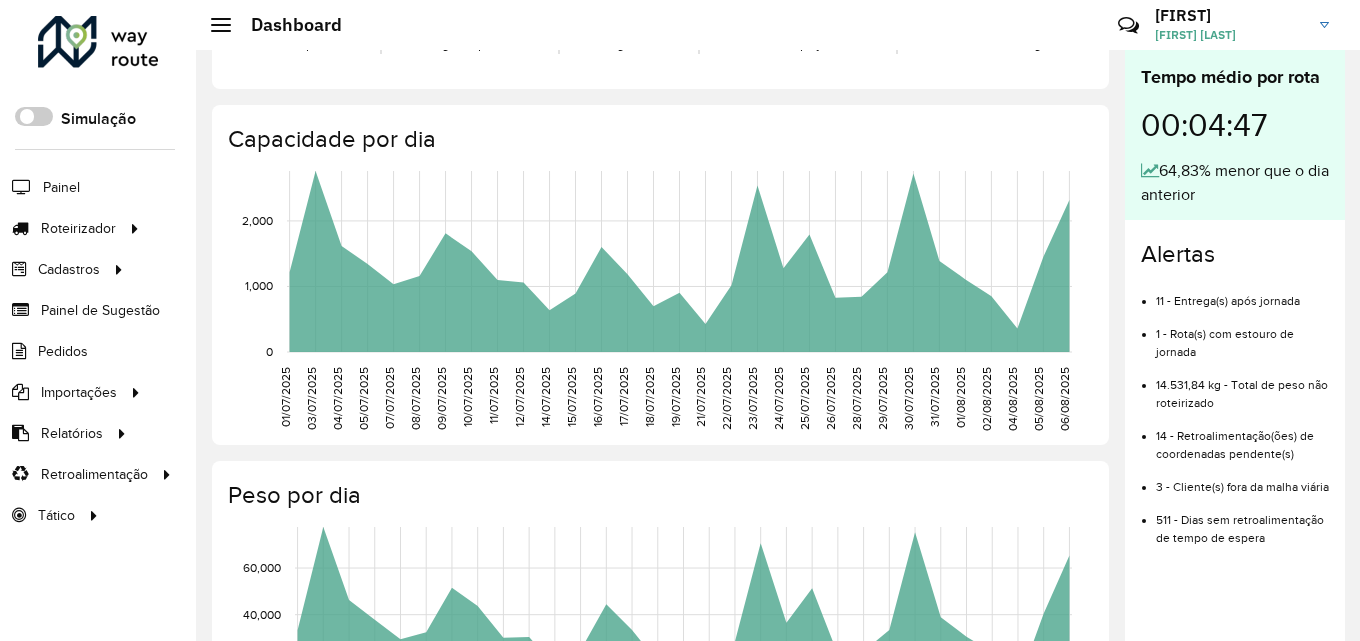 scroll, scrollTop: 0, scrollLeft: 0, axis: both 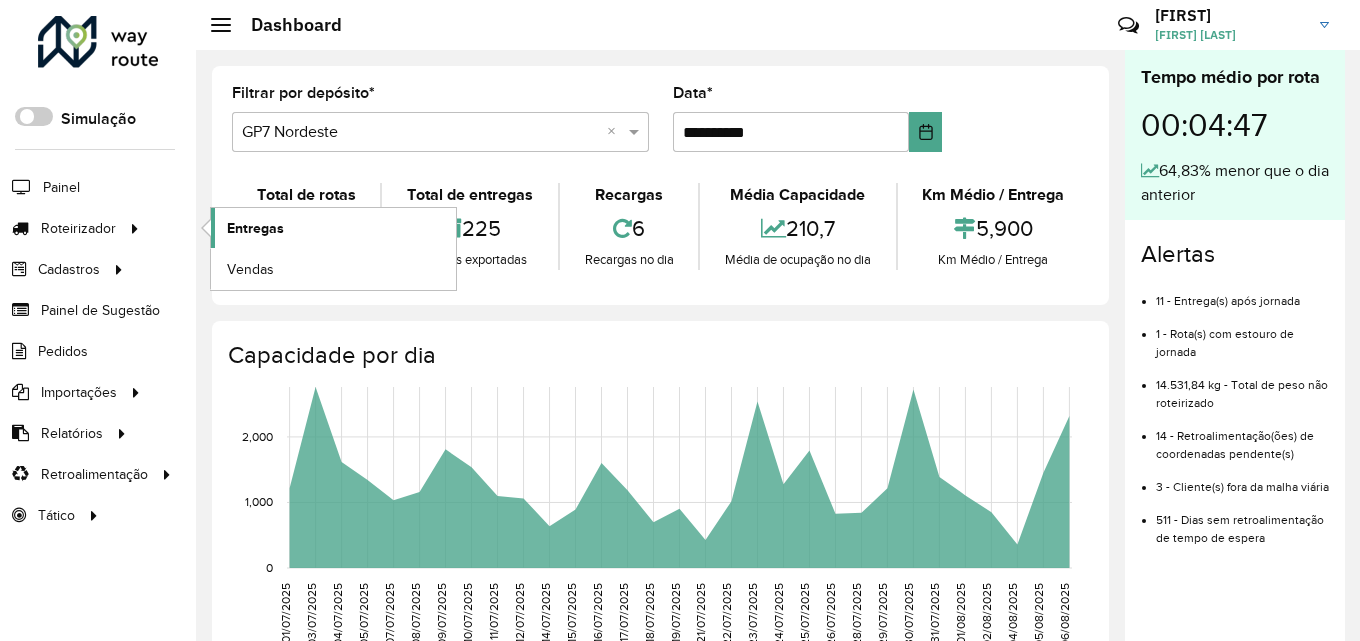 click on "Entregas" 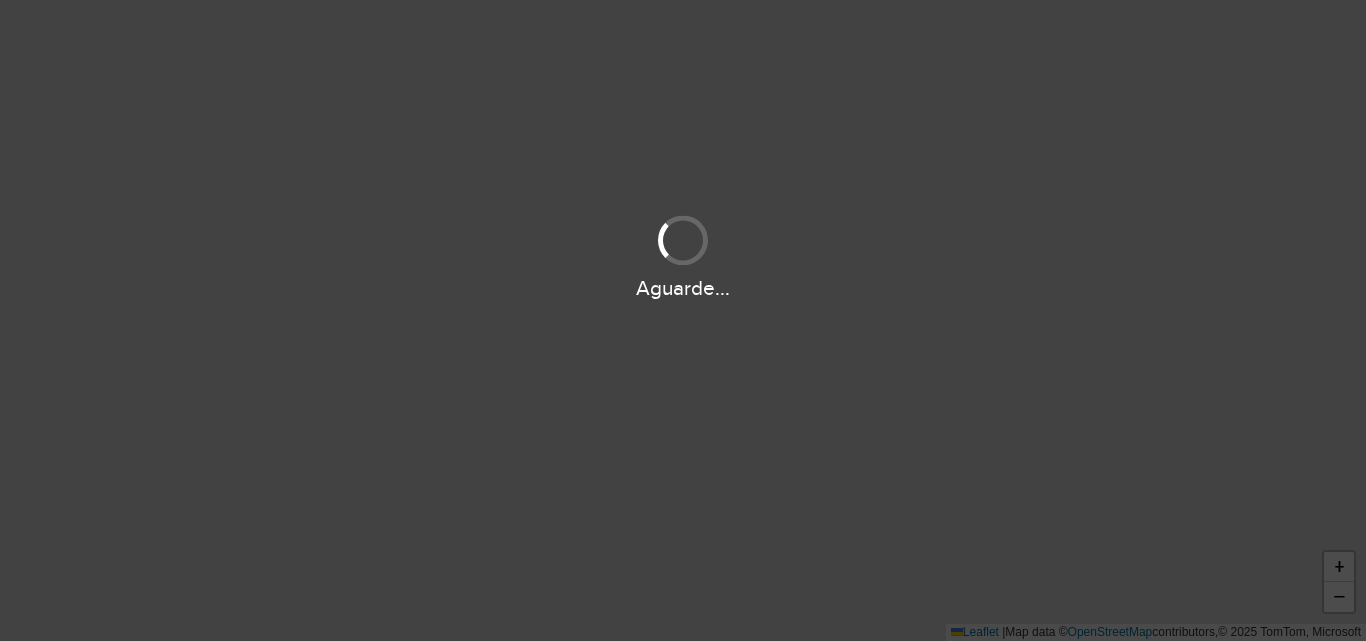 scroll, scrollTop: 0, scrollLeft: 0, axis: both 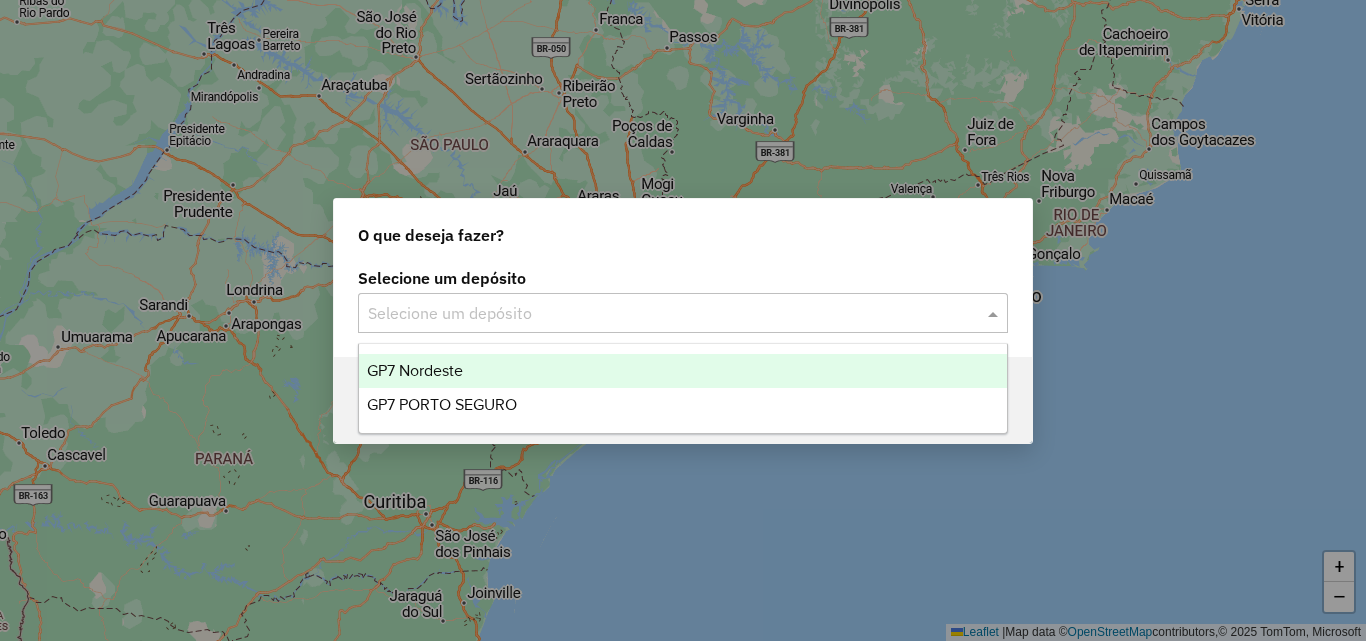 click 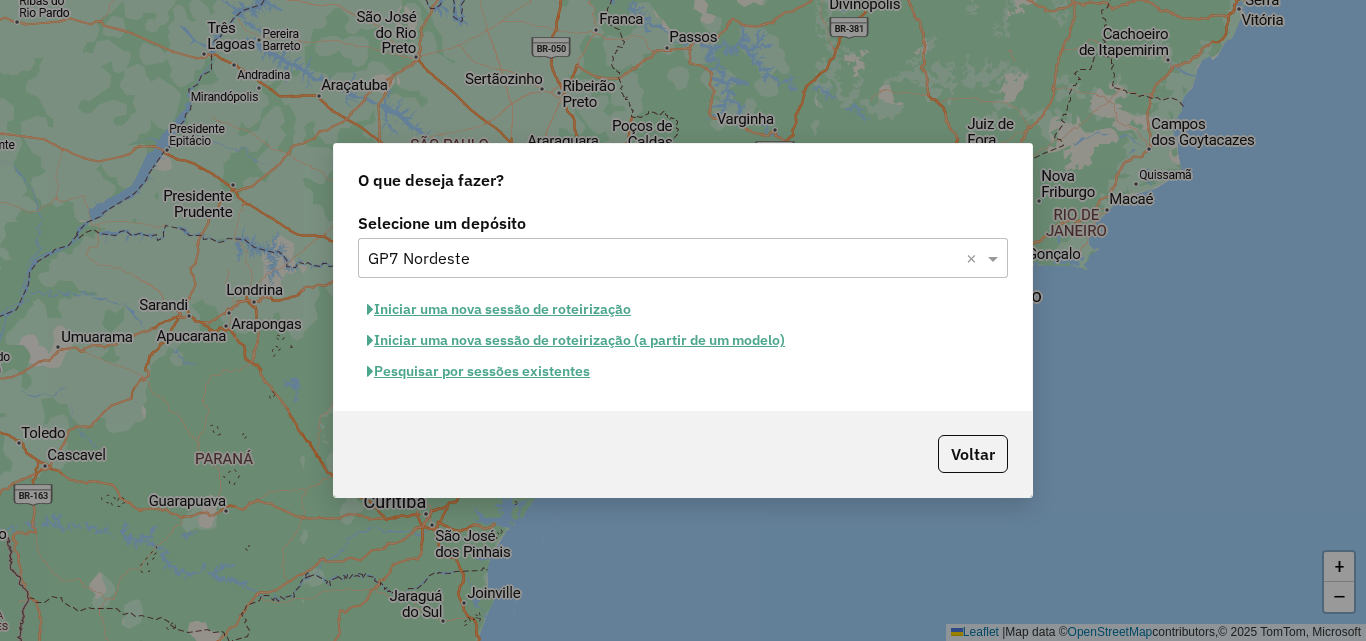 click 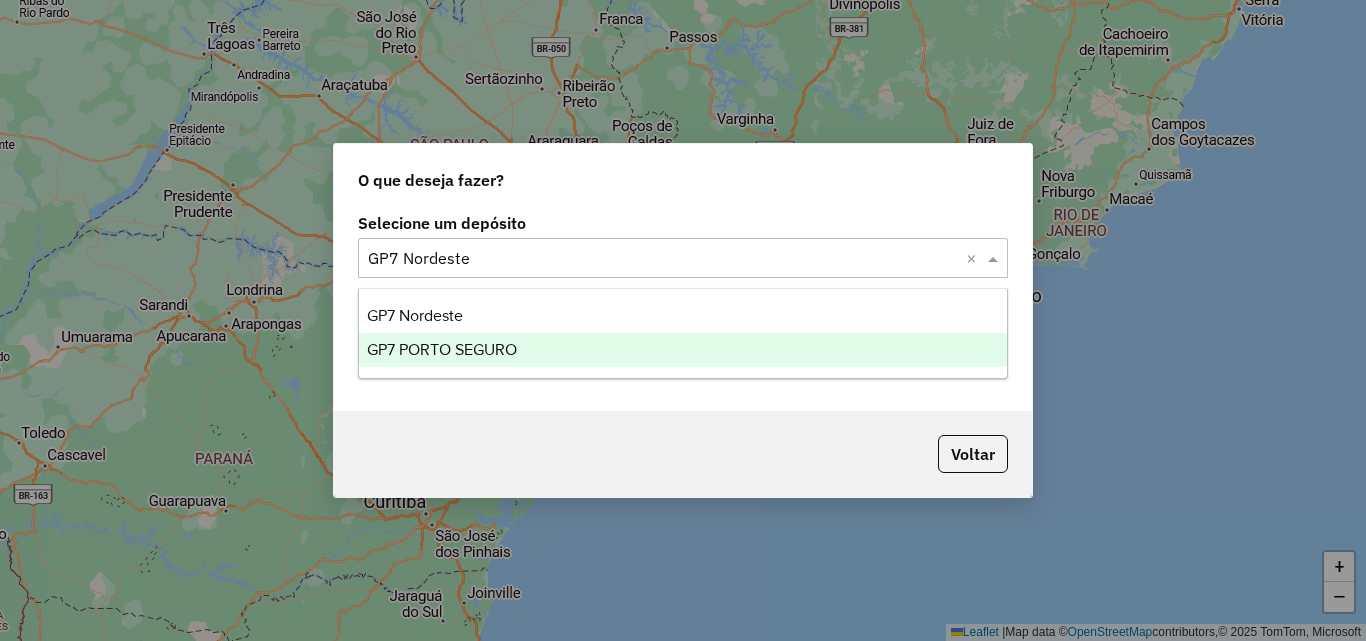 click on "GP7 PORTO SEGURO" at bounding box center (683, 350) 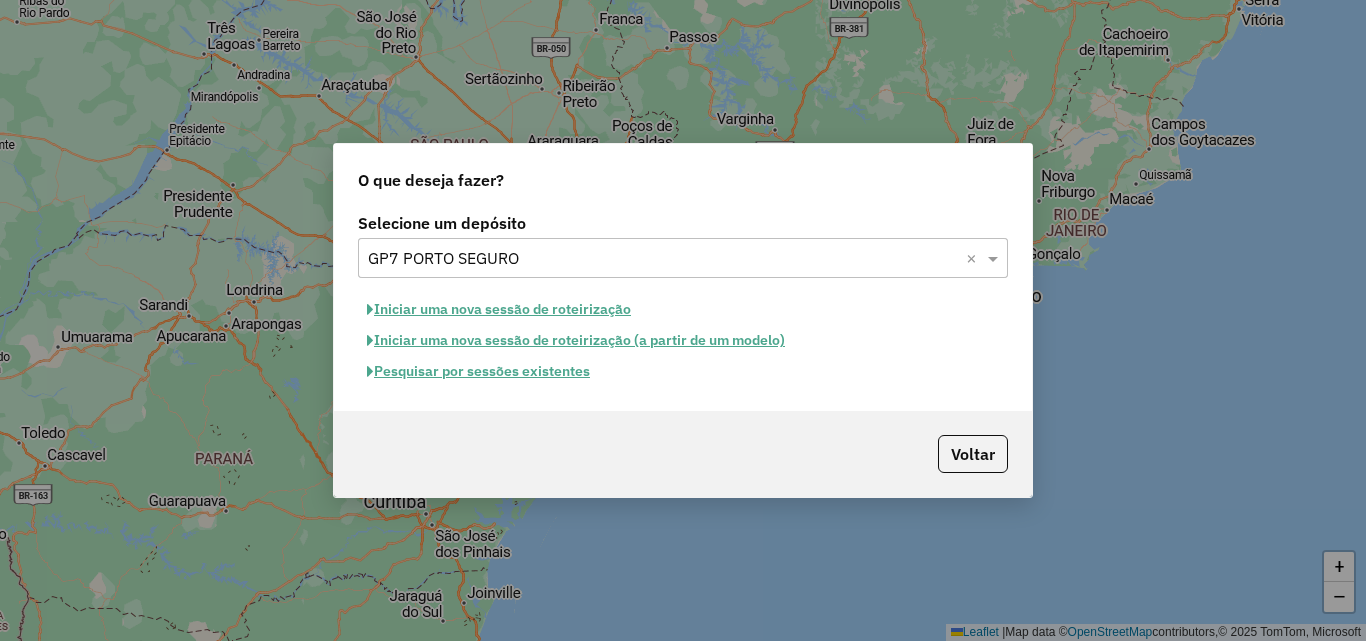 click on "Pesquisar por sessões existentes" 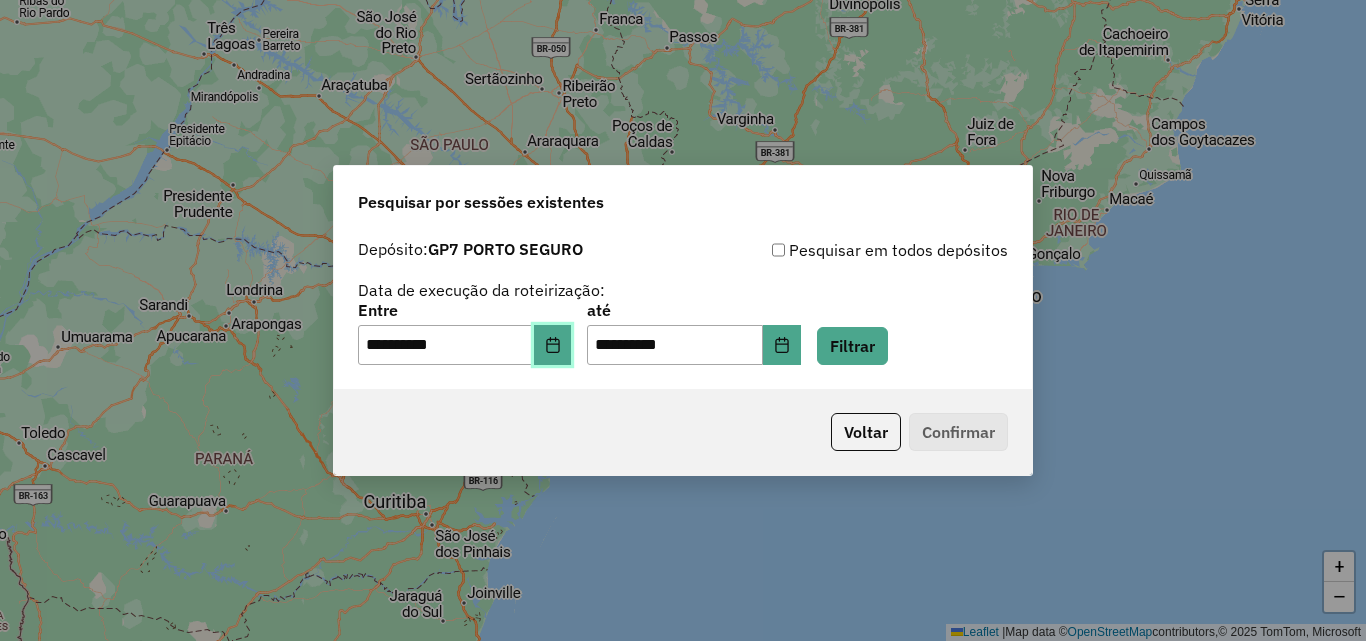 click 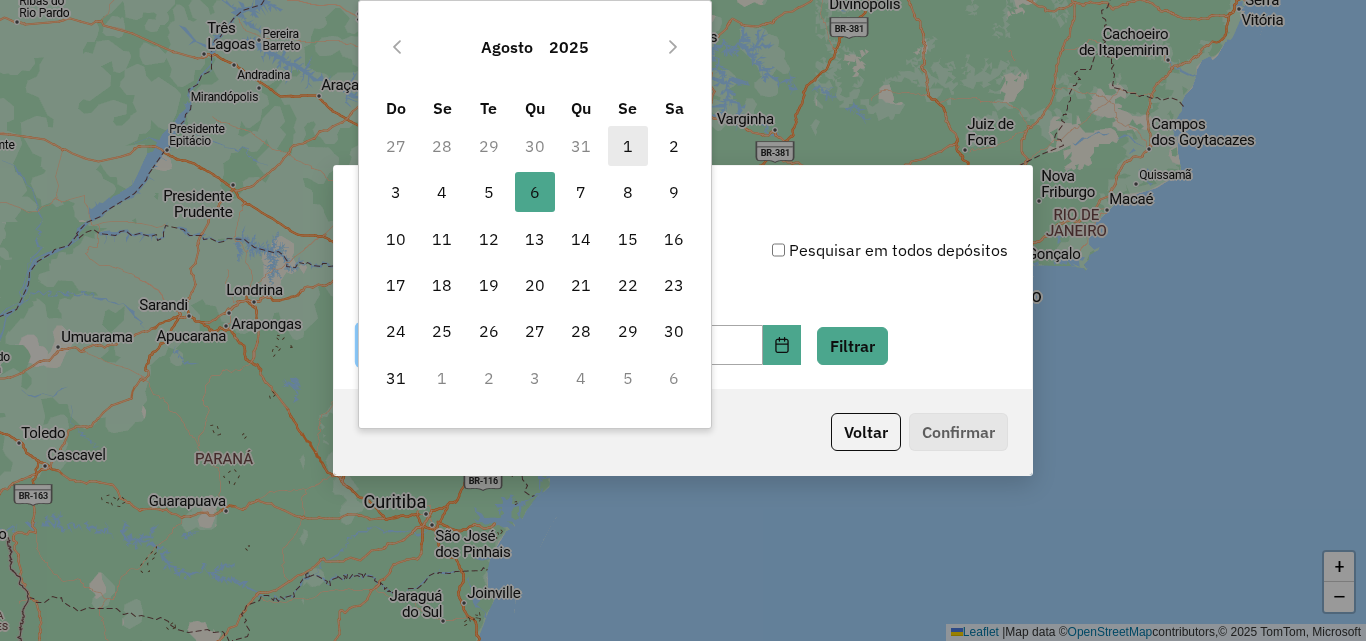 click on "1" at bounding box center (628, 146) 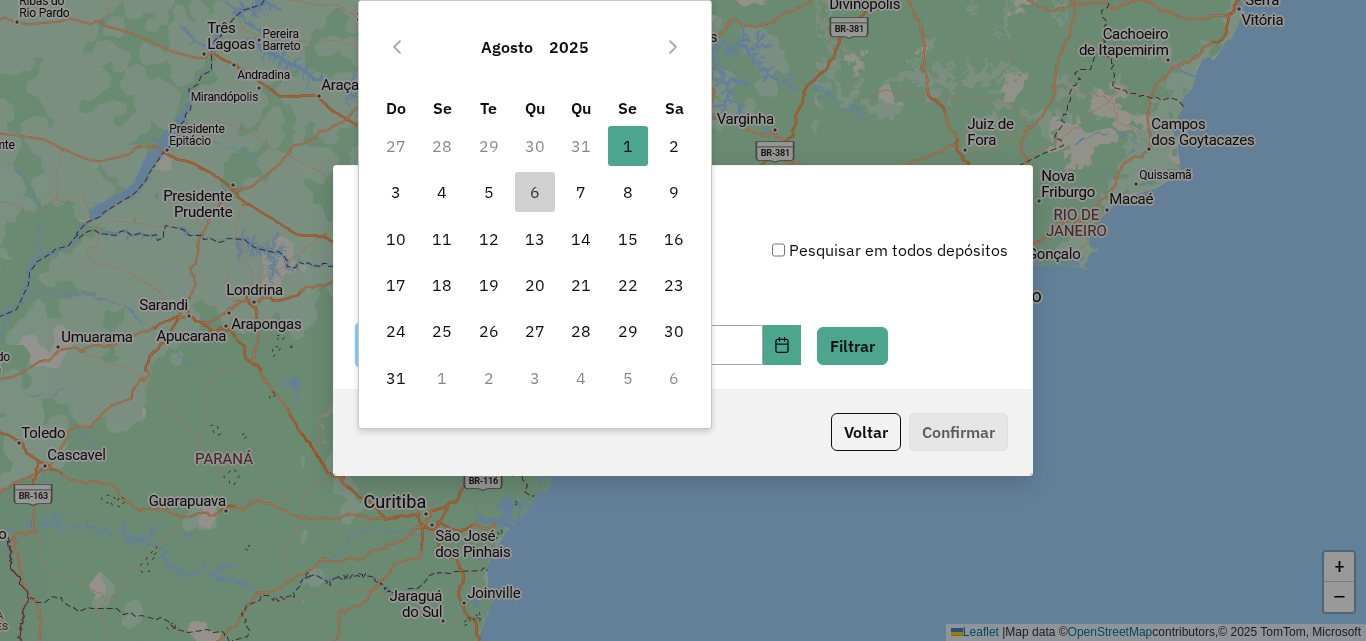 type on "**********" 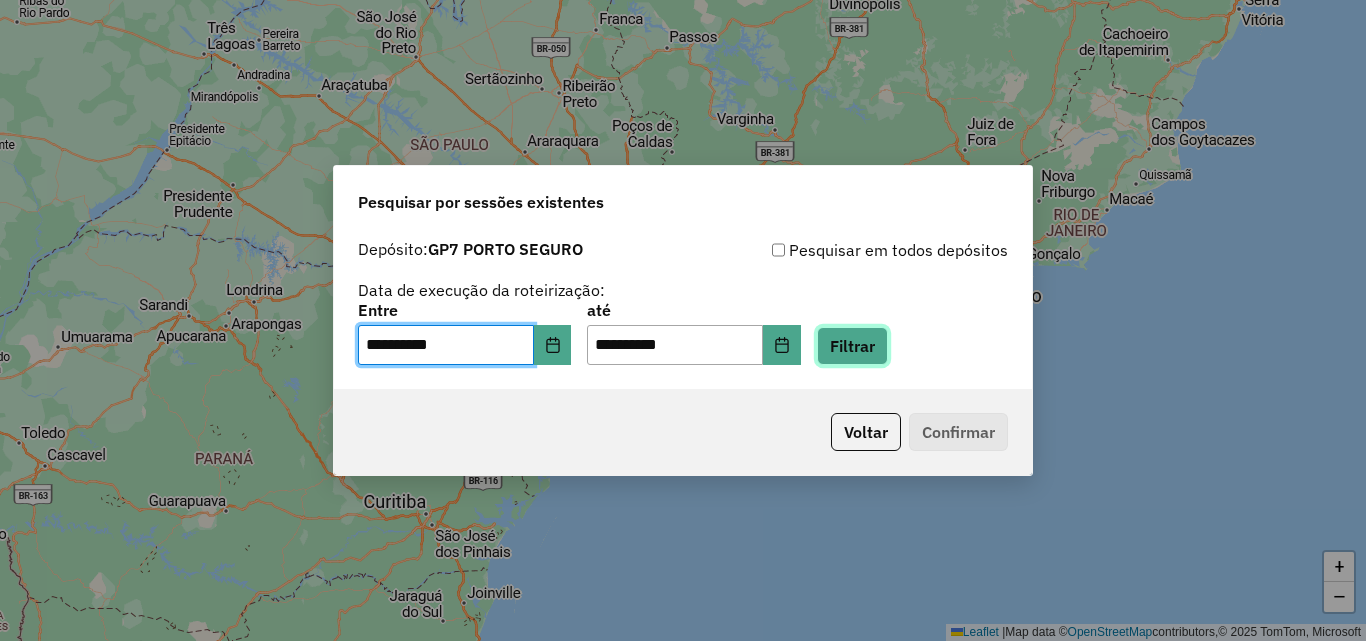 click on "Filtrar" 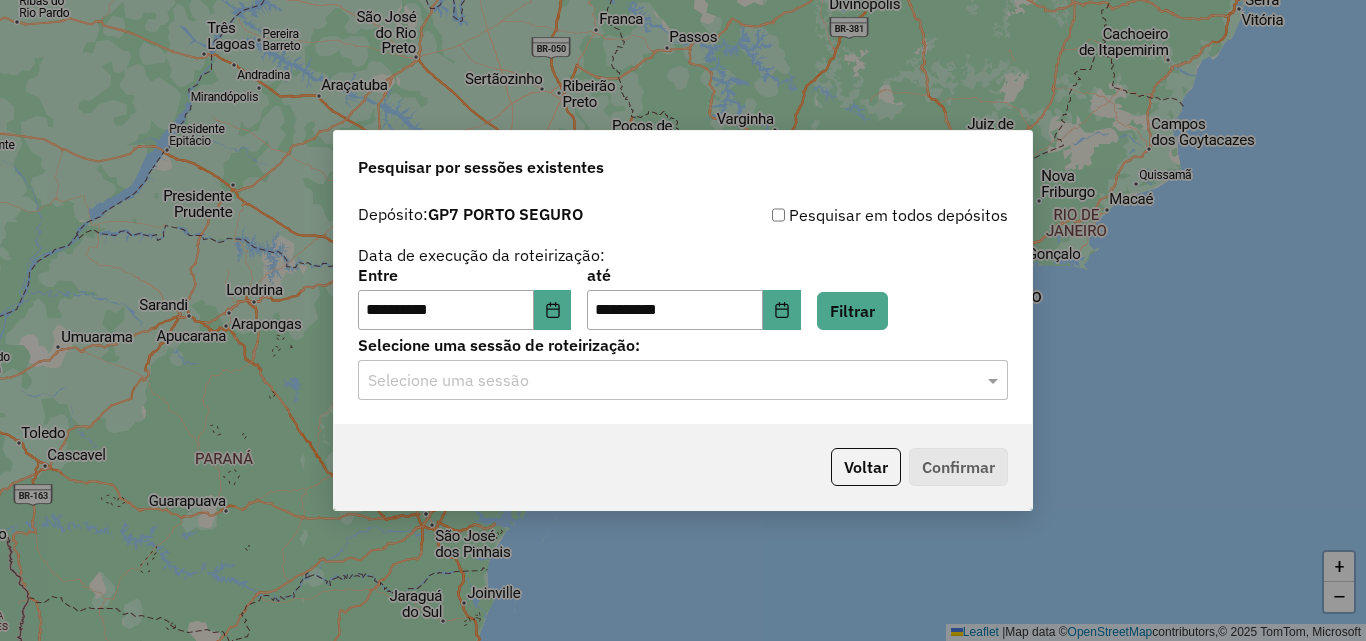 click 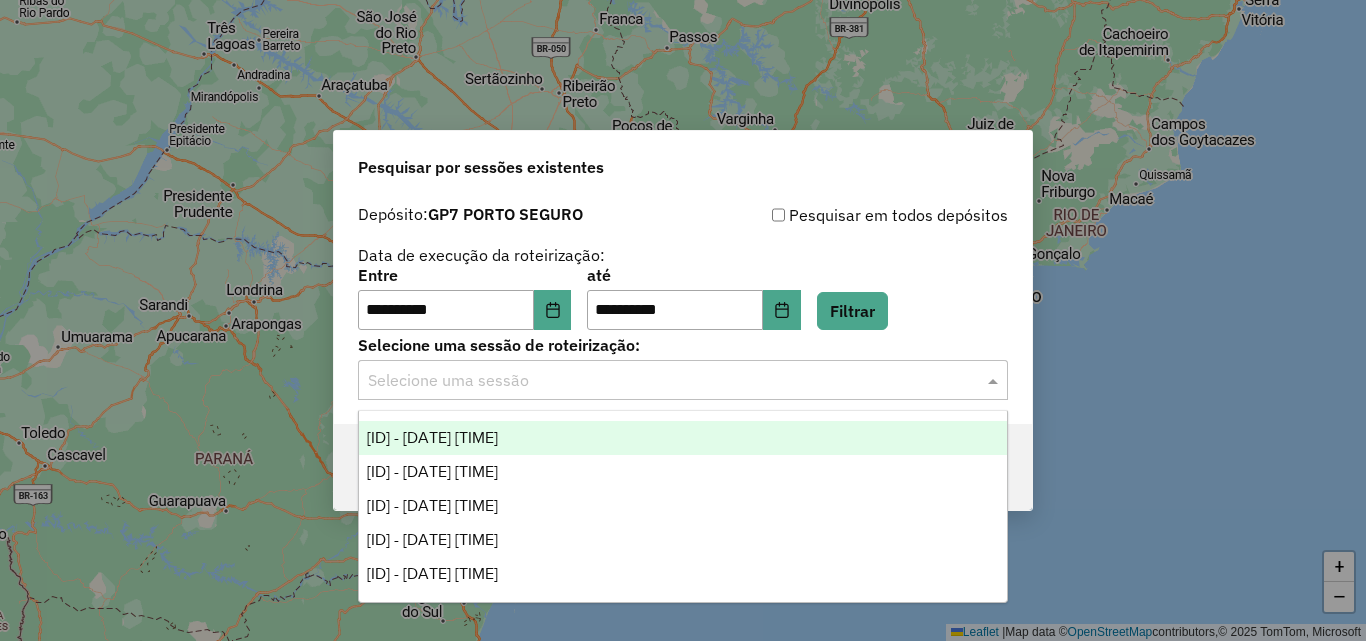 click on "973614 - 01/08/2025 19:45" at bounding box center [683, 438] 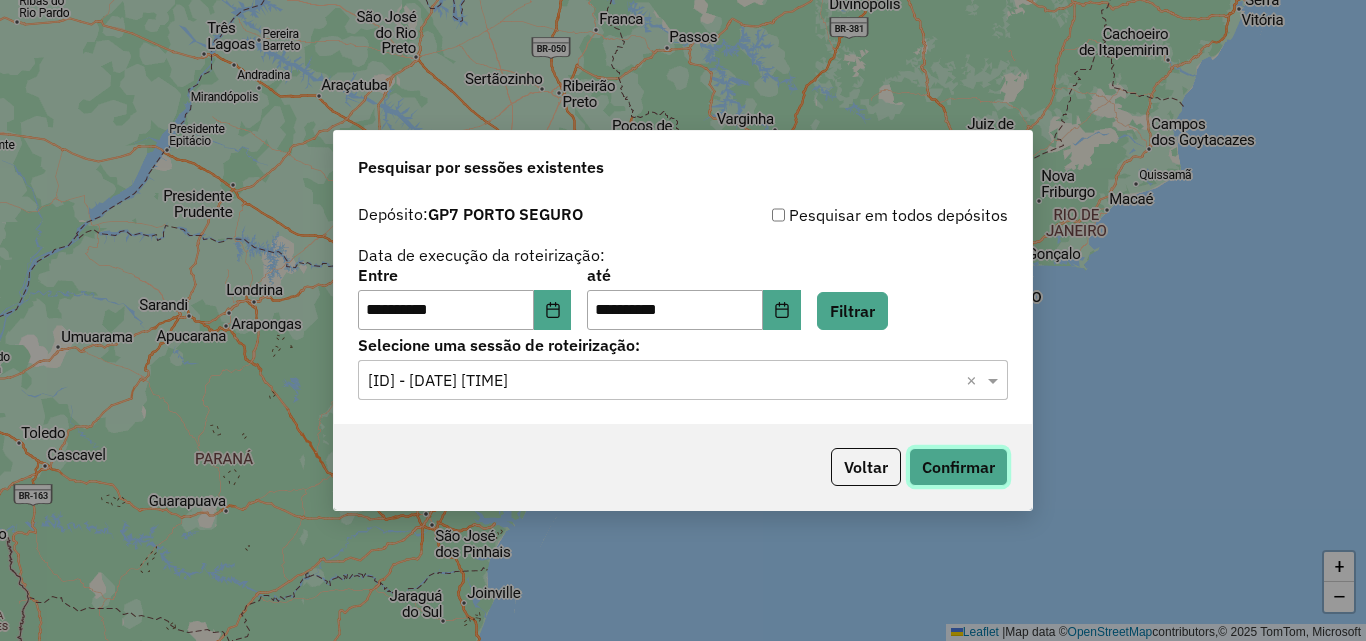 click on "Confirmar" 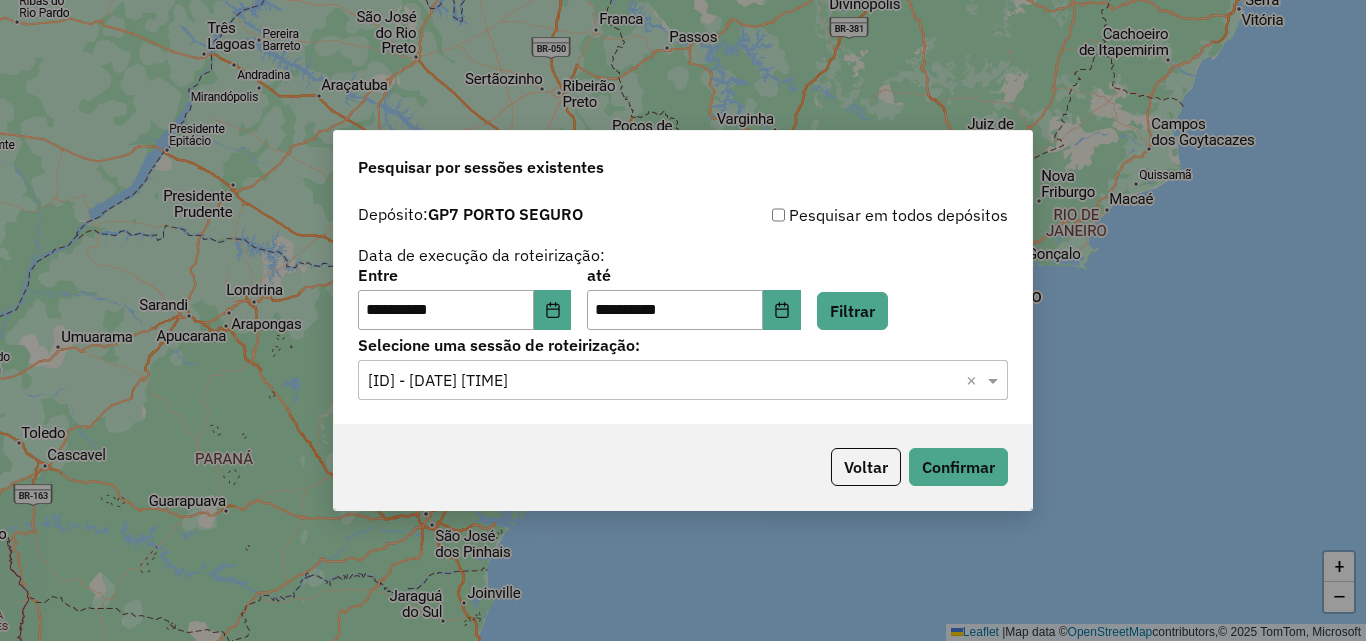 click on "**********" 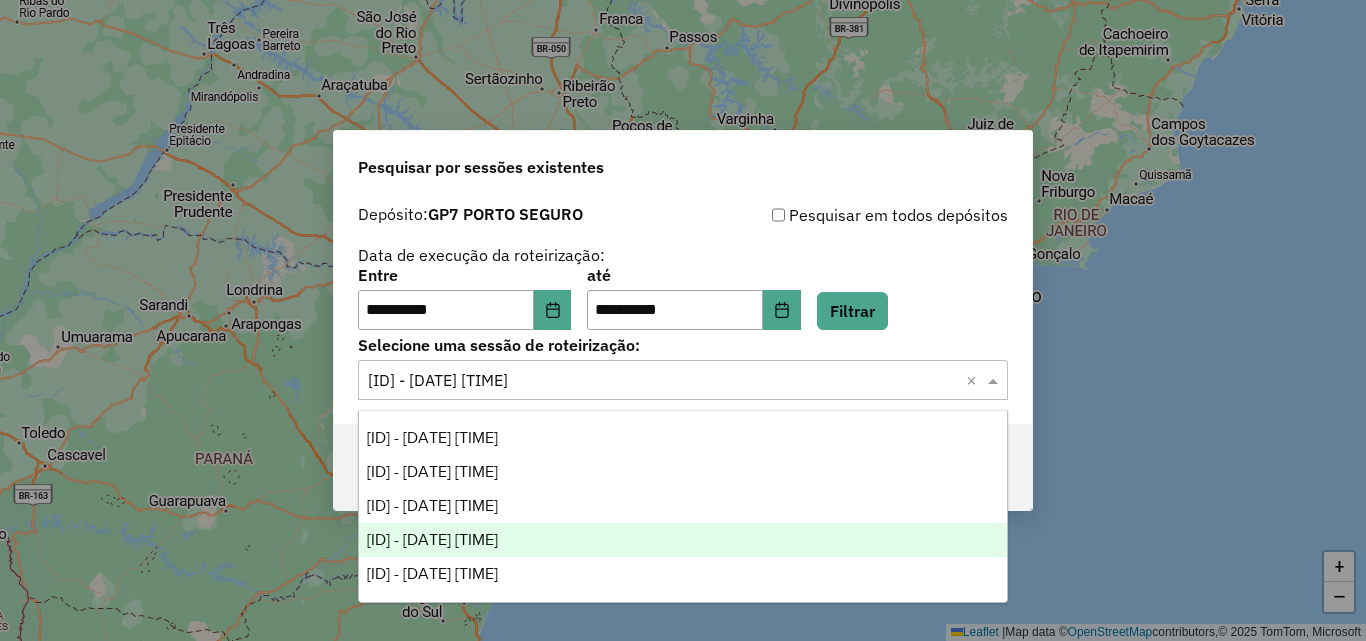 click on "974610 - 05/08/2025 17:32" at bounding box center [432, 539] 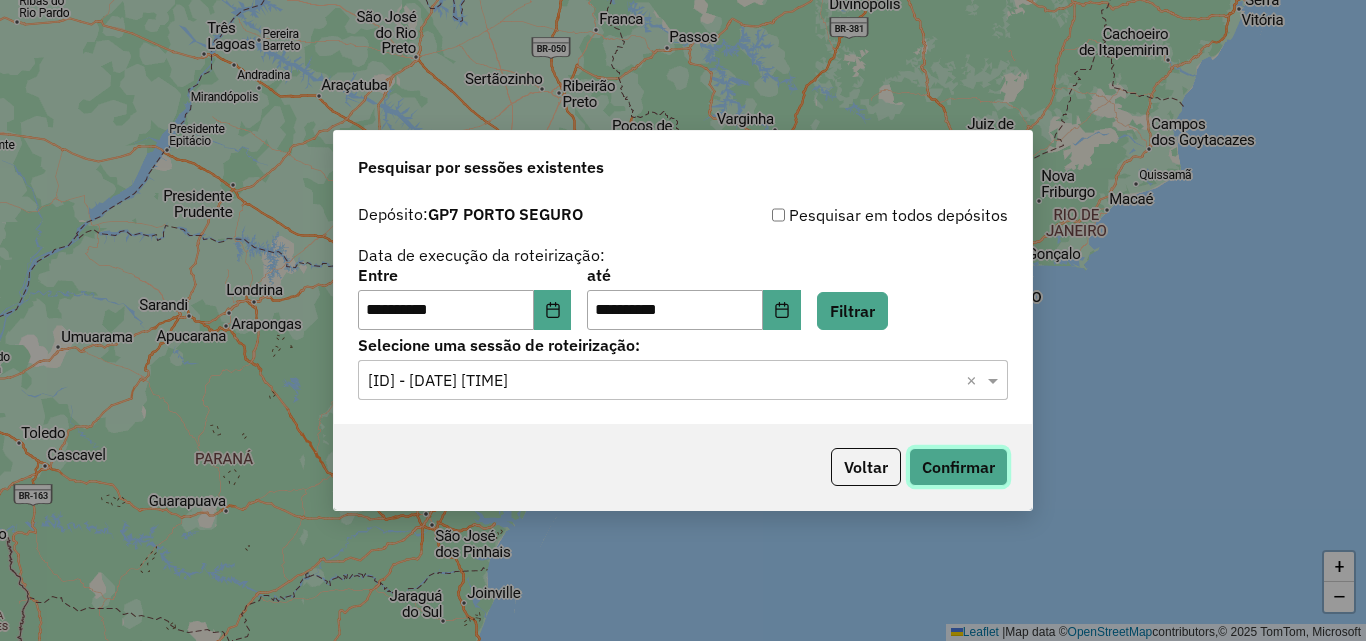 click on "Confirmar" 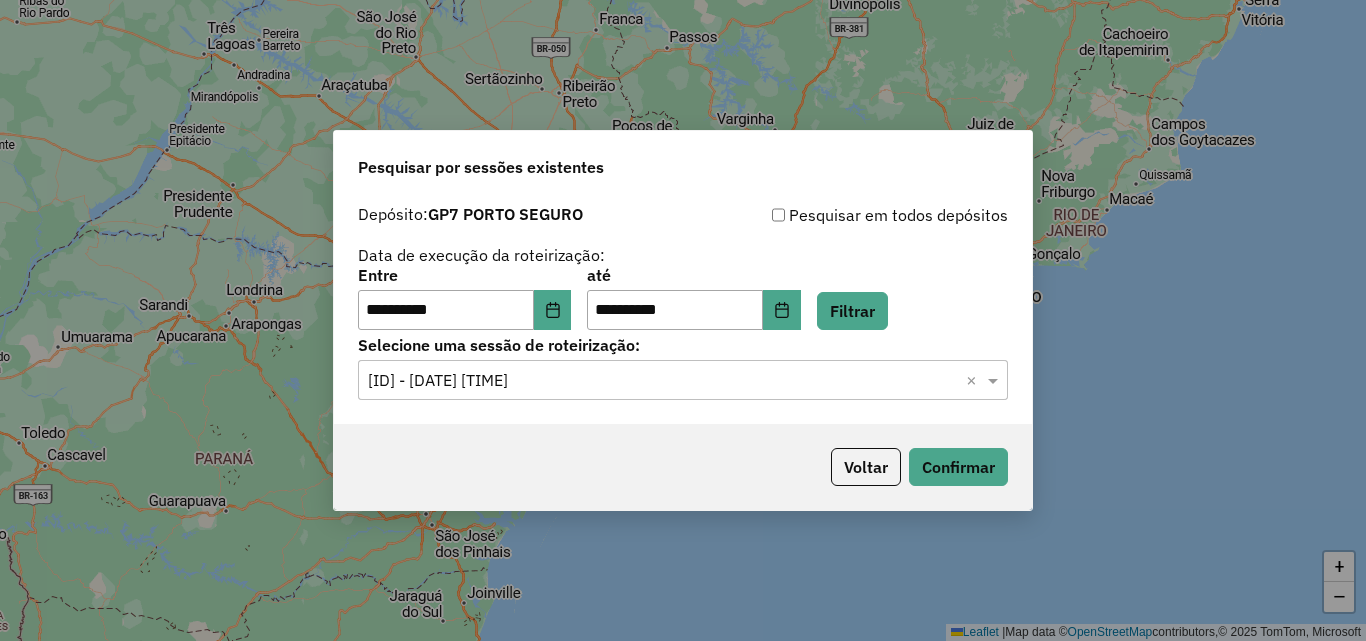 click on "Selecione uma sessão × 974610 - 05/08/2025 17:32  ×" 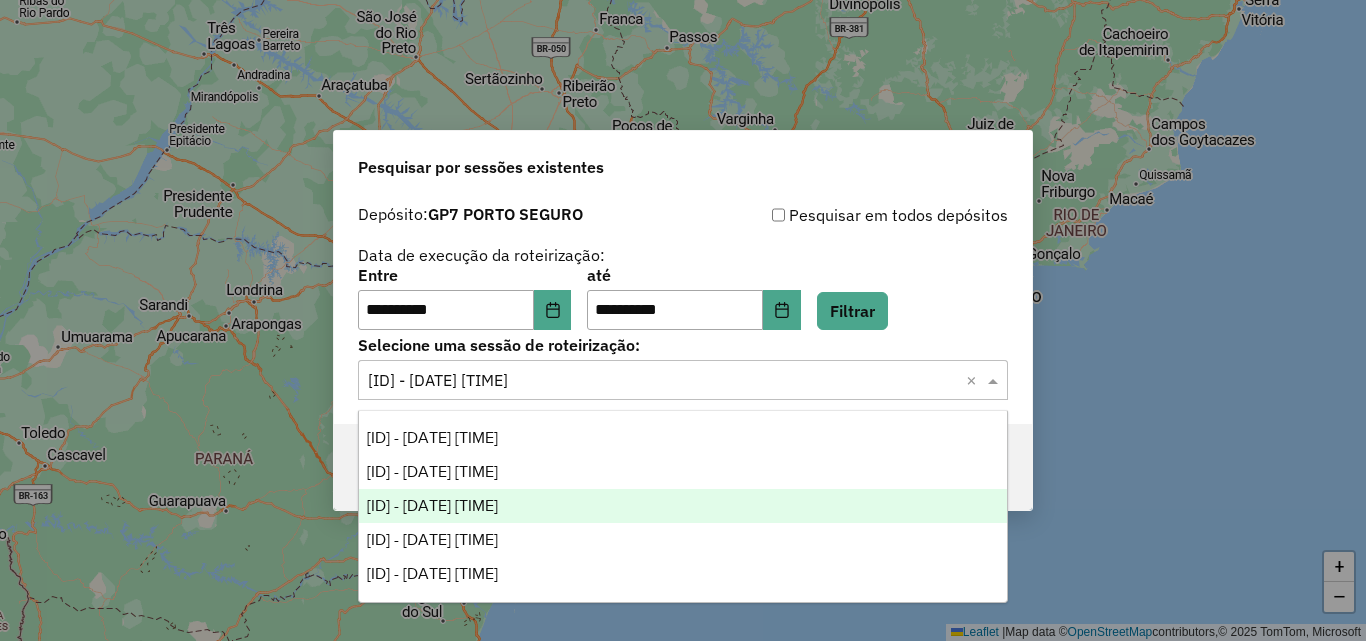 click on "974294 - 04/08/2025 13:27" at bounding box center (432, 505) 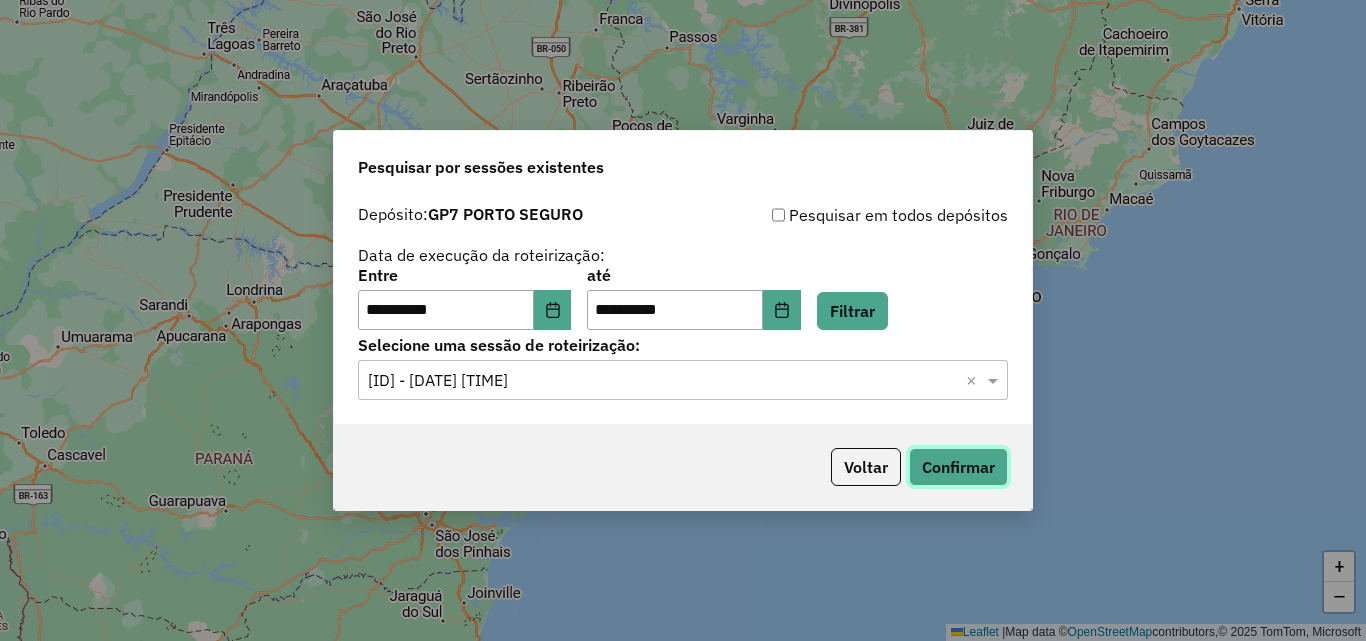 click on "Confirmar" 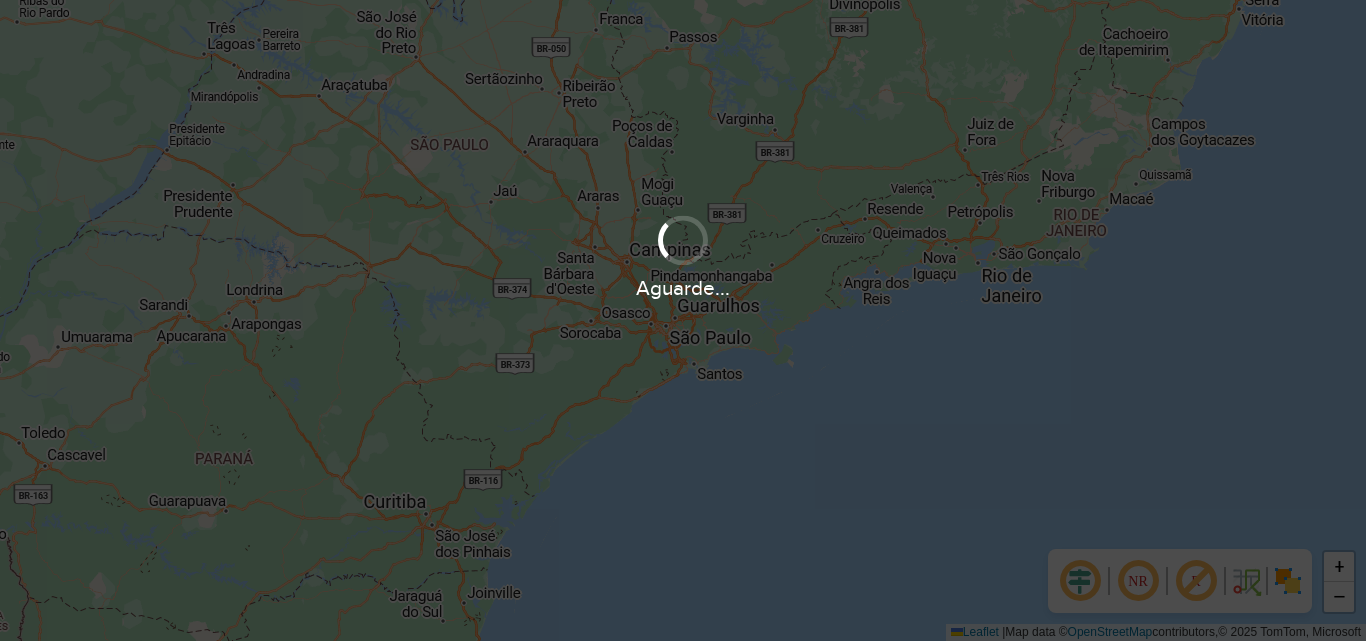 scroll, scrollTop: 0, scrollLeft: 0, axis: both 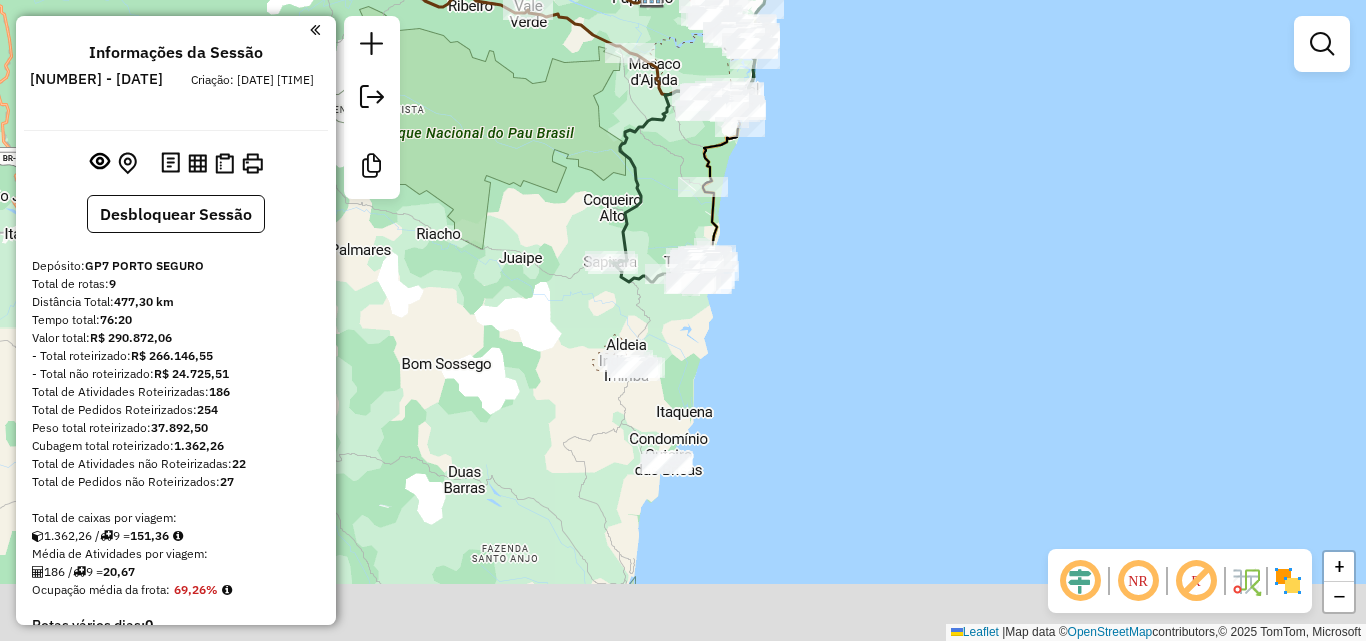 drag, startPoint x: 695, startPoint y: 378, endPoint x: 689, endPoint y: 345, distance: 33.54102 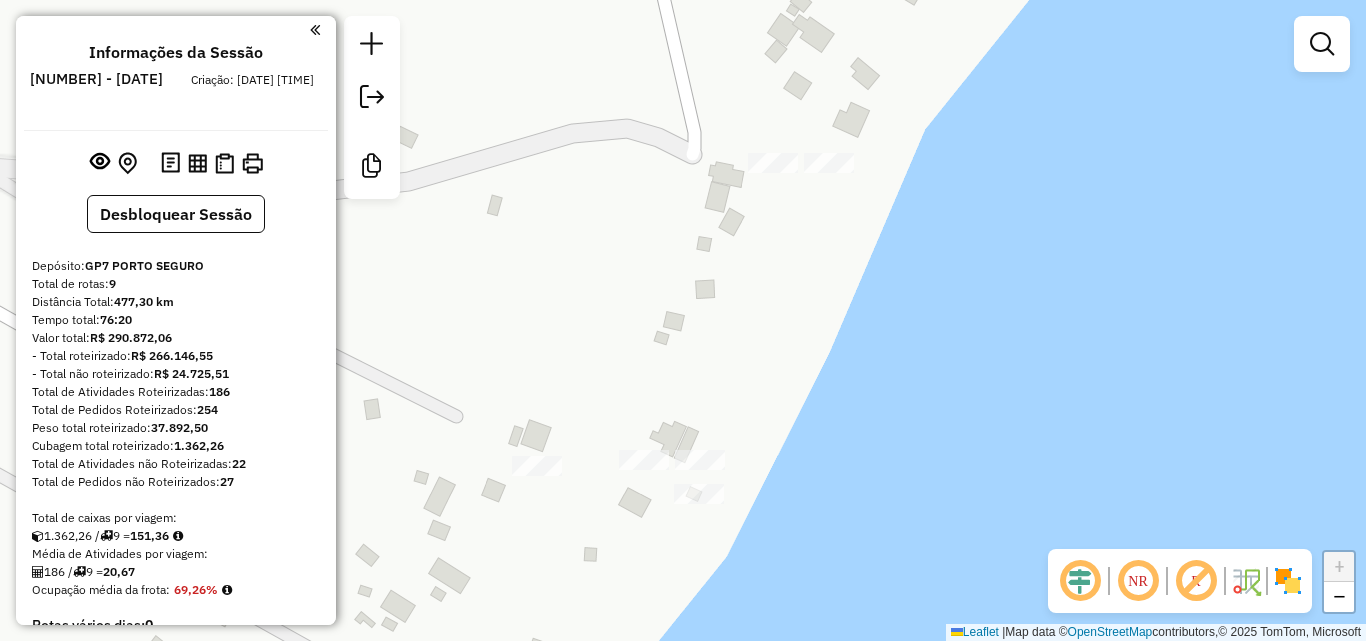 drag, startPoint x: 897, startPoint y: 95, endPoint x: 798, endPoint y: 238, distance: 173.92528 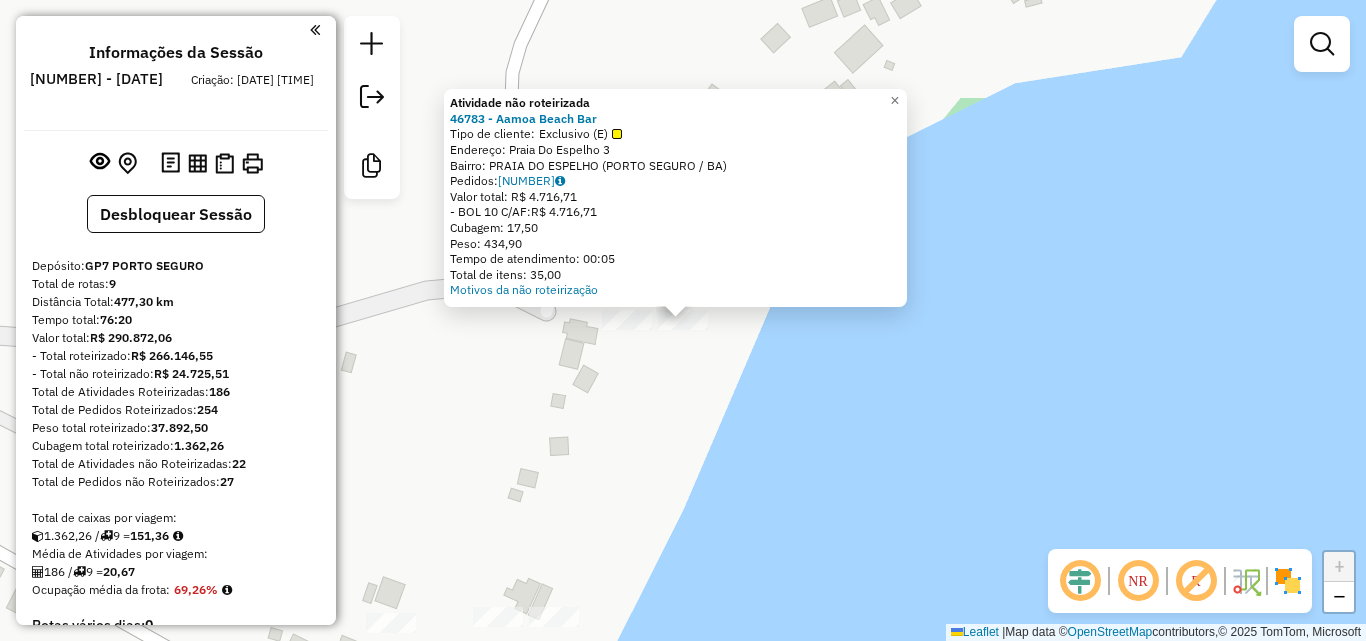 click on "Atividade não roteirizada 46783 - Aamoa Beach Bar  Tipo de cliente:   Exclusivo (E)   Endereço:  Praia Do Espelho 3   Bairro: PRAIA DO ESPELHO (PORTO SEGURO / BA)   Pedidos:  31188115   Valor total: R$ 4.716,71   - BOL 10 C/AF:  R$ 4.716,71   Cubagem: 17,50   Peso: 434,90   Tempo de atendimento: 00:05   Total de itens: 35,00  Motivos da não roteirização × Janela de atendimento Grade de atendimento Capacidade Transportadoras Veículos Cliente Pedidos  Rotas Selecione os dias de semana para filtrar as janelas de atendimento  Seg   Ter   Qua   Qui   Sex   Sáb   Dom  Informe o período da janela de atendimento: De: Até:  Filtrar exatamente a janela do cliente  Considerar janela de atendimento padrão  Selecione os dias de semana para filtrar as grades de atendimento  Seg   Ter   Qua   Qui   Sex   Sáb   Dom   Considerar clientes sem dia de atendimento cadastrado  Clientes fora do dia de atendimento selecionado Filtrar as atividades entre os valores definidos abaixo:  Peso mínimo:   Peso máximo:   De:  +" 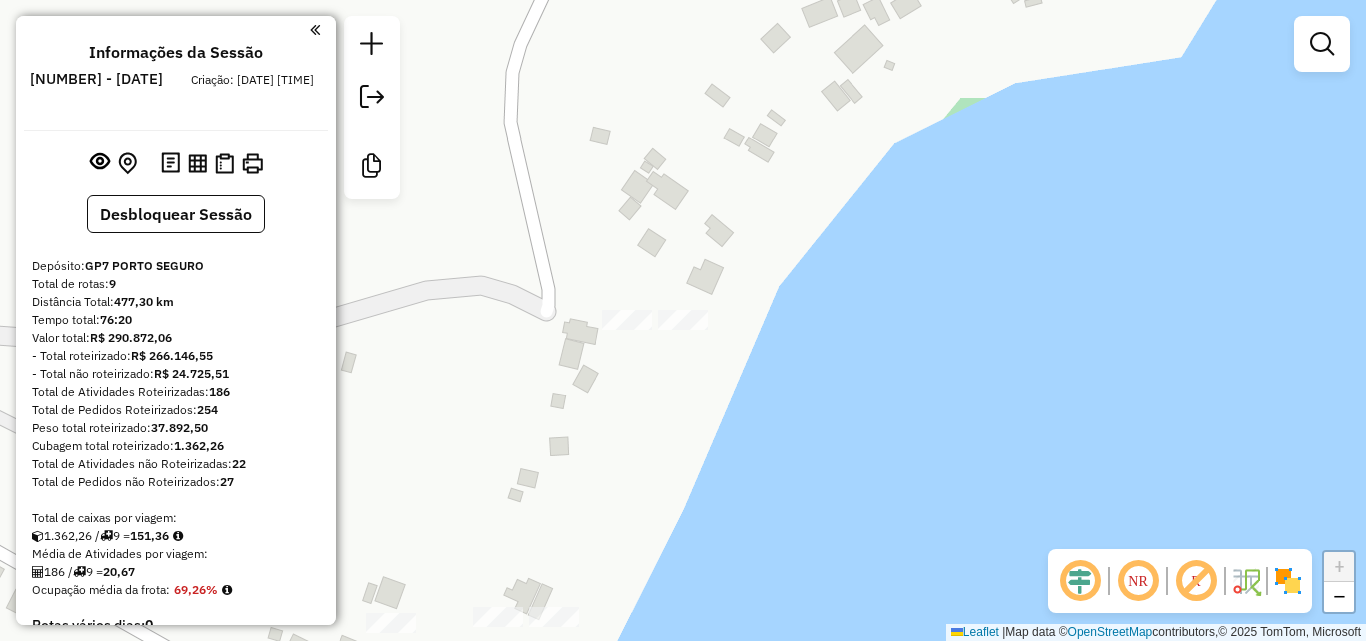 drag, startPoint x: 532, startPoint y: 377, endPoint x: 751, endPoint y: 216, distance: 271.81244 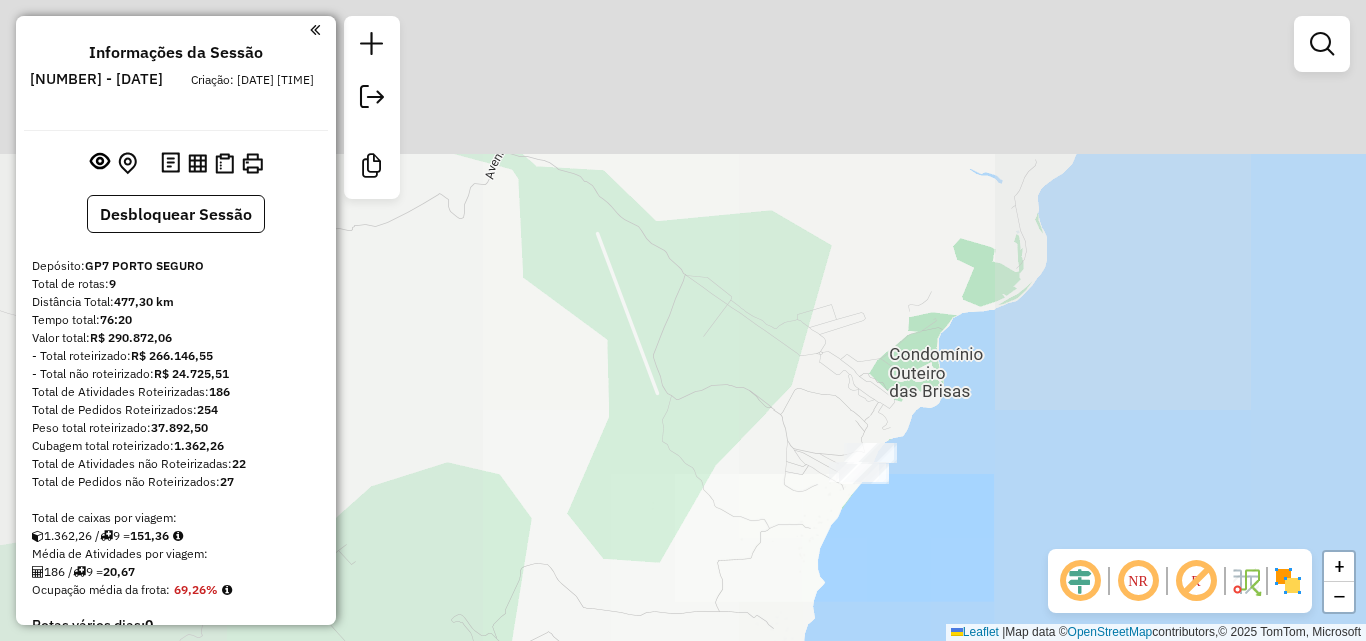 drag, startPoint x: 664, startPoint y: 190, endPoint x: 798, endPoint y: 457, distance: 298.739 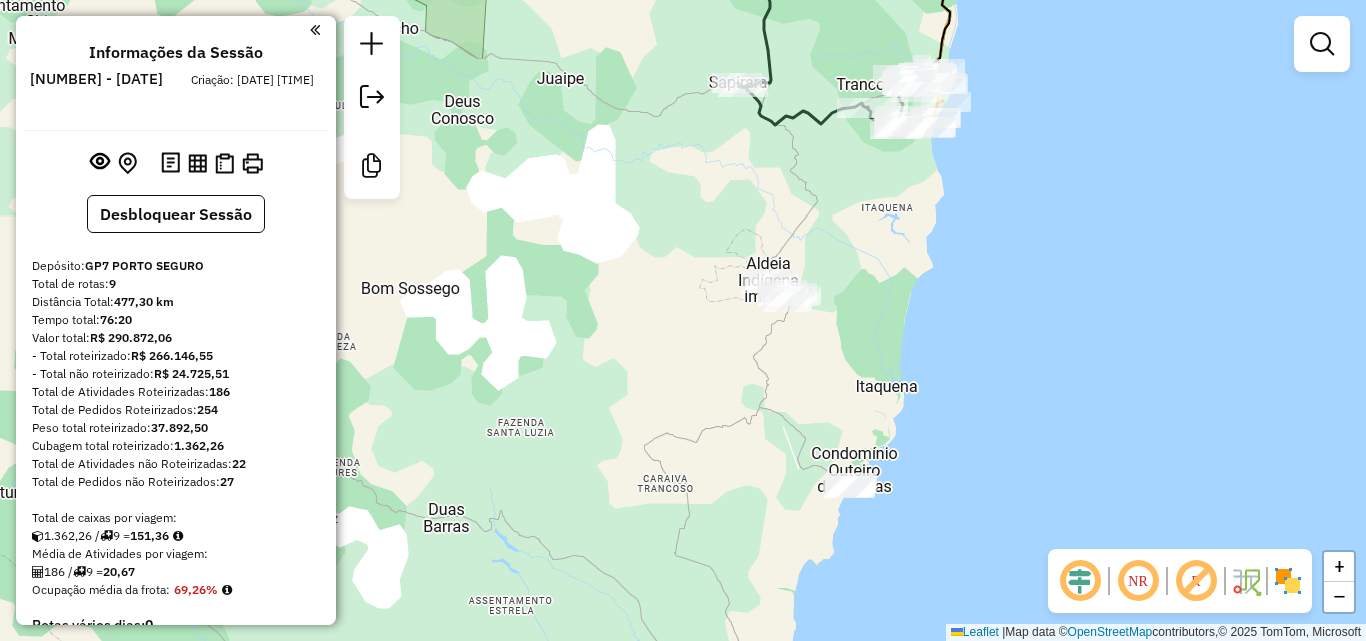 drag, startPoint x: 793, startPoint y: 336, endPoint x: 806, endPoint y: 502, distance: 166.50826 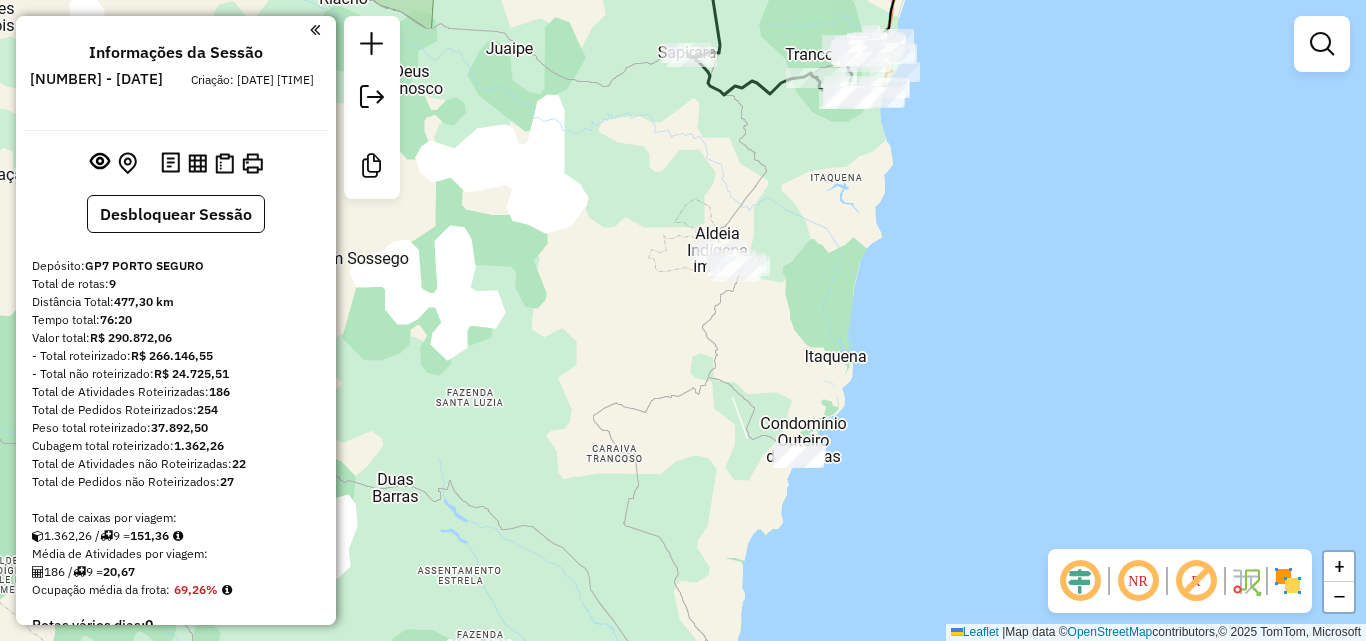 drag, startPoint x: 807, startPoint y: 455, endPoint x: 762, endPoint y: 267, distance: 193.31064 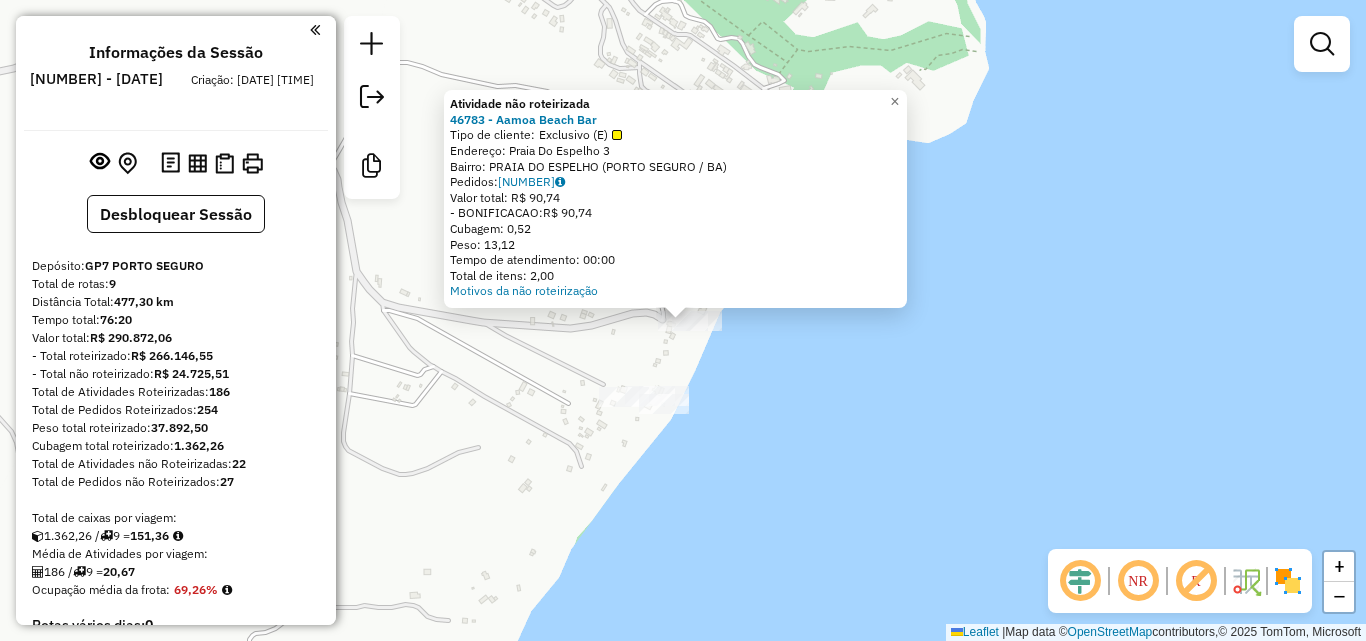 click on "Atividade não roteirizada 46783 - Aamoa Beach Bar  Tipo de cliente:   Exclusivo (E)   Endereço:  Praia Do Espelho 3   Bairro: PRAIA DO ESPELHO (PORTO SEGURO / BA)   Pedidos:  31188116   Valor total: R$ 90,74   - BONIFICACAO:  R$ 90,74   Cubagem: 0,52   Peso: 13,12   Tempo de atendimento: 00:00   Total de itens: 2,00  Motivos da não roteirização × Janela de atendimento Grade de atendimento Capacidade Transportadoras Veículos Cliente Pedidos  Rotas Selecione os dias de semana para filtrar as janelas de atendimento  Seg   Ter   Qua   Qui   Sex   Sáb   Dom  Informe o período da janela de atendimento: De: Até:  Filtrar exatamente a janela do cliente  Considerar janela de atendimento padrão  Selecione os dias de semana para filtrar as grades de atendimento  Seg   Ter   Qua   Qui   Sex   Sáb   Dom   Considerar clientes sem dia de atendimento cadastrado  Clientes fora do dia de atendimento selecionado Filtrar as atividades entre os valores definidos abaixo:  Peso mínimo:   Peso máximo:   De:   Até:  +" 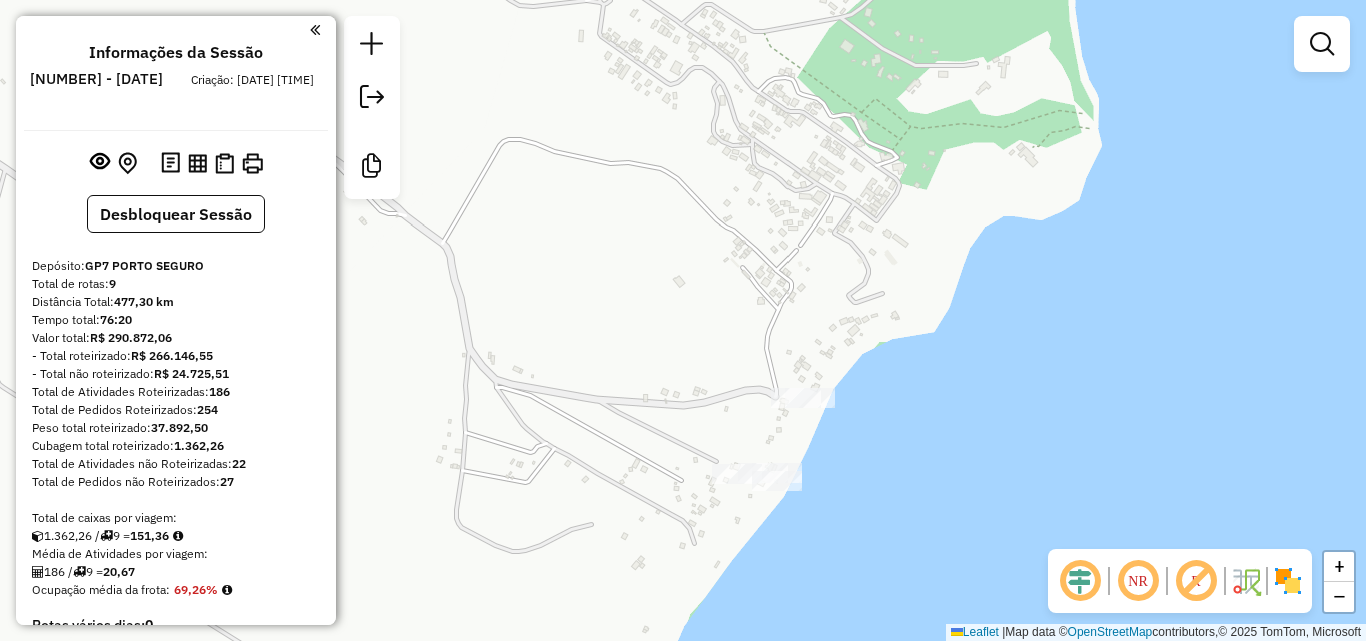 drag, startPoint x: 697, startPoint y: 257, endPoint x: 825, endPoint y: 226, distance: 131.70042 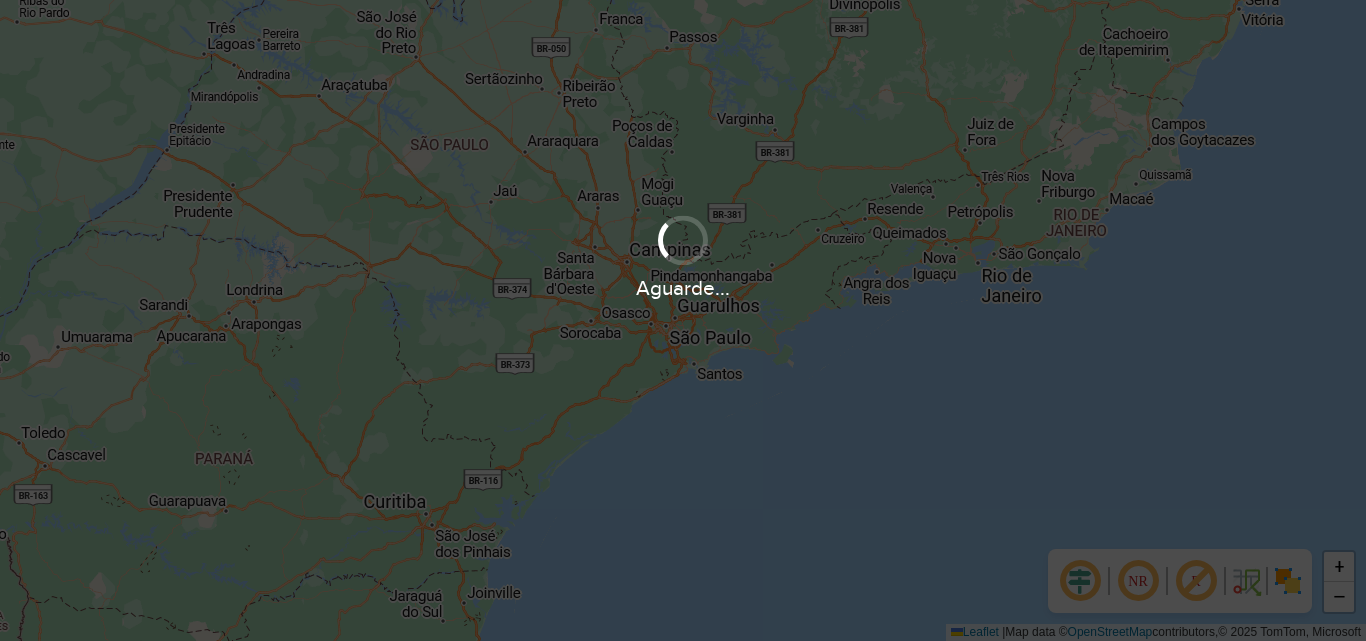 scroll, scrollTop: 0, scrollLeft: 0, axis: both 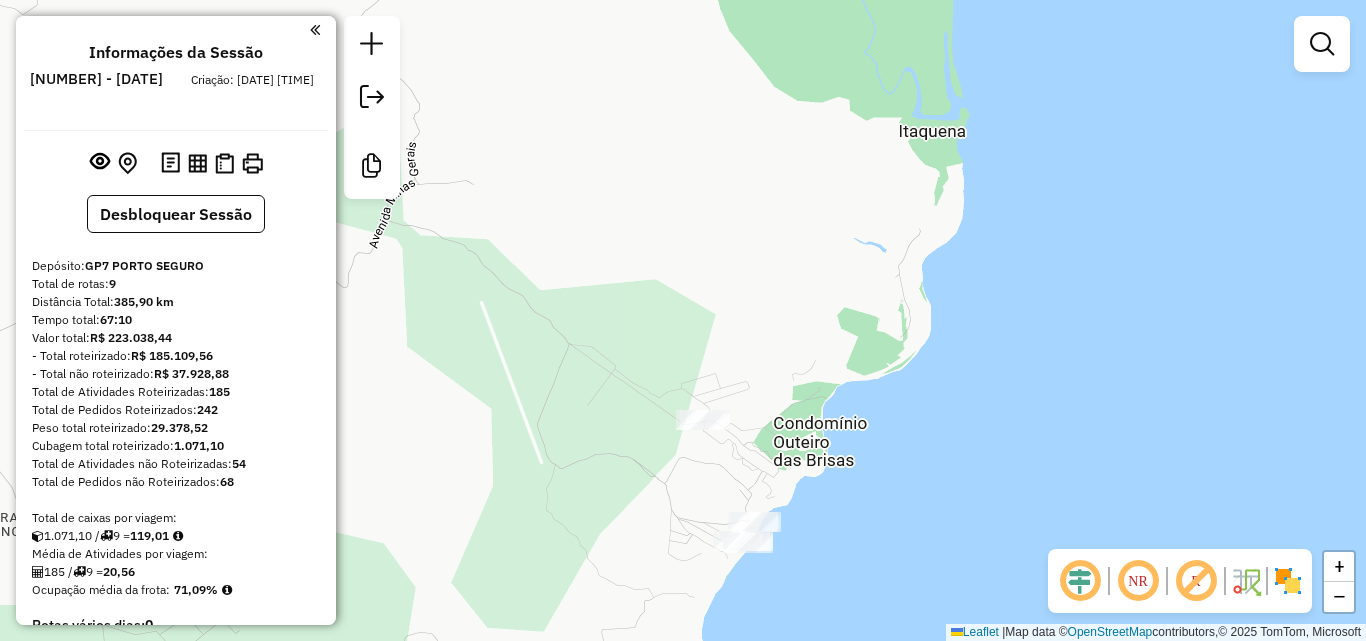 drag, startPoint x: 819, startPoint y: 521, endPoint x: 801, endPoint y: 419, distance: 103.57606 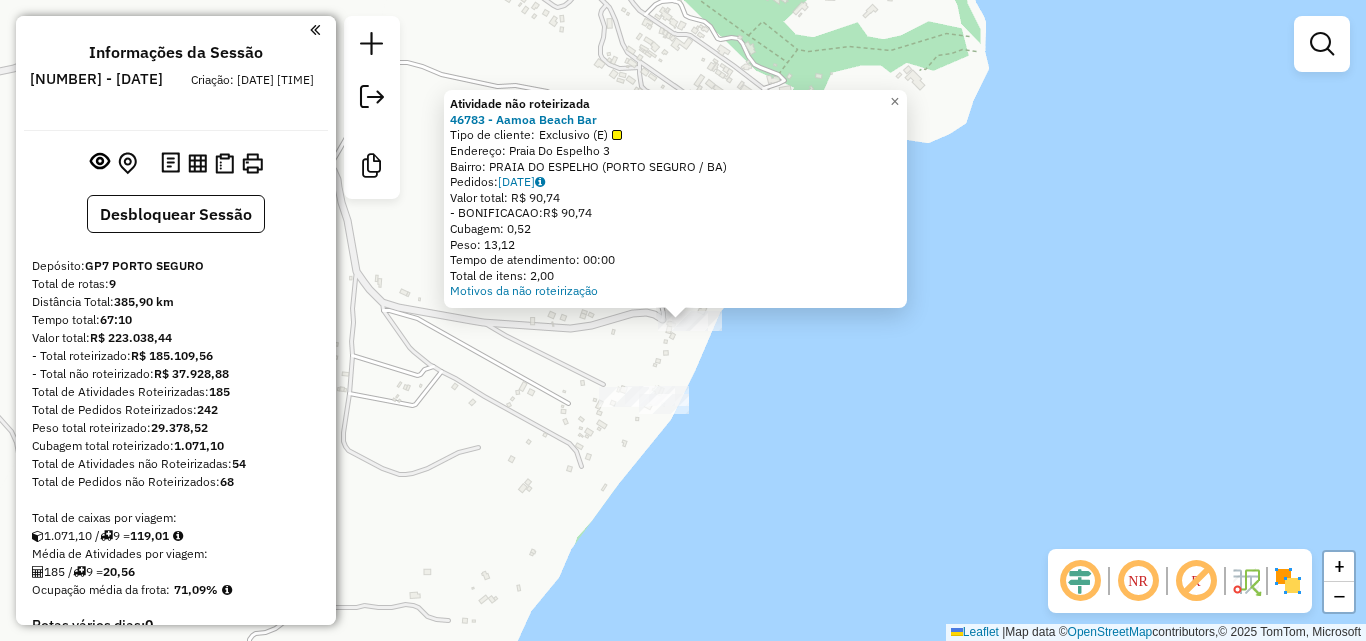 click on "Atividade não roteirizada 46783 - Aamoa Beach Bar  Tipo de cliente:   Exclusivo (E)   Endereço:  Praia Do Espelho 3   Bairro: PRAIA DO ESPELHO (PORTO SEGURO / BA)   Pedidos:  04188116   Valor total: R$ 90,74   - BONIFICACAO:  R$ 90,74   Cubagem: 0,52   Peso: 13,12   Tempo de atendimento: 00:00   Total de itens: 2,00  Motivos da não roteirização × Janela de atendimento Grade de atendimento Capacidade Transportadoras Veículos Cliente Pedidos  Rotas Selecione os dias de semana para filtrar as janelas de atendimento  Seg   Ter   Qua   Qui   Sex   Sáb   Dom  Informe o período da janela de atendimento: De: Até:  Filtrar exatamente a janela do cliente  Considerar janela de atendimento padrão  Selecione os dias de semana para filtrar as grades de atendimento  Seg   Ter   Qua   Qui   Sex   Sáb   Dom   Considerar clientes sem dia de atendimento cadastrado  Clientes fora do dia de atendimento selecionado Filtrar as atividades entre os valores definidos abaixo:  Peso mínimo:   Peso máximo:   De:   Até:  +" 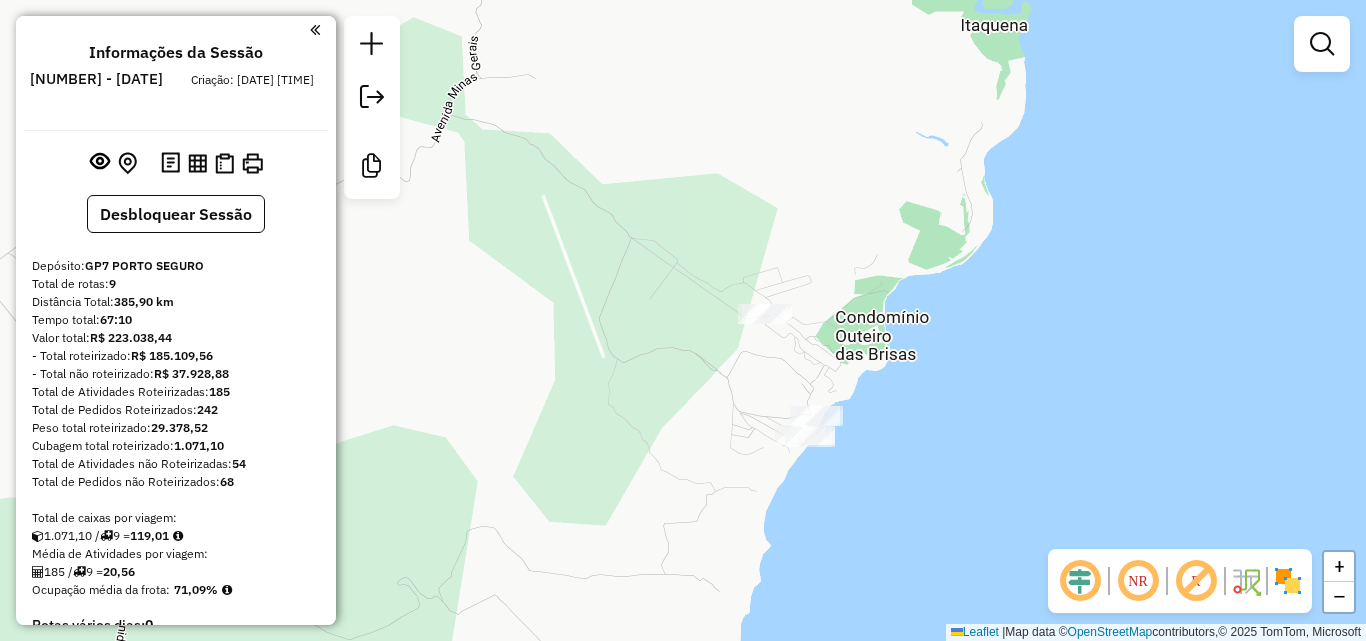 drag, startPoint x: 799, startPoint y: 286, endPoint x: 898, endPoint y: 473, distance: 211.58922 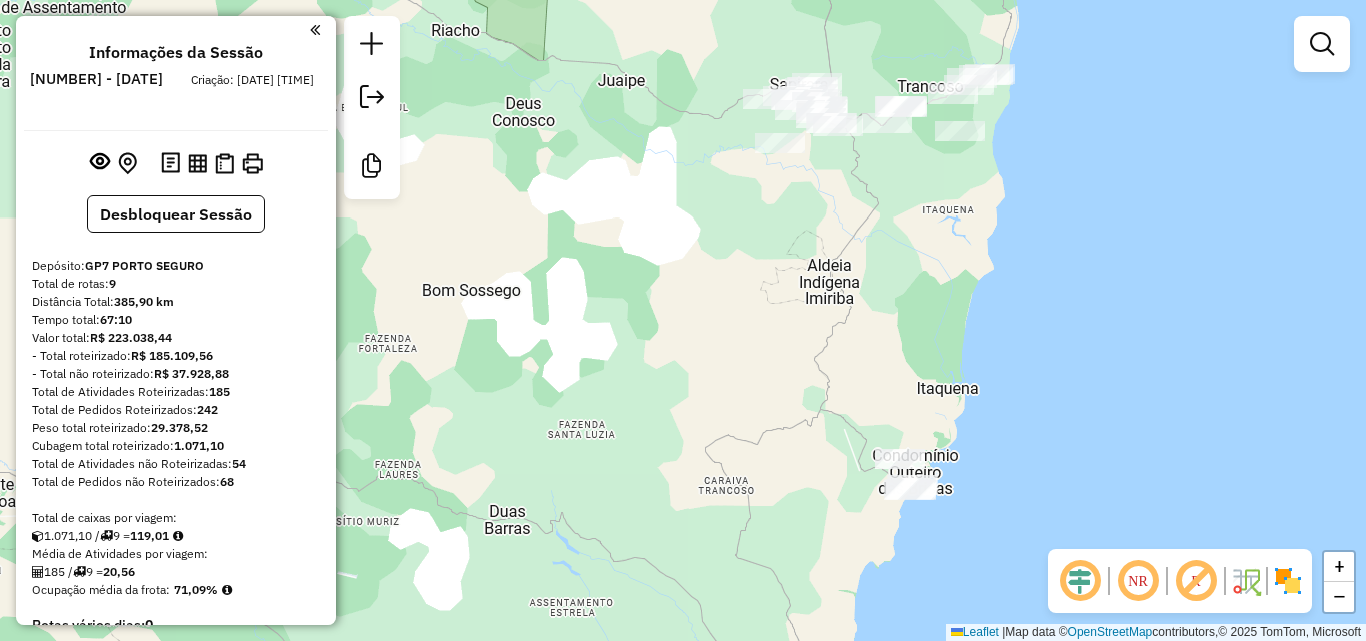 drag, startPoint x: 944, startPoint y: 395, endPoint x: 856, endPoint y: 329, distance: 110 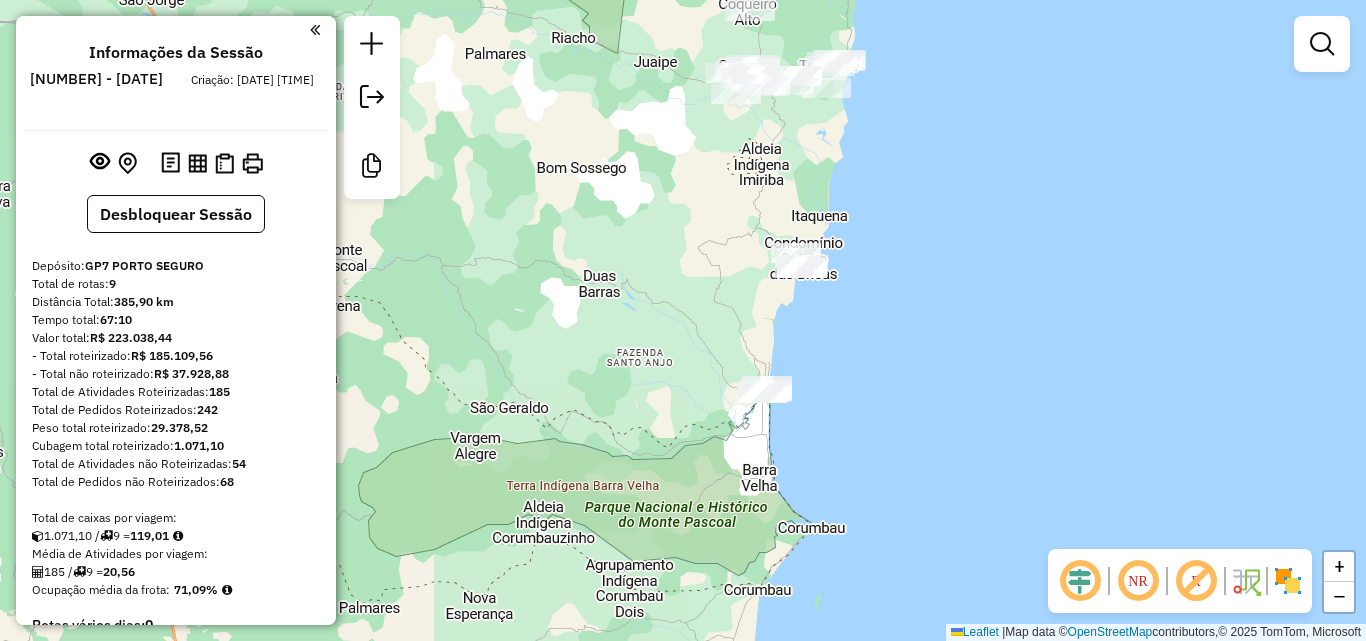 click on "Janela de atendimento Grade de atendimento Capacidade Transportadoras Veículos Cliente Pedidos  Rotas Selecione os dias de semana para filtrar as janelas de atendimento  Seg   Ter   Qua   Qui   Sex   Sáb   Dom  Informe o período da janela de atendimento: De: Até:  Filtrar exatamente a janela do cliente  Considerar janela de atendimento padrão  Selecione os dias de semana para filtrar as grades de atendimento  Seg   Ter   Qua   Qui   Sex   Sáb   Dom   Considerar clientes sem dia de atendimento cadastrado  Clientes fora do dia de atendimento selecionado Filtrar as atividades entre os valores definidos abaixo:  Peso mínimo:   Peso máximo:   Cubagem mínima:   Cubagem máxima:   De:   Até:  Filtrar as atividades entre o tempo de atendimento definido abaixo:  De:   Até:   Considerar capacidade total dos clientes não roteirizados Transportadora: Selecione um ou mais itens Tipo de veículo: Selecione um ou mais itens Veículo: Selecione um ou mais itens Motorista: Selecione um ou mais itens Nome: Rótulo:" 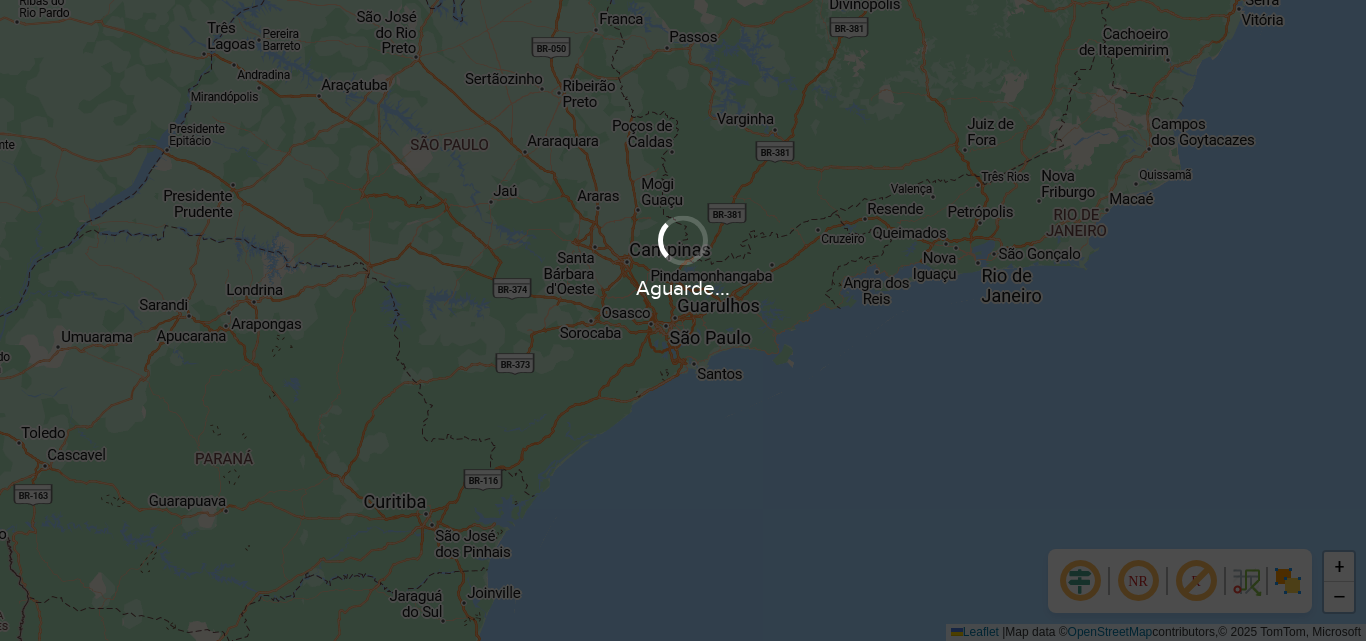 scroll, scrollTop: 0, scrollLeft: 0, axis: both 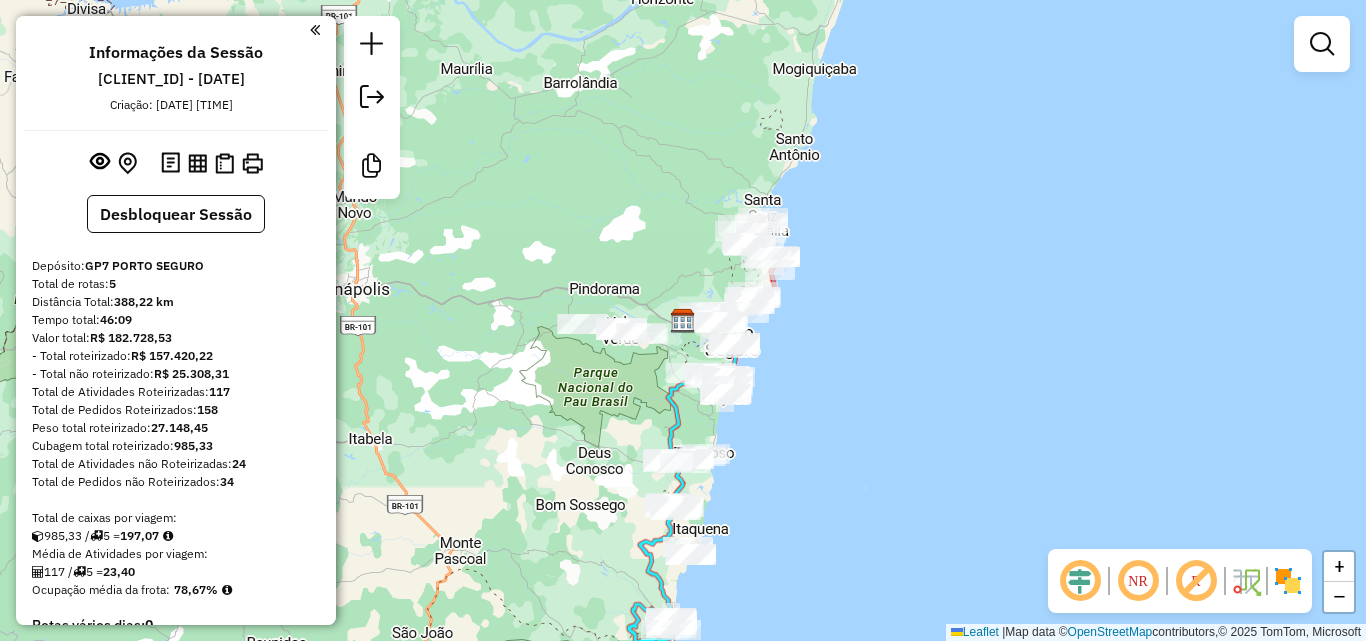 drag, startPoint x: 791, startPoint y: 531, endPoint x: 778, endPoint y: 361, distance: 170.49634 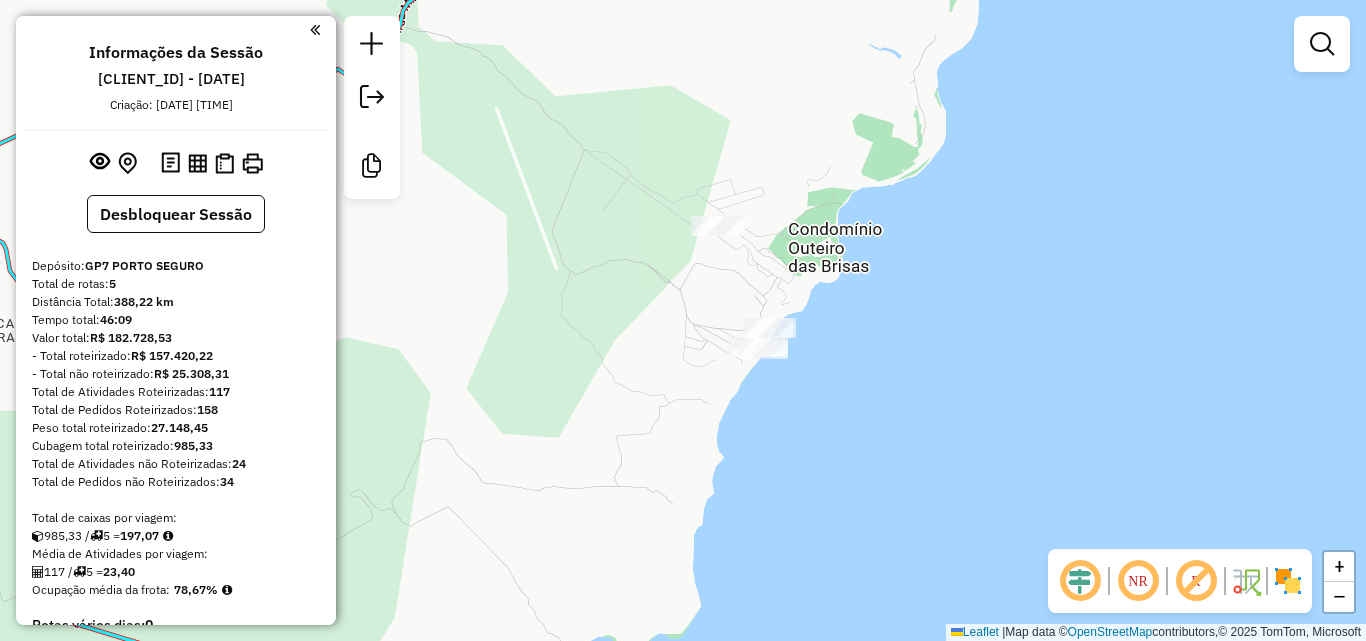 drag, startPoint x: 594, startPoint y: 414, endPoint x: 751, endPoint y: 404, distance: 157.31815 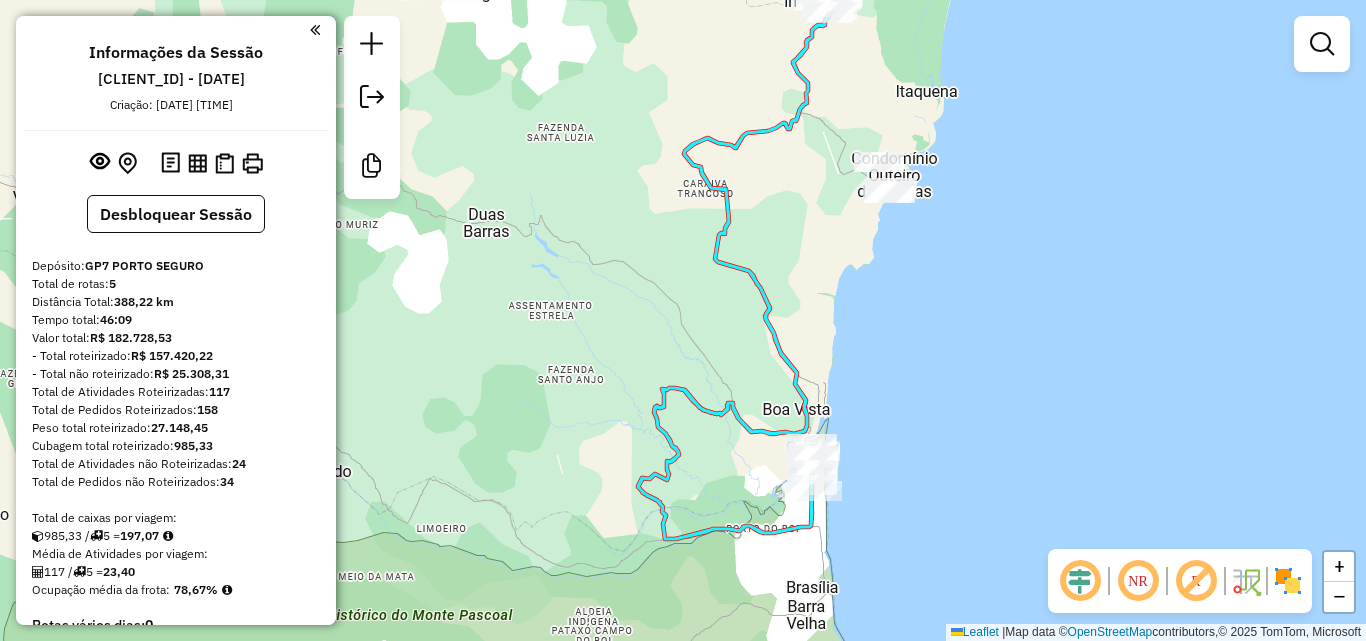 drag, startPoint x: 761, startPoint y: 420, endPoint x: 815, endPoint y: 277, distance: 152.85614 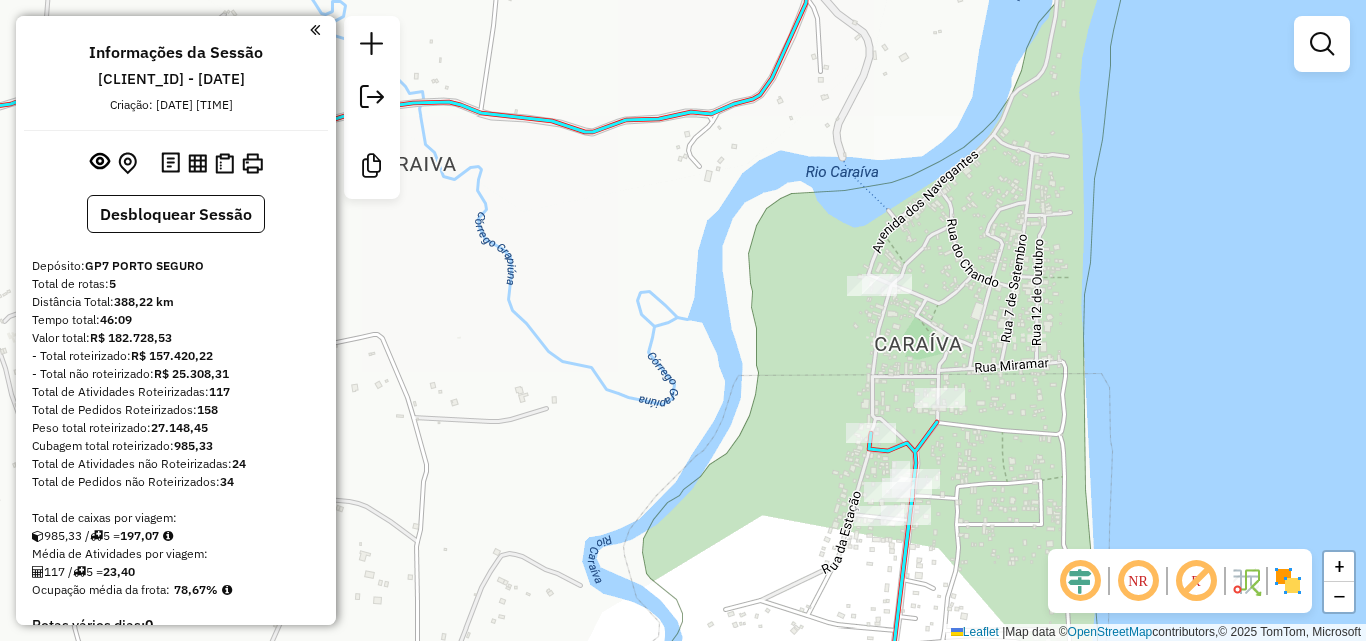 drag, startPoint x: 822, startPoint y: 363, endPoint x: 765, endPoint y: 410, distance: 73.87828 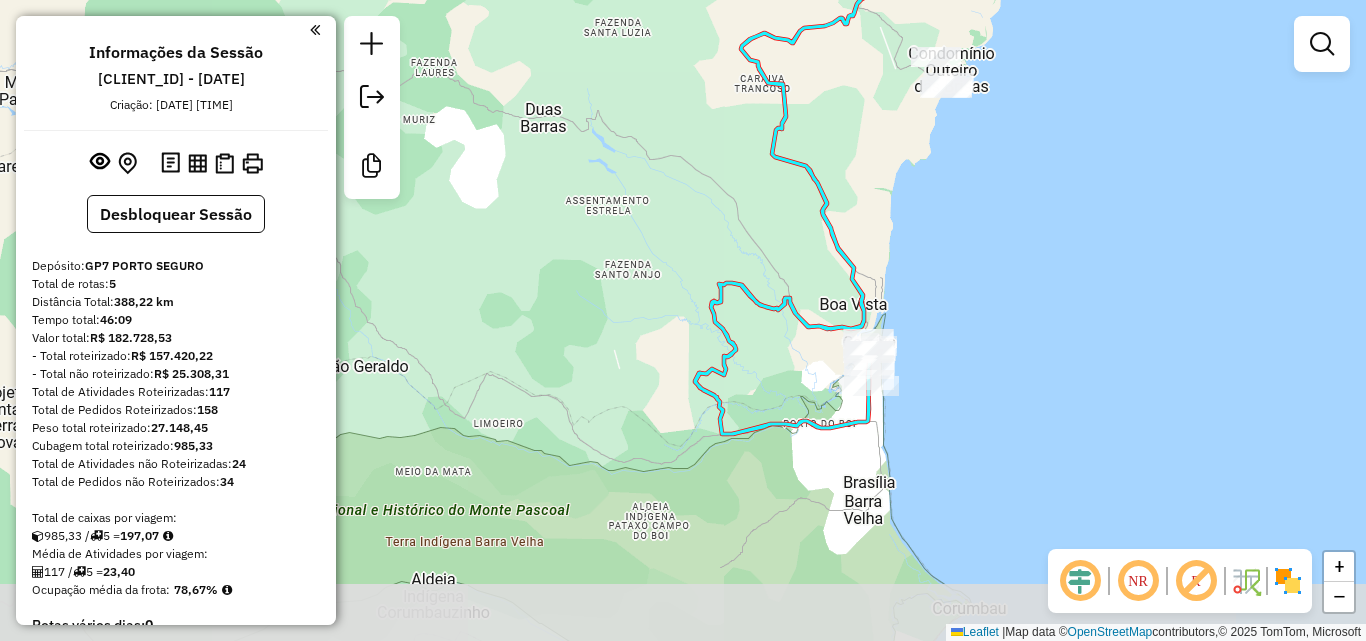 drag, startPoint x: 999, startPoint y: 271, endPoint x: 909, endPoint y: 400, distance: 157.29272 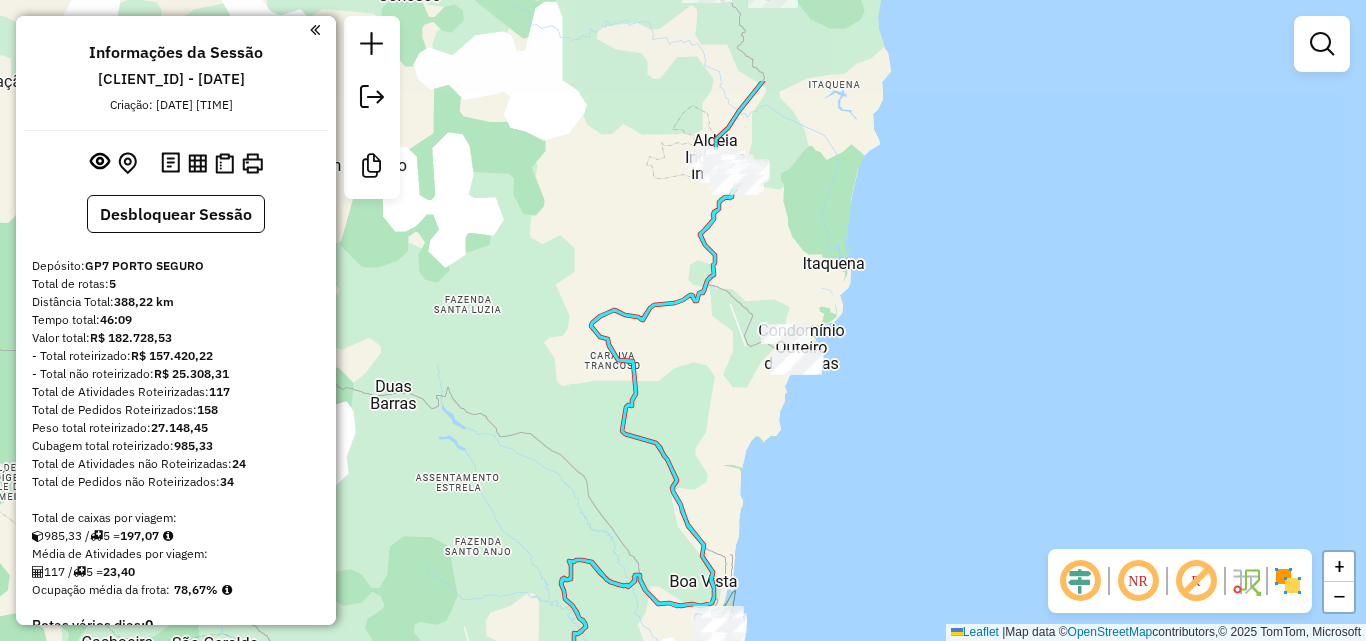 drag, startPoint x: 1001, startPoint y: 220, endPoint x: 962, endPoint y: 328, distance: 114.82596 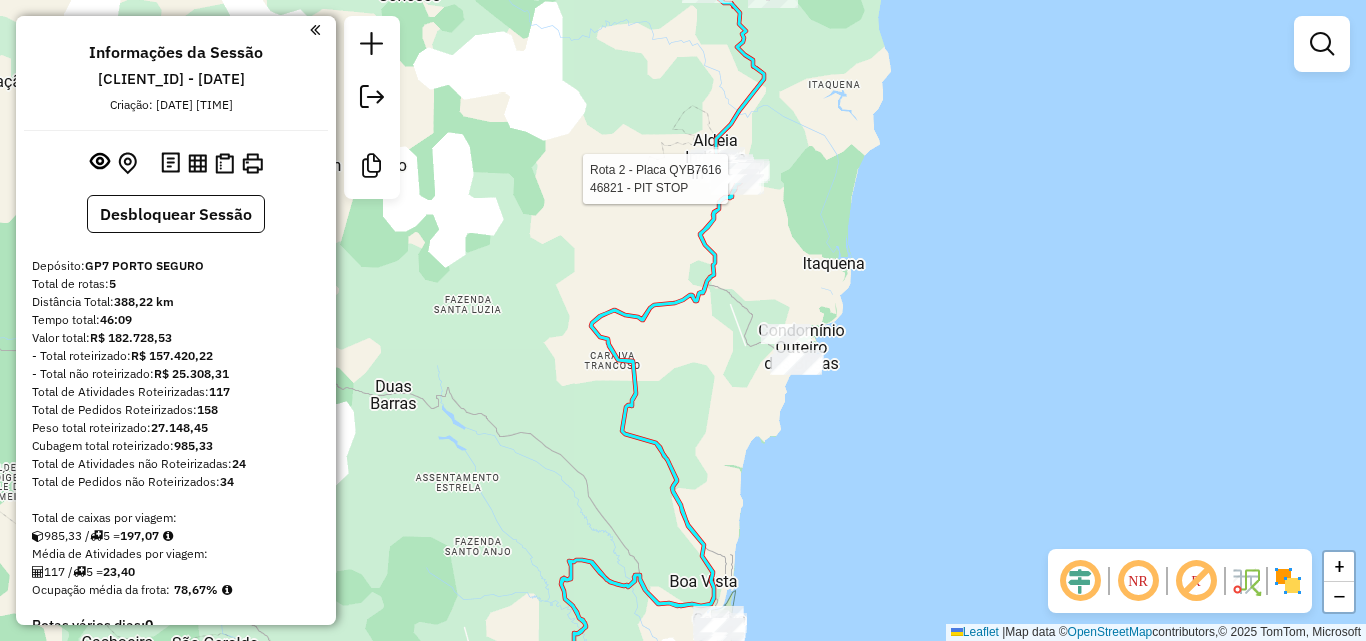 select on "**********" 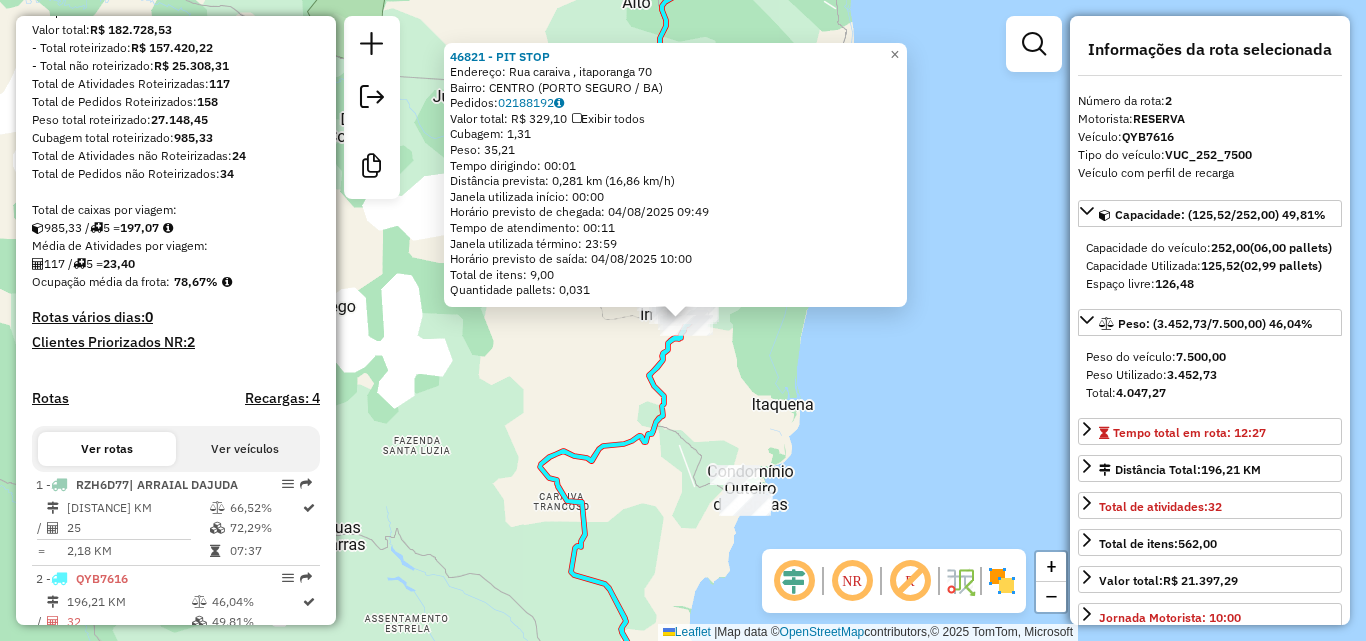 scroll, scrollTop: 876, scrollLeft: 0, axis: vertical 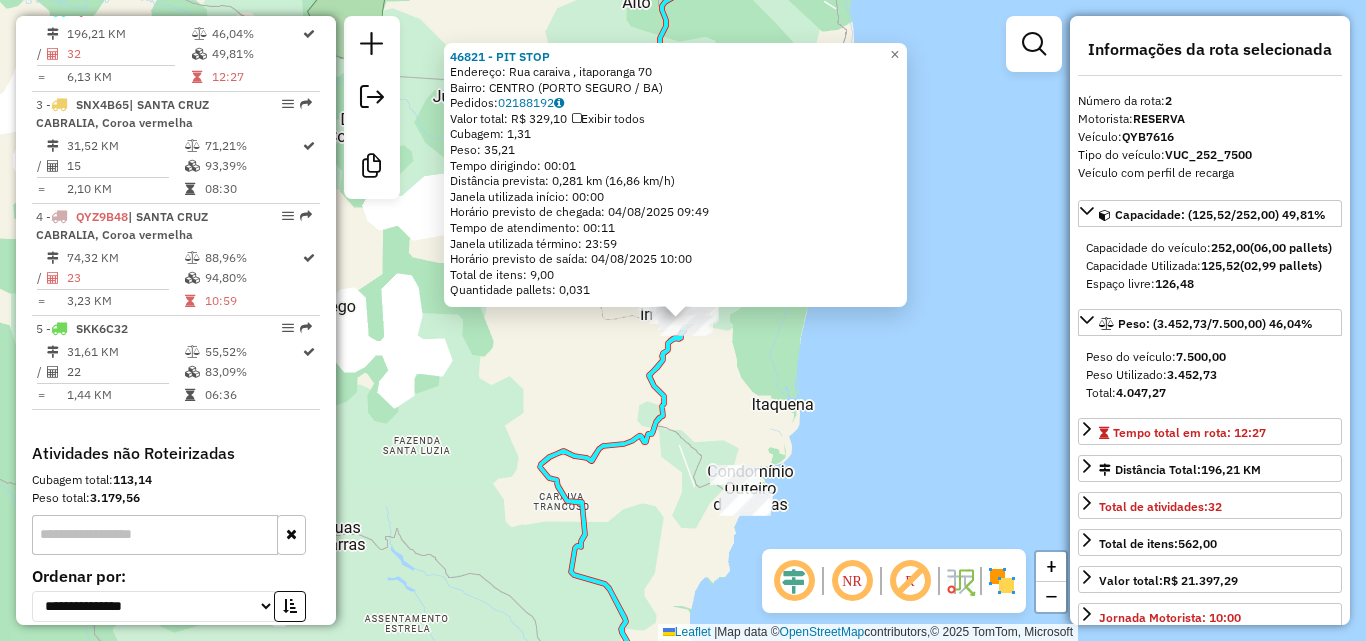 click on "[CLIENT_ID] - [CLIENT_NAME]  Endereço:  [STREET] , [DISTRICT] [NUMBER]   Bairro: [NEIGHBORHOOD] ([CITY] / [STATE])   Pedidos:  [ORDER_ID]   Valor total: [CURRENCY] [PRICE]   Exibir todos   Cubagem: [CUBAGE]  Peso: [WEIGHT]  Tempo dirigindo: [TIME]   Distância prevista: [DISTANCE] km ([SPEED] km/h)   Janela utilizada início: [TIME]   Horário previsto de chegada: [DATE] [TIME]   Tempo de atendimento: [TIME]   Janela utilizada término: [TIME]   Horário previsto de saída: [DATE] [TIME]   Total de itens: [ITEMS]   Quantidade pallets: [PALLETS]  × Janela de atendimento Grade de atendimento Capacidade Transportadoras Veículos Cliente Pedidos  Rotas Selecione os dias de semana para filtrar as janelas de atendimento  Seg   Ter   Qua   Qui   Sex   Sáb   Dom  Informe o período da janela de atendimento: De: Até:  Filtrar exatamente a janela do cliente  Considerar janela de atendimento padrão  Selecione os dias de semana para filtrar as grades de atendimento  Seg   Ter   Qua   Qui   Sex   Sáb   Dom   Considerar clientes sem dia de atendimento cadastrado De:" 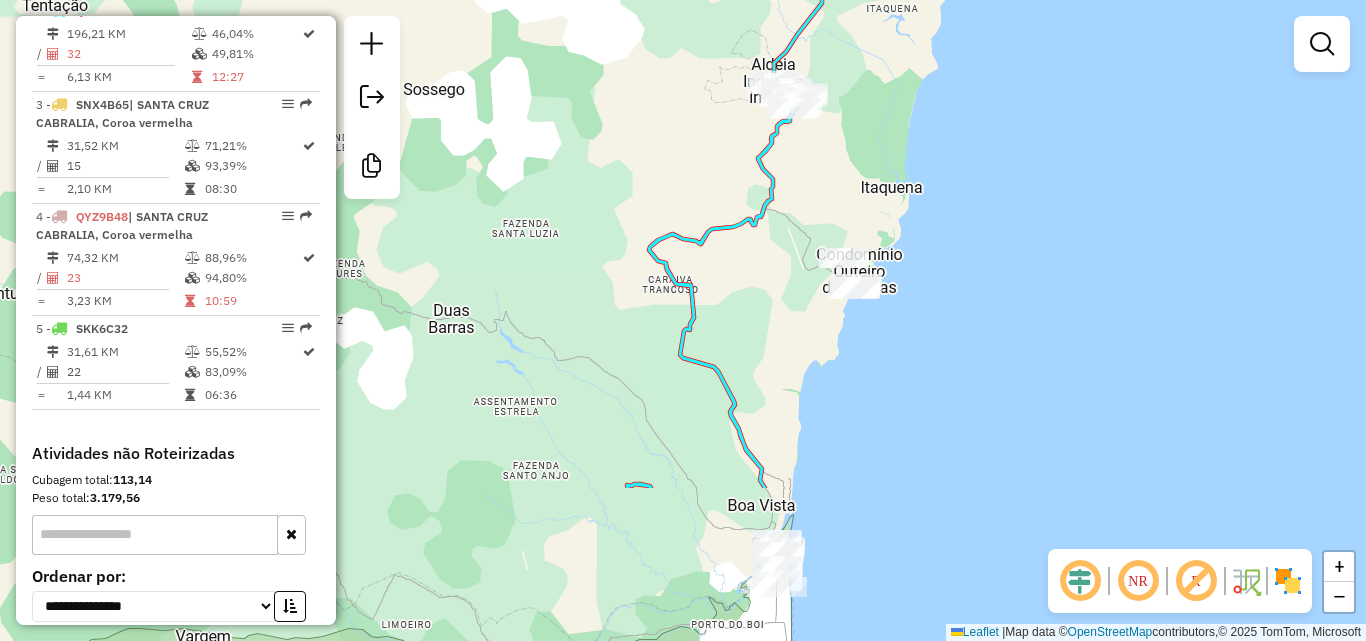 drag, startPoint x: 850, startPoint y: 445, endPoint x: 959, endPoint y: 228, distance: 242.83739 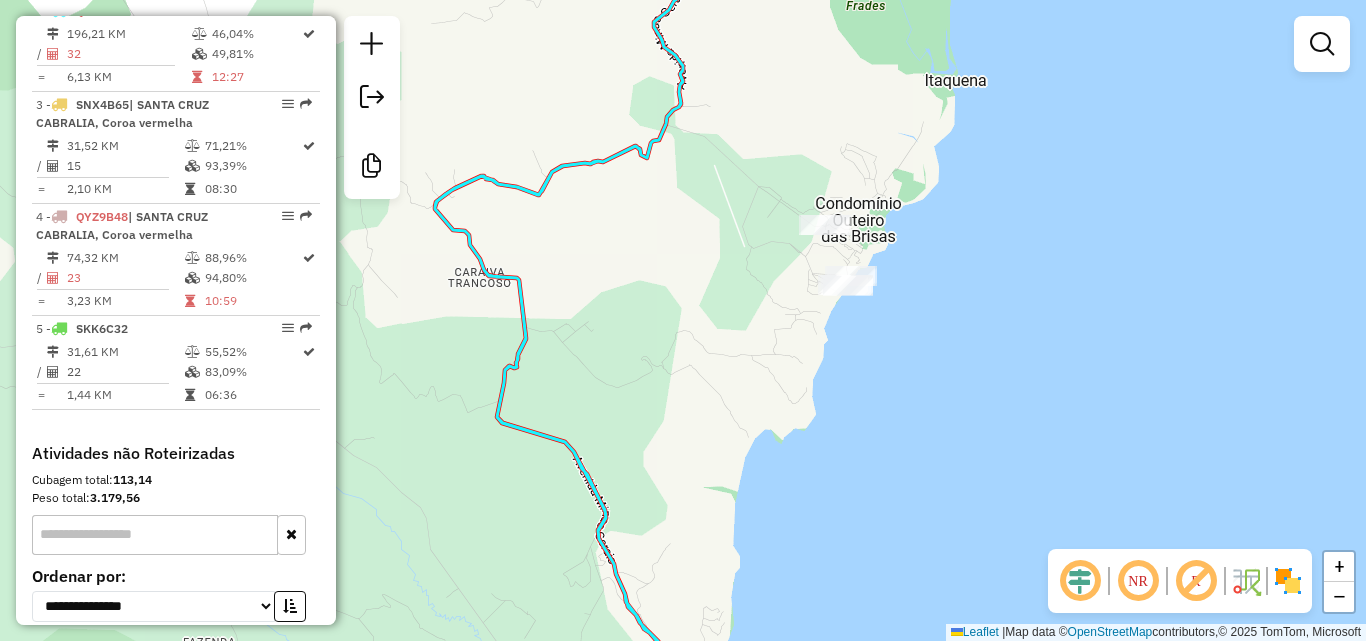 drag, startPoint x: 964, startPoint y: 230, endPoint x: 920, endPoint y: 325, distance: 104.69479 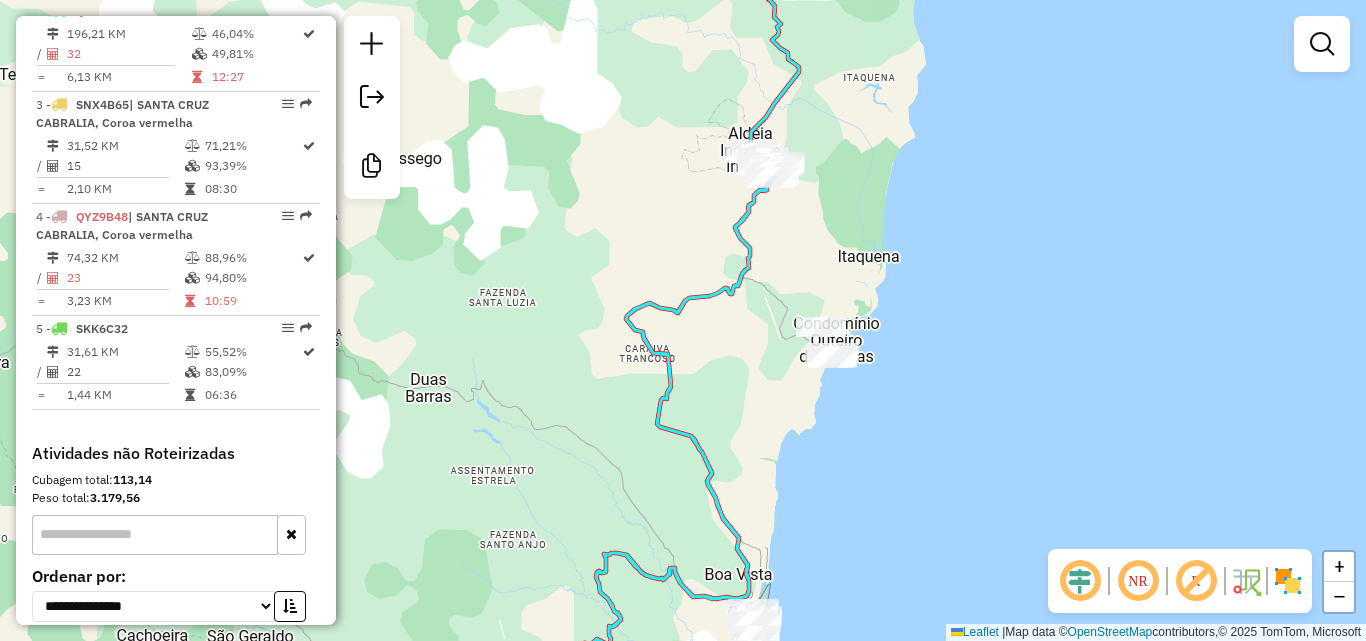 drag, startPoint x: 949, startPoint y: 247, endPoint x: 874, endPoint y: 282, distance: 82.764725 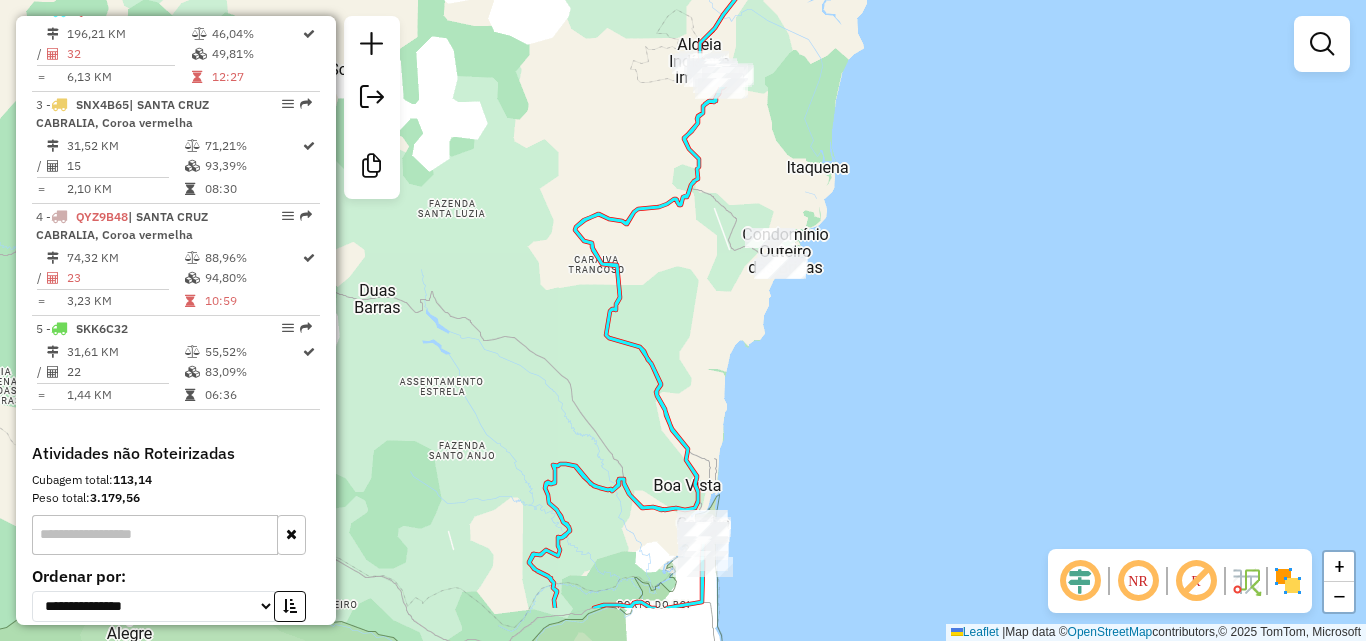 drag, startPoint x: 884, startPoint y: 285, endPoint x: 876, endPoint y: 188, distance: 97.32934 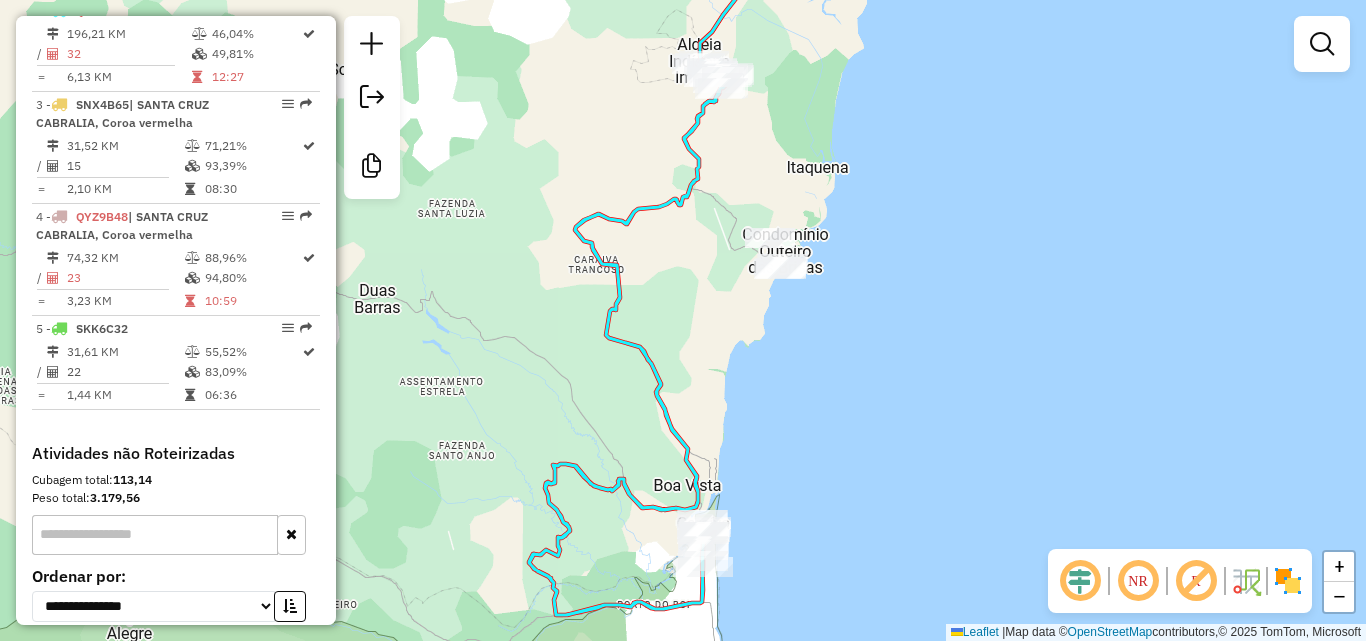drag, startPoint x: 868, startPoint y: 387, endPoint x: 879, endPoint y: 268, distance: 119.507324 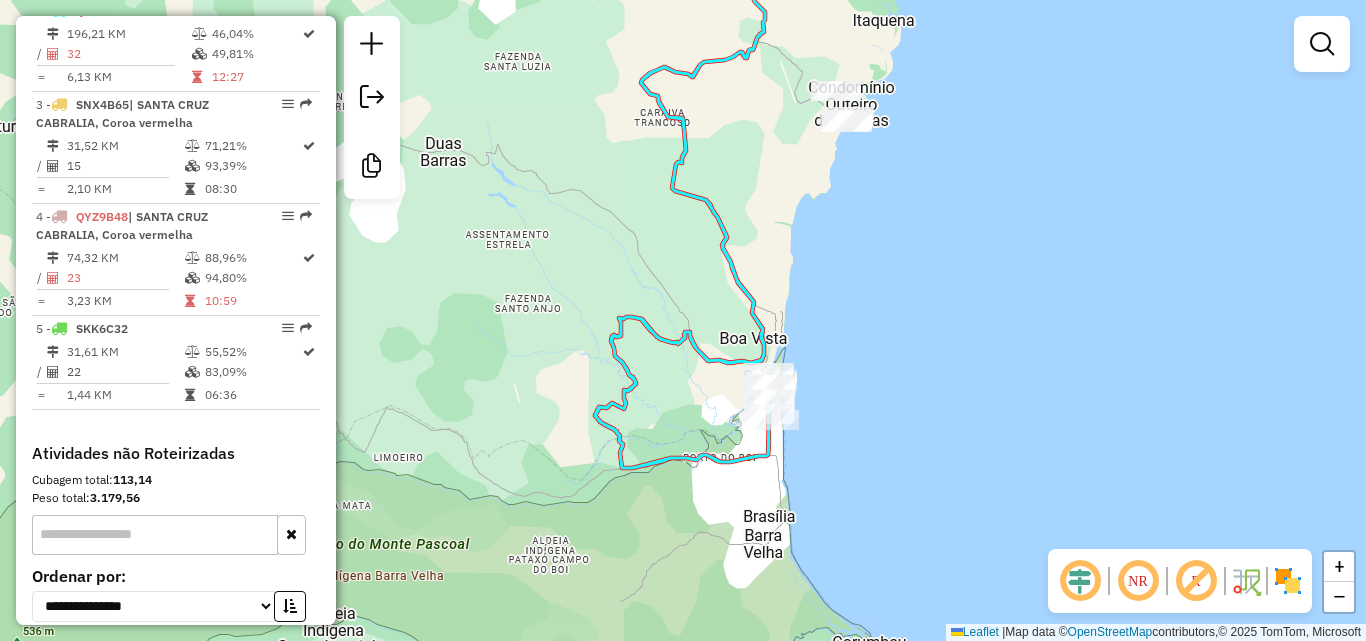 drag, startPoint x: 904, startPoint y: 343, endPoint x: 841, endPoint y: 486, distance: 156.2626 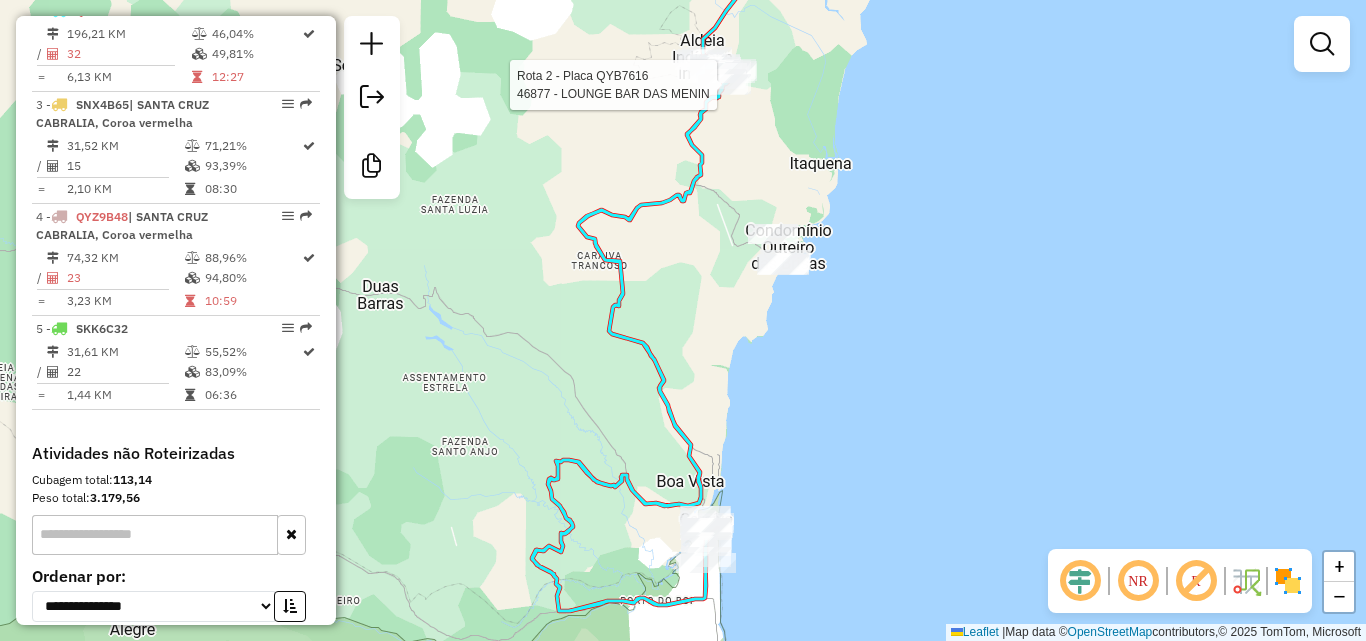select on "**********" 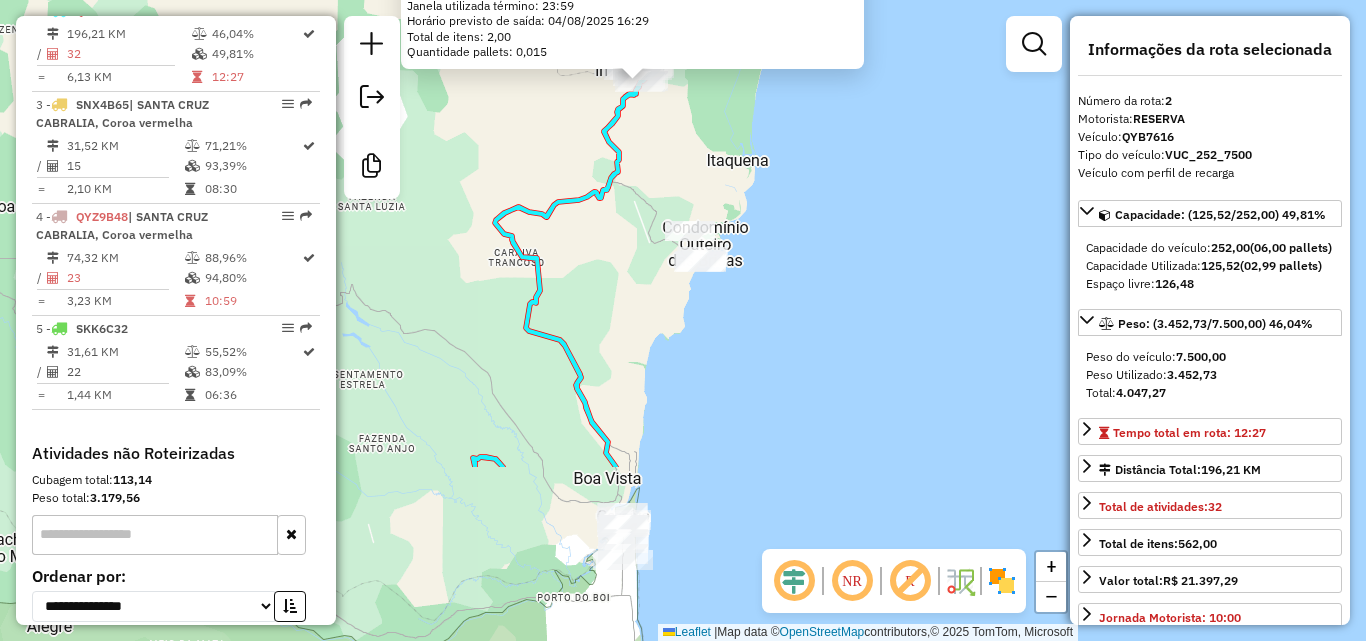 drag, startPoint x: 749, startPoint y: 408, endPoint x: 626, endPoint y: 122, distance: 311.3278 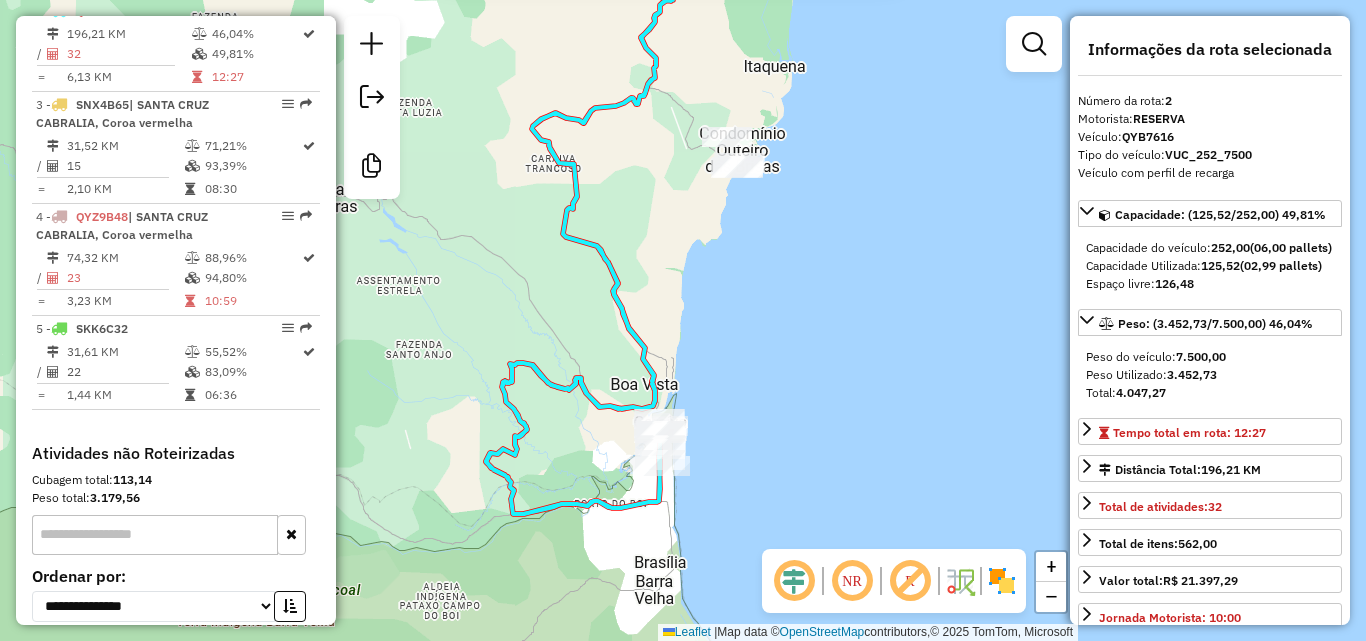 drag, startPoint x: 600, startPoint y: 445, endPoint x: 721, endPoint y: 486, distance: 127.75758 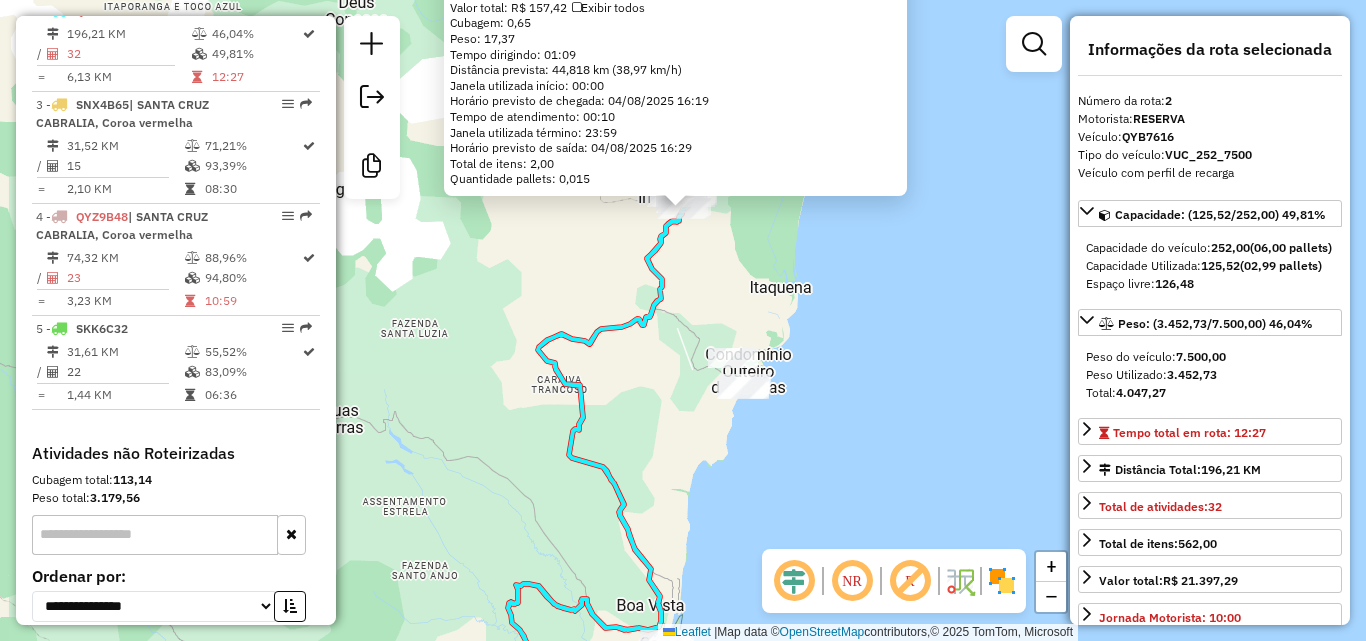 drag, startPoint x: 775, startPoint y: 280, endPoint x: 784, endPoint y: 373, distance: 93.43447 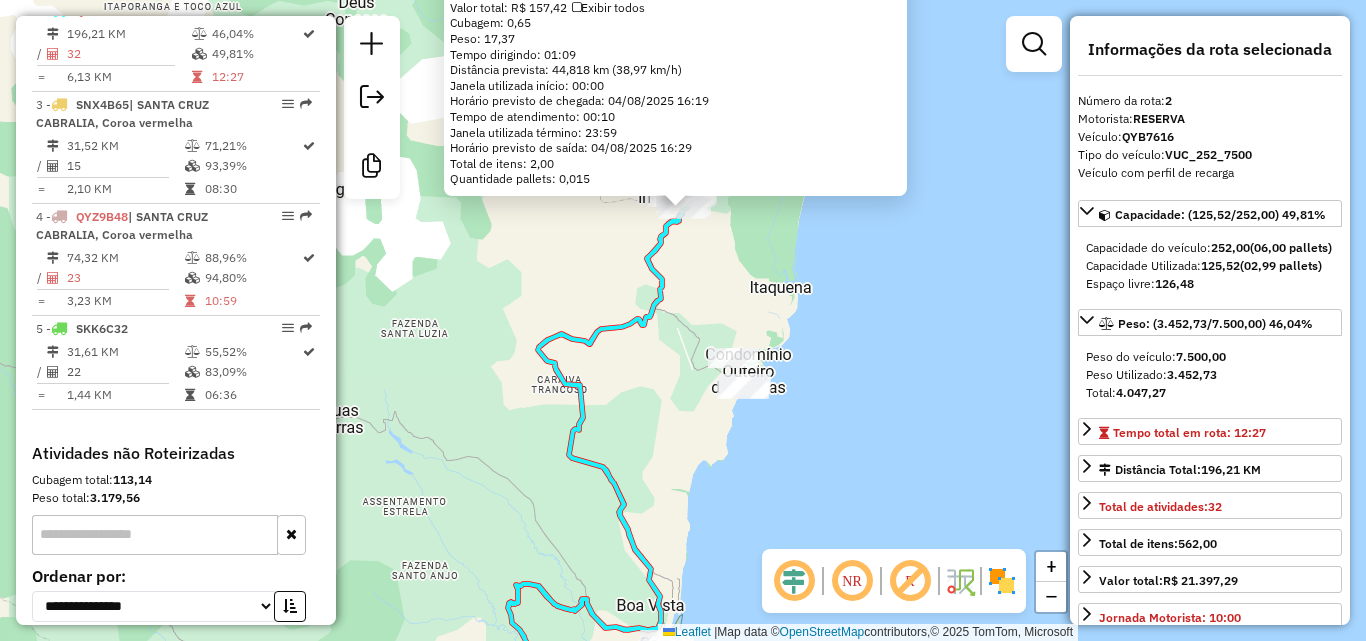 click on "[CLIENT_ID] - [CLIENT_NAME]  Endereço:  [STREET] [NUMBER]   Bairro: [NEIGHBORHOOD] ([CITY] / [STATE])   Pedidos:  [ORDER_ID]   Valor total: [CURRENCY] [PRICE]   Exibir todos   Cubagem: [CUBAGE]  Peso: [WEIGHT]  Tempo dirigindo: [TIME]   Distância prevista: [DISTANCE] km ([SPEED] km/h)   Janela utilizada início: [TIME]   Horário previsto de chegada: [DATE] [TIME]   Tempo de atendimento: [TIME]   Janela utilizada término: [TIME]   Horário previsto de saída: [DATE] [TIME]   Total de itens: [ITEMS]   Quantidade pallets: [PALLETS]  × Janela de atendimento Grade de atendimento Capacidade Transportadoras Veículos Cliente Pedidos  Rotas Selecione os dias de semana para filtrar as janelas de atendimento  Seg   Ter   Qua   Qui   Sex   Sáb   Dom  Informe o período da janela de atendimento: De: Até:  Filtrar exatamente a janela do cliente  Considerar janela de atendimento padrão  Selecione os dias de semana para filtrar as grades de atendimento  Seg   Ter   Qua   Qui   Sex   Sáb   Dom   Considerar clientes sem dia de atendimento cadastrado" 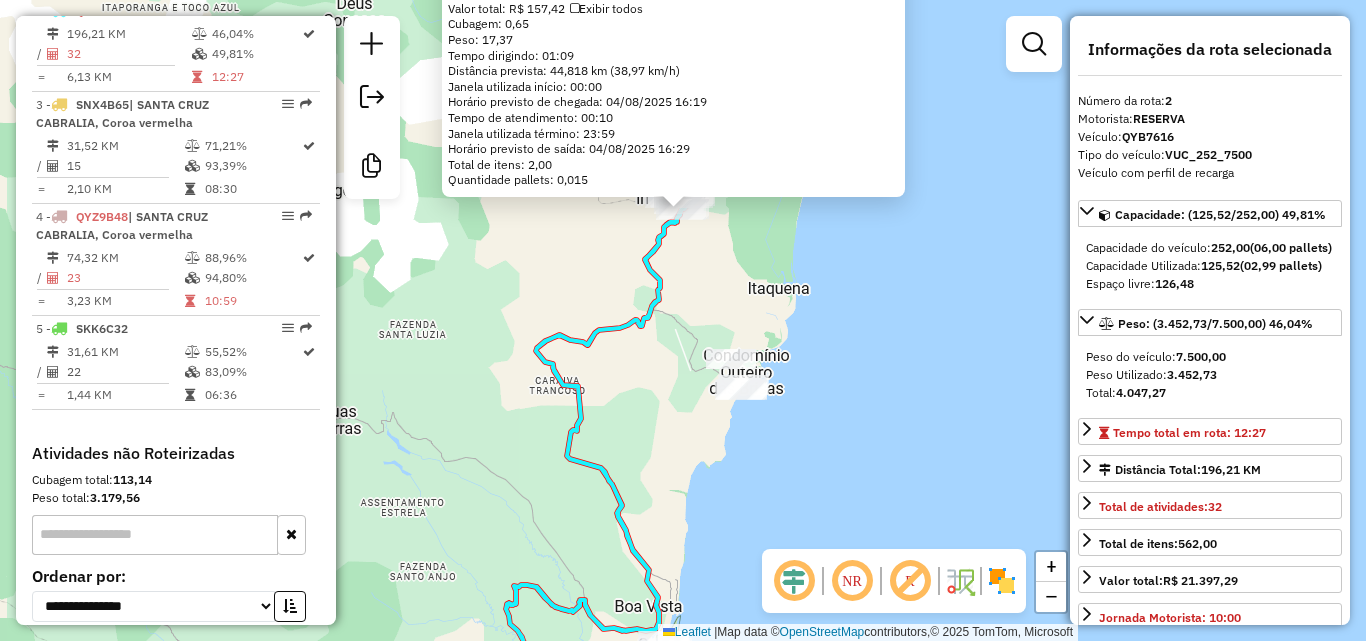 drag, startPoint x: 805, startPoint y: 293, endPoint x: 824, endPoint y: 247, distance: 49.76947 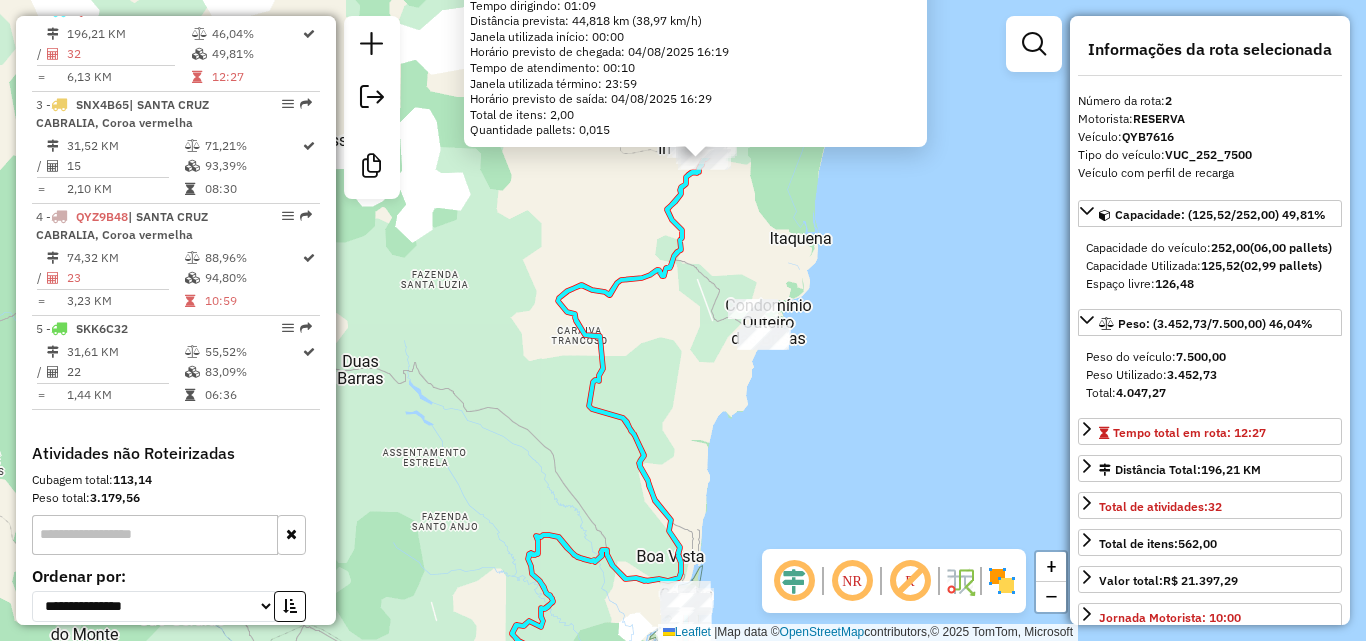 click on "[CLIENT_ID] - [CLIENT_NAME]  Endereço:  [STREET] [NUMBER]   Bairro: [NEIGHBORHOOD] ([CITY] / [STATE])   Pedidos:  [ORDER_ID]   Valor total: [CURRENCY] [PRICE]   Exibir todos   Cubagem: [CUBAGE]  Peso: [WEIGHT]  Tempo dirigindo: [TIME]   Distância prevista: [DISTANCE] km ([SPEED] km/h)   Janela utilizada início: [TIME]   Horário previsto de chegada: [DATE] [TIME]   Tempo de atendimento: [TIME]   Janela utilizada término: [TIME]   Horário previsto de saída: [DATE] [TIME]   Total de itens: [ITEMS]   Quantidade pallets: [PALLETS]  × Janela de atendimento Grade de atendimento Capacidade Transportadoras Veículos Cliente Pedidos  Rotas Selecione os dias de semana para filtrar as janelas de atendimento  Seg   Ter   Qua   Qui   Sex   Sáb   Dom  Informe o período da janela de atendimento: De: Até:  Filtrar exatamente a janela do cliente  Considerar janela de atendimento padrão  Selecione os dias de semana para filtrar as grades de atendimento  Seg   Ter   Qua   Qui   Sex   Sáb   Dom   Considerar clientes sem dia de atendimento cadastrado" 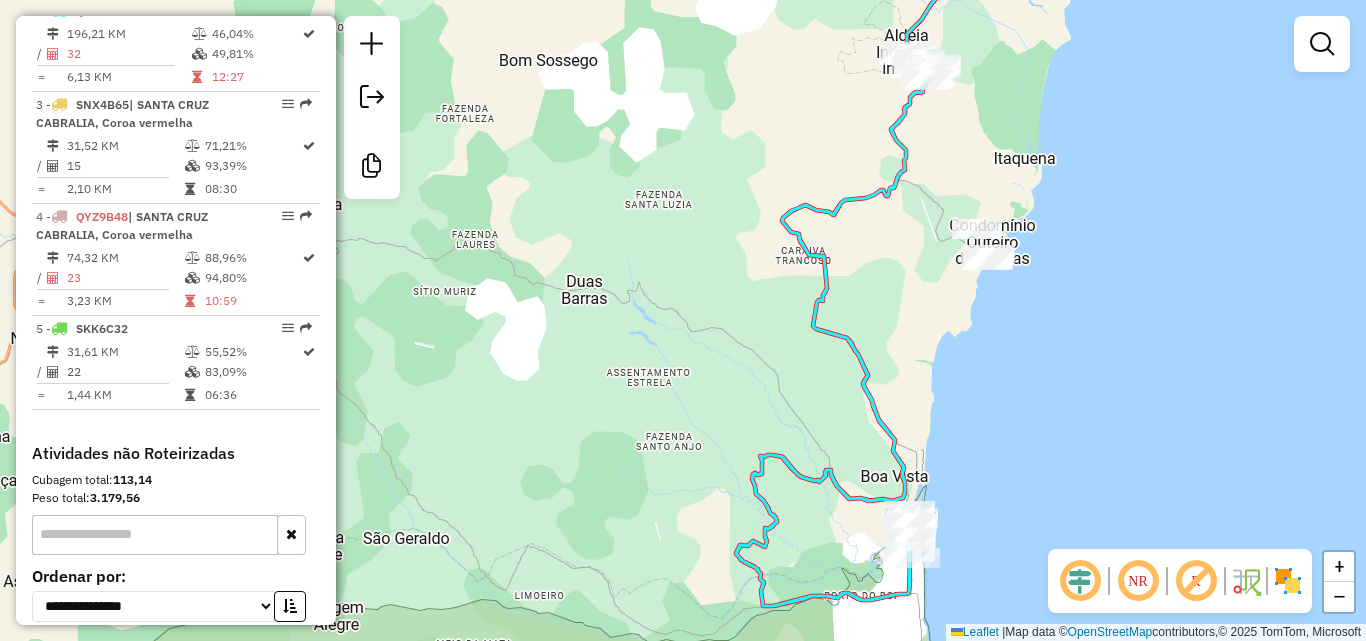 drag, startPoint x: 838, startPoint y: 416, endPoint x: 1008, endPoint y: 409, distance: 170.14406 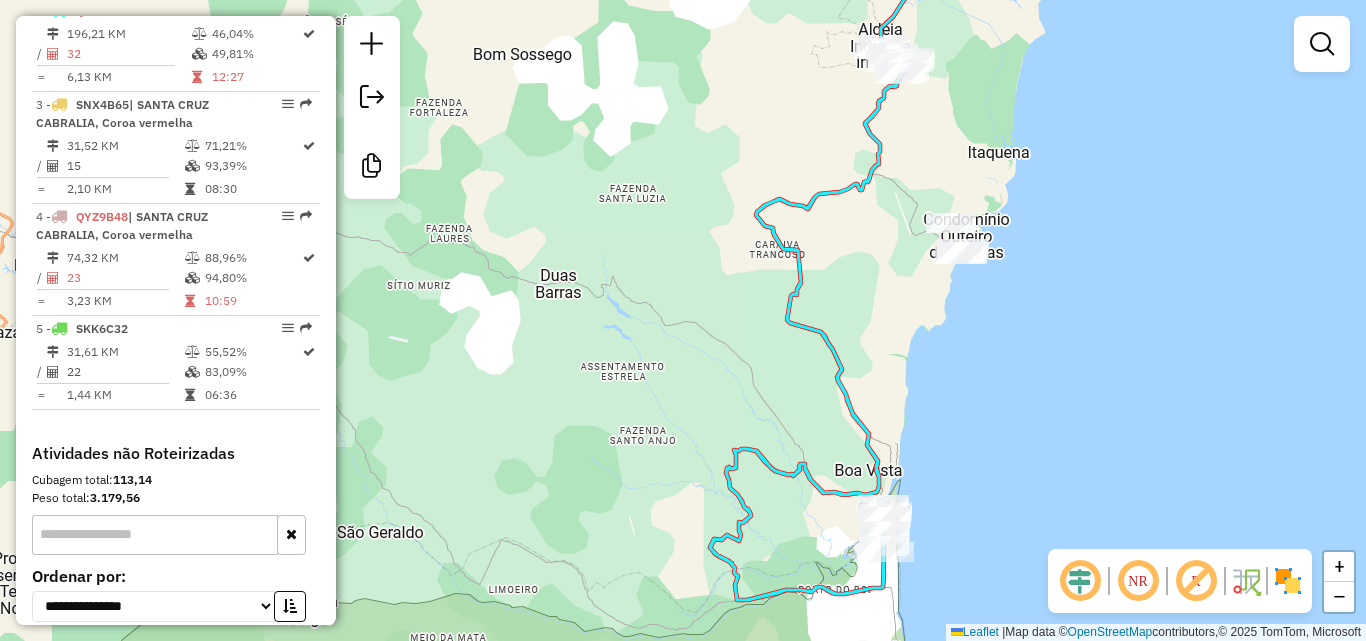 drag, startPoint x: 941, startPoint y: 311, endPoint x: 923, endPoint y: 305, distance: 18.973665 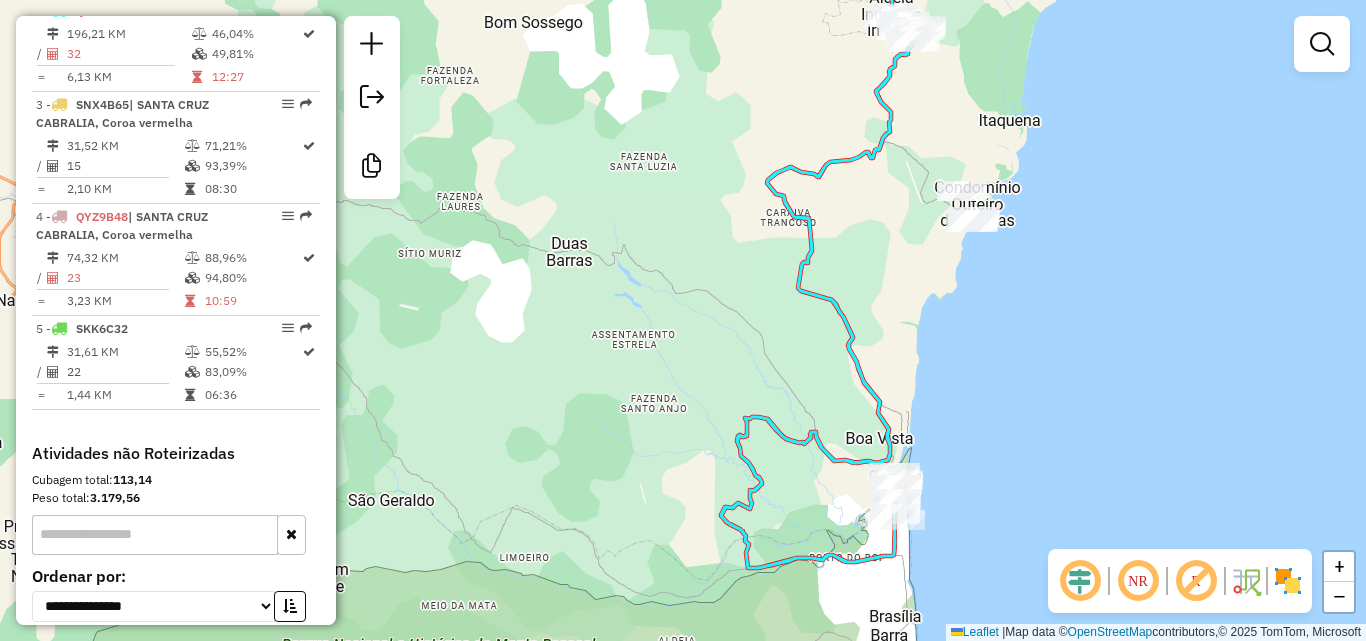 drag, startPoint x: 941, startPoint y: 347, endPoint x: 952, endPoint y: 315, distance: 33.83785 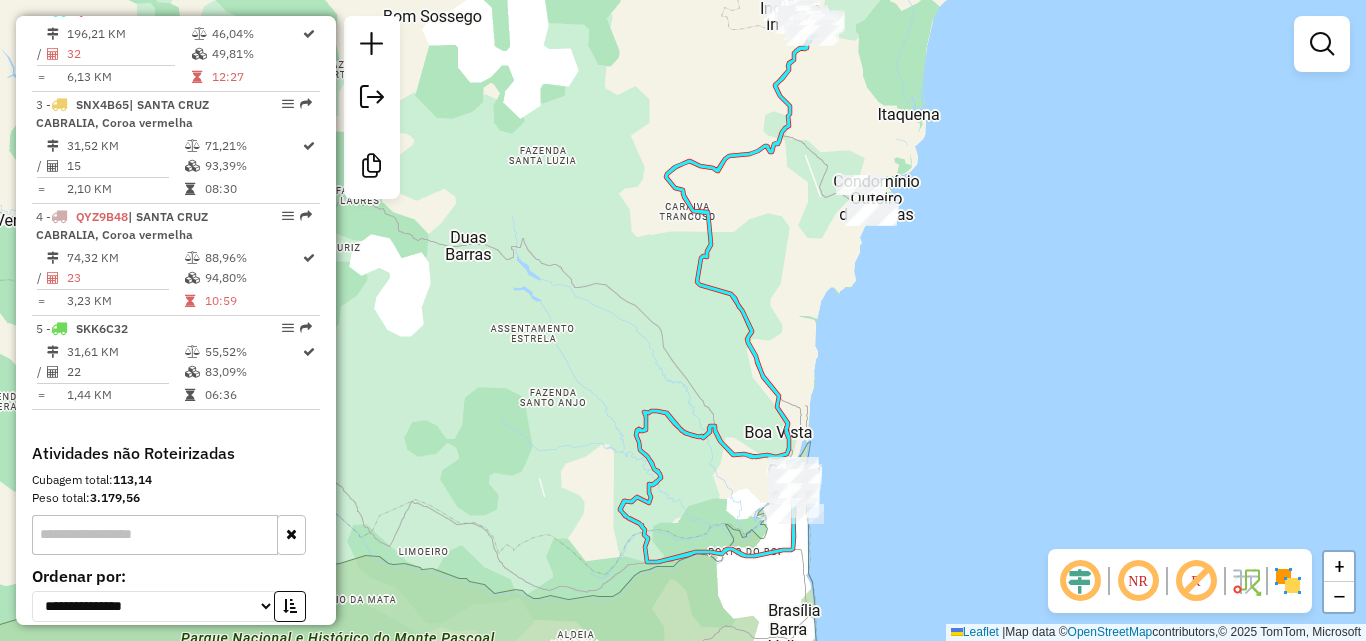 drag, startPoint x: 935, startPoint y: 323, endPoint x: 833, endPoint y: 311, distance: 102.70345 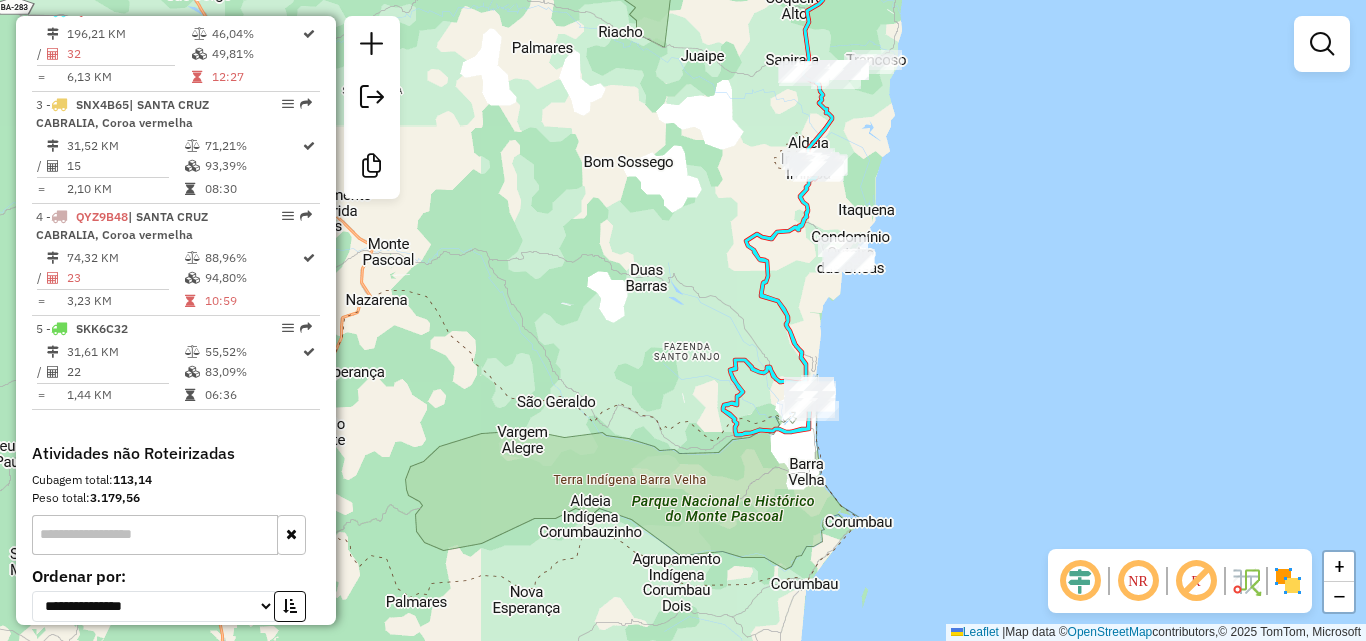 drag, startPoint x: 881, startPoint y: 367, endPoint x: 925, endPoint y: 349, distance: 47.539455 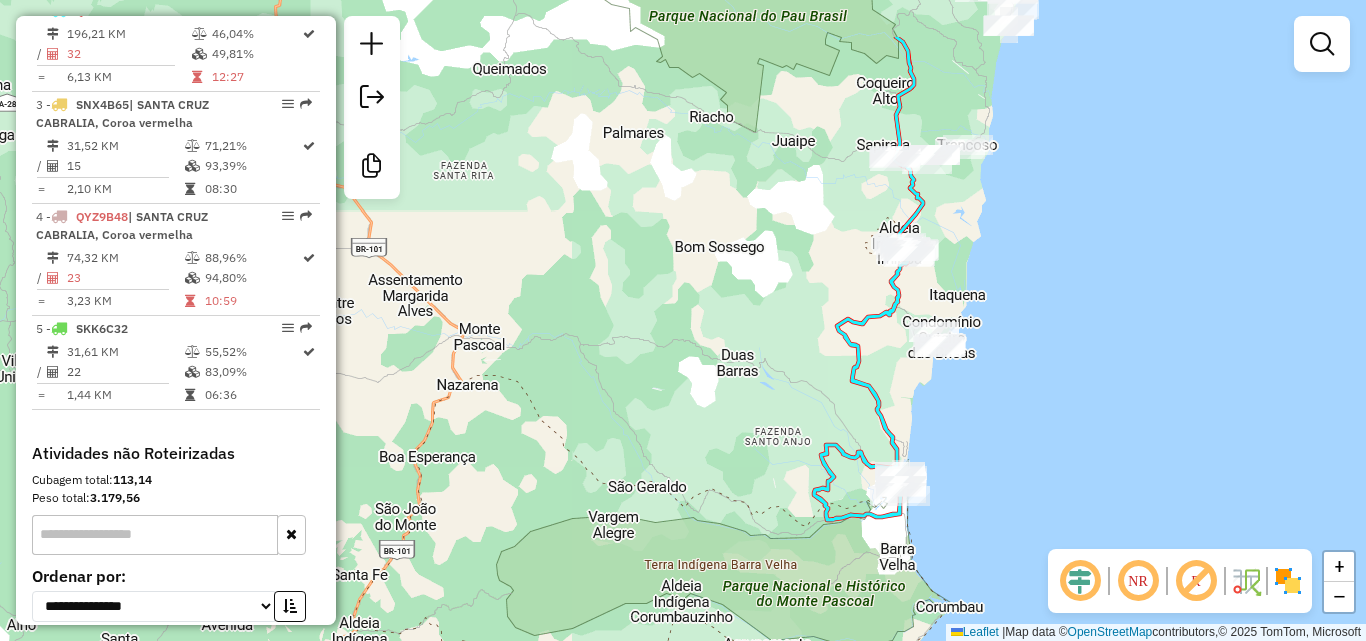drag, startPoint x: 932, startPoint y: 344, endPoint x: 963, endPoint y: 407, distance: 70.21396 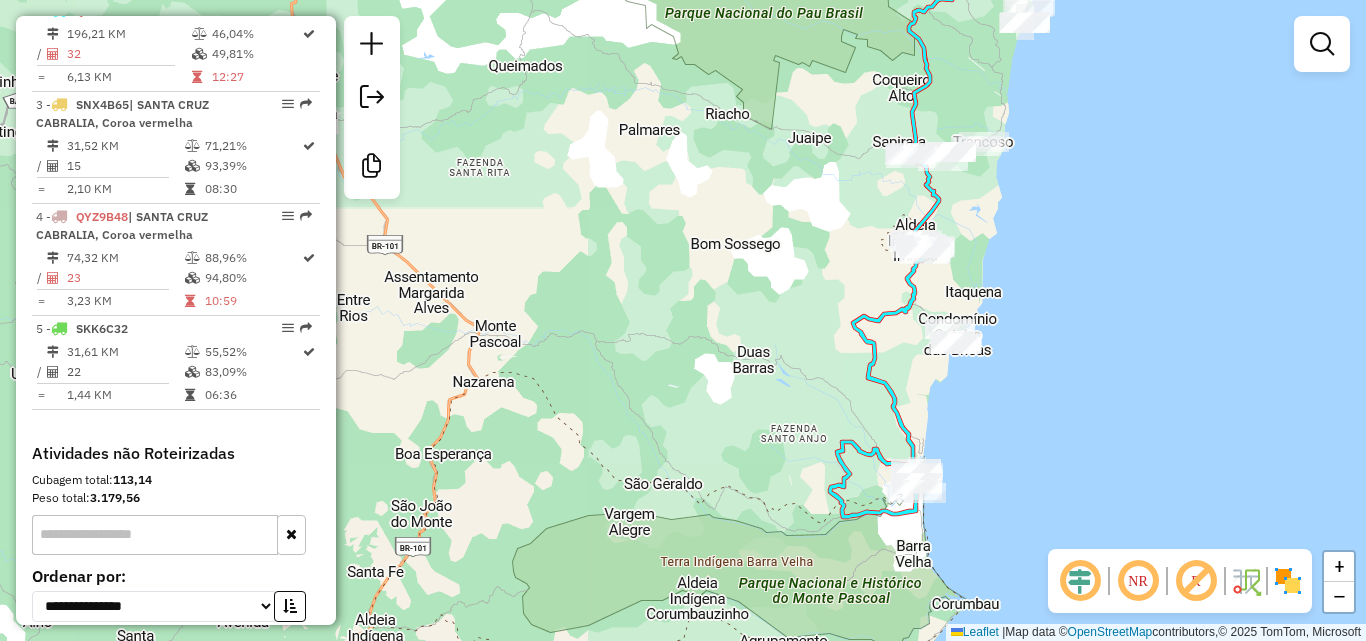 drag, startPoint x: 955, startPoint y: 417, endPoint x: 1050, endPoint y: 425, distance: 95.33625 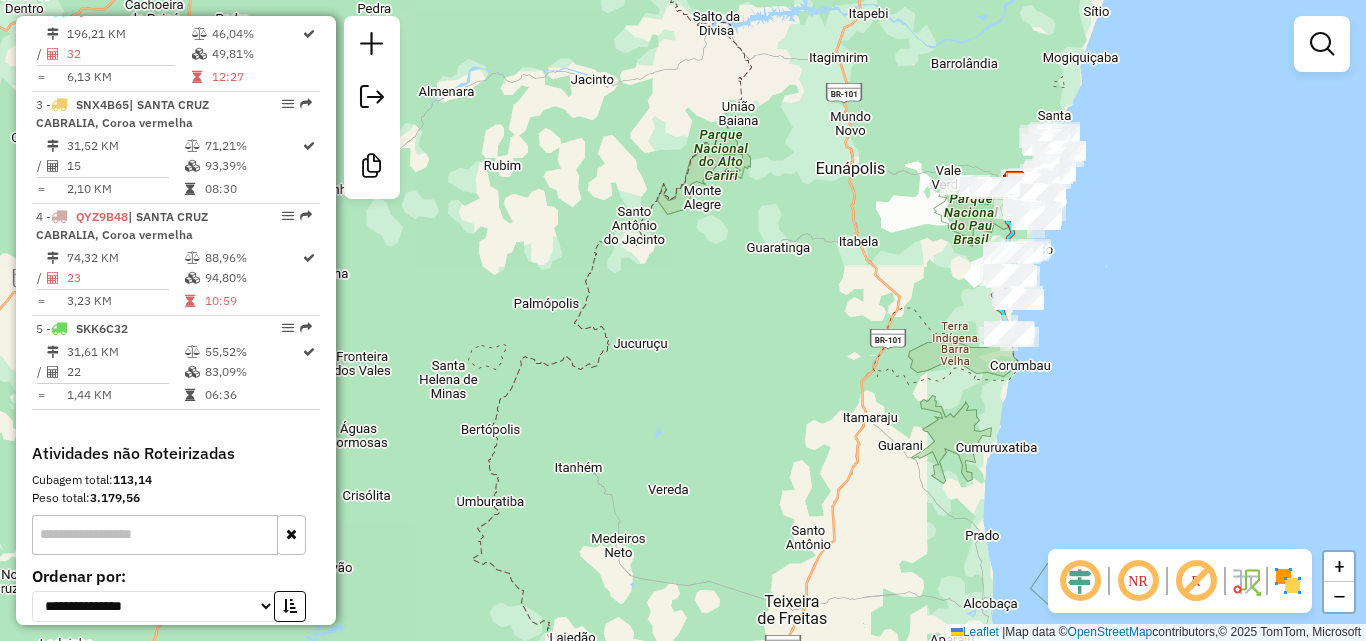 drag, startPoint x: 1122, startPoint y: 274, endPoint x: 1074, endPoint y: 274, distance: 48 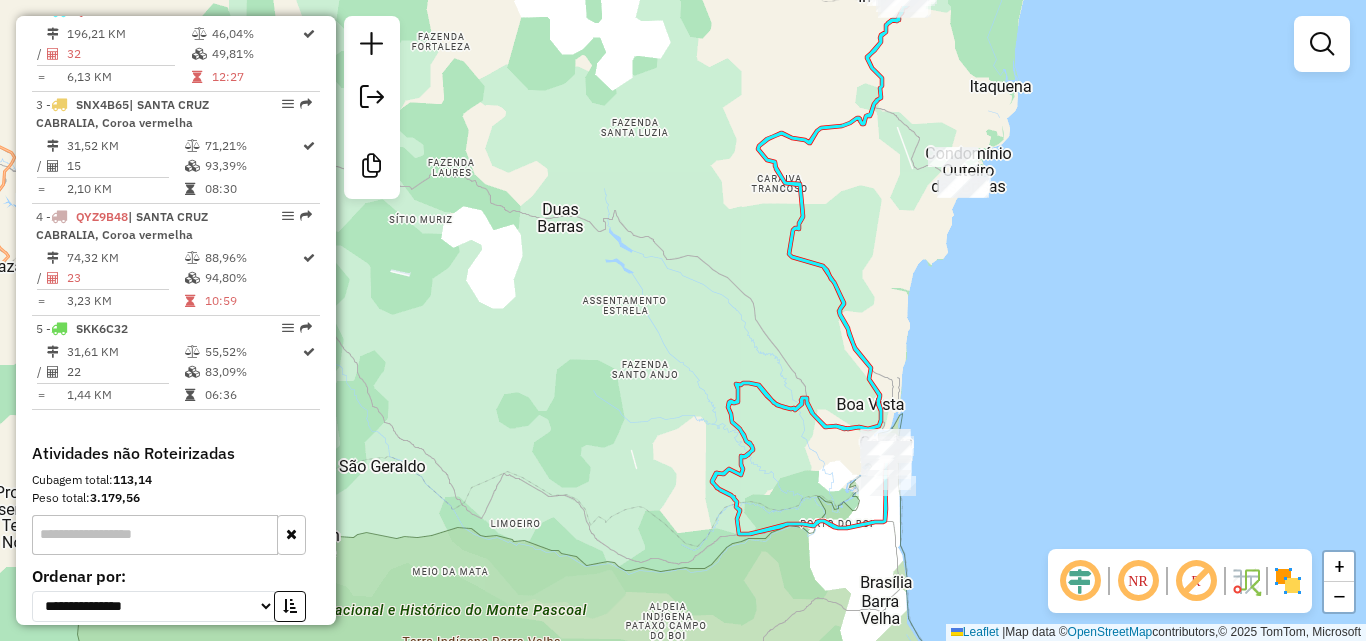 drag, startPoint x: 987, startPoint y: 236, endPoint x: 958, endPoint y: 49, distance: 189.2353 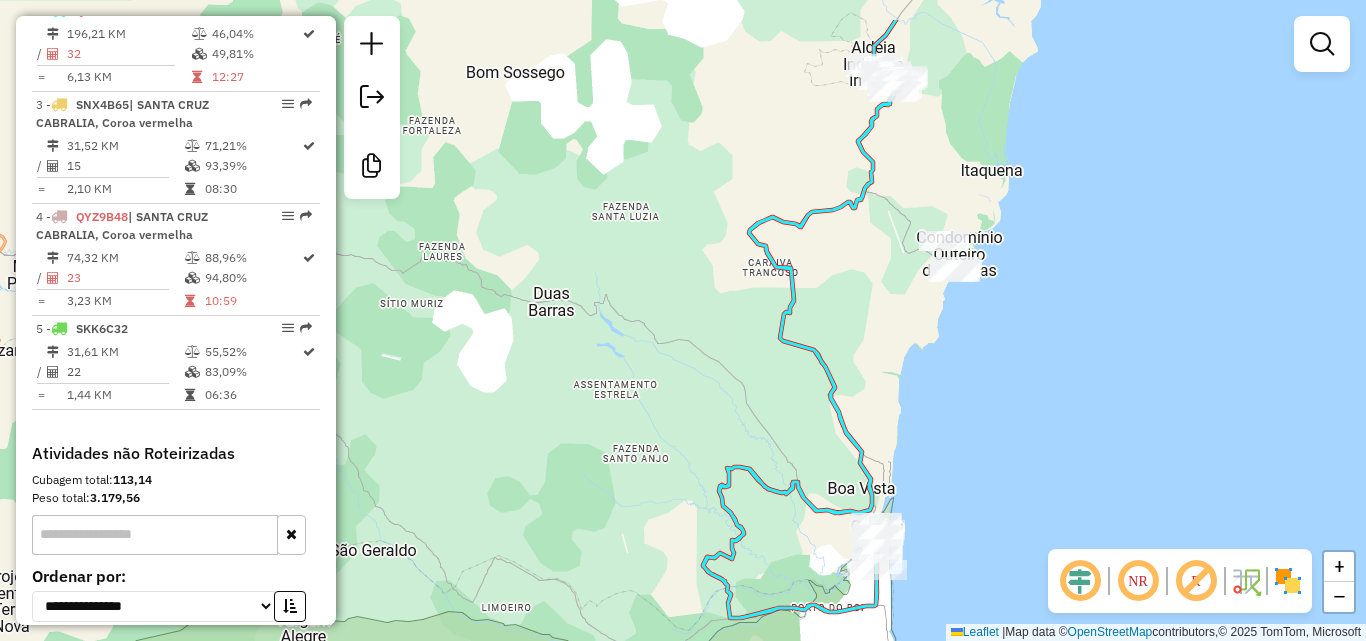 drag, startPoint x: 882, startPoint y: 218, endPoint x: 880, endPoint y: 105, distance: 113.0177 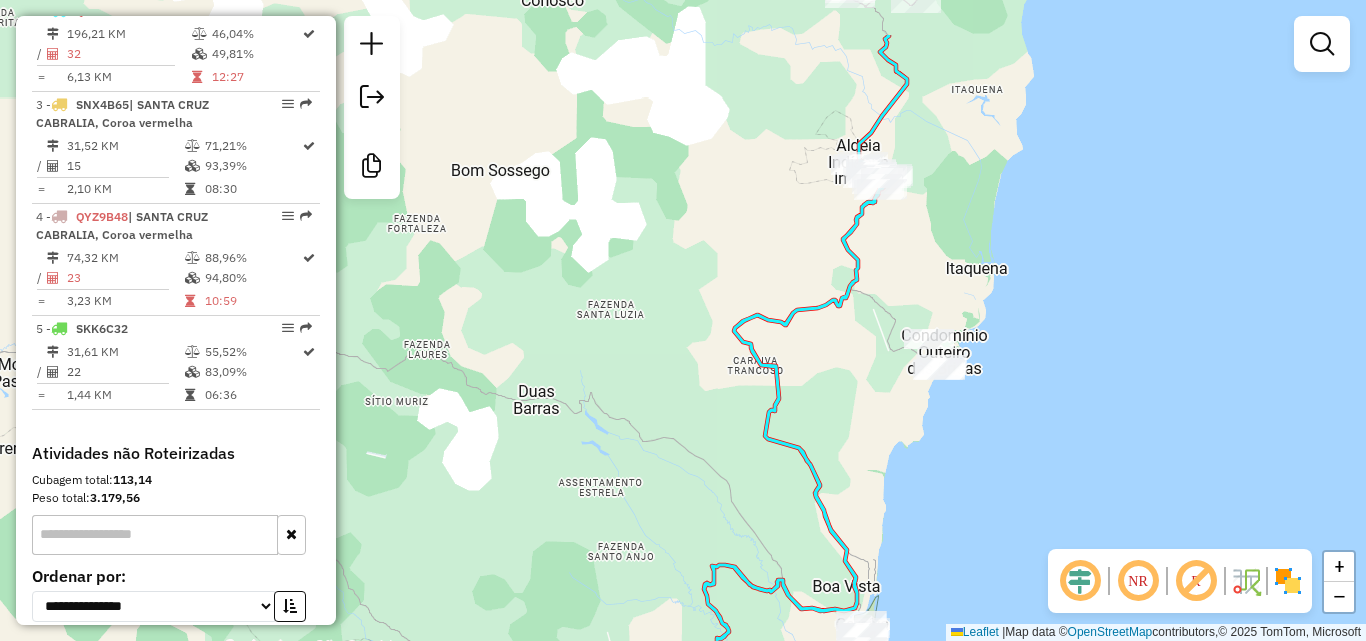 drag, startPoint x: 1001, startPoint y: 406, endPoint x: 981, endPoint y: 494, distance: 90.24411 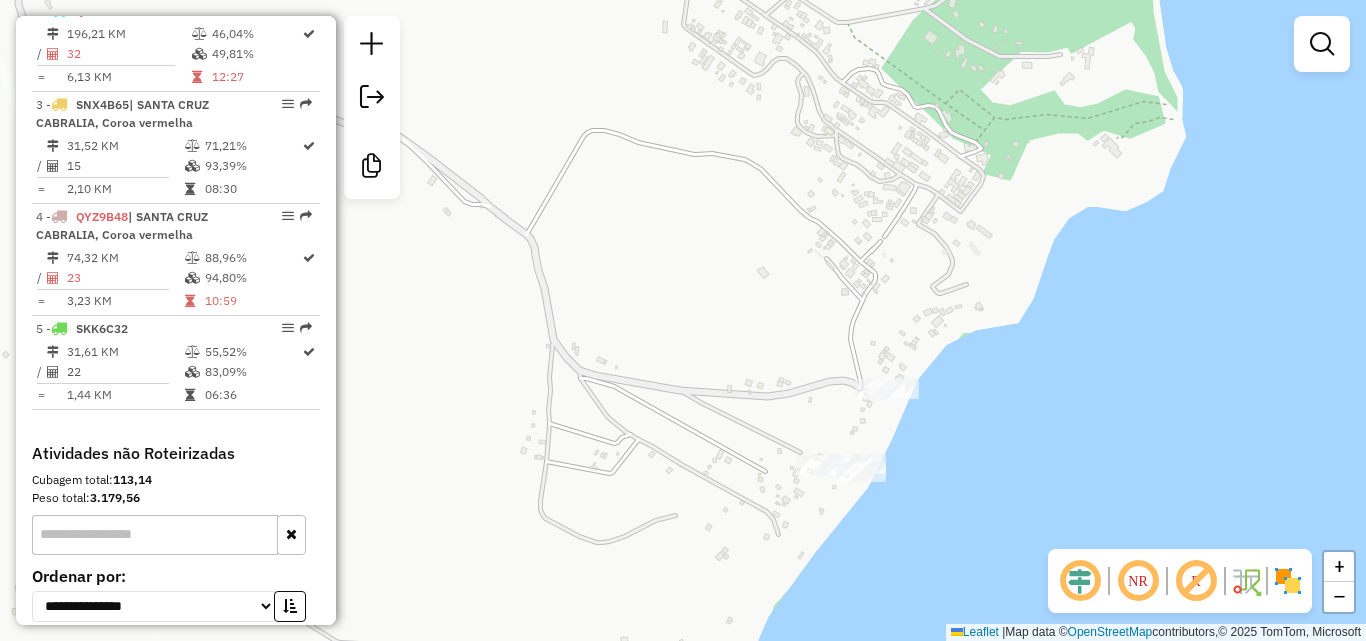 click on "Janela de atendimento Grade de atendimento Capacidade Transportadoras Veículos Cliente Pedidos  Rotas Selecione os dias de semana para filtrar as janelas de atendimento  Seg   Ter   Qua   Qui   Sex   Sáb   Dom  Informe o período da janela de atendimento: De: Até:  Filtrar exatamente a janela do cliente  Considerar janela de atendimento padrão  Selecione os dias de semana para filtrar as grades de atendimento  Seg   Ter   Qua   Qui   Sex   Sáb   Dom   Considerar clientes sem dia de atendimento cadastrado  Clientes fora do dia de atendimento selecionado Filtrar as atividades entre os valores definidos abaixo:  Peso mínimo:   Peso máximo:   Cubagem mínima:   Cubagem máxima:   De:   Até:  Filtrar as atividades entre o tempo de atendimento definido abaixo:  De:   Até:   Considerar capacidade total dos clientes não roteirizados Transportadora: Selecione um ou mais itens Tipo de veículo: Selecione um ou mais itens Veículo: Selecione um ou mais itens Motorista: Selecione um ou mais itens Nome: Rótulo:" 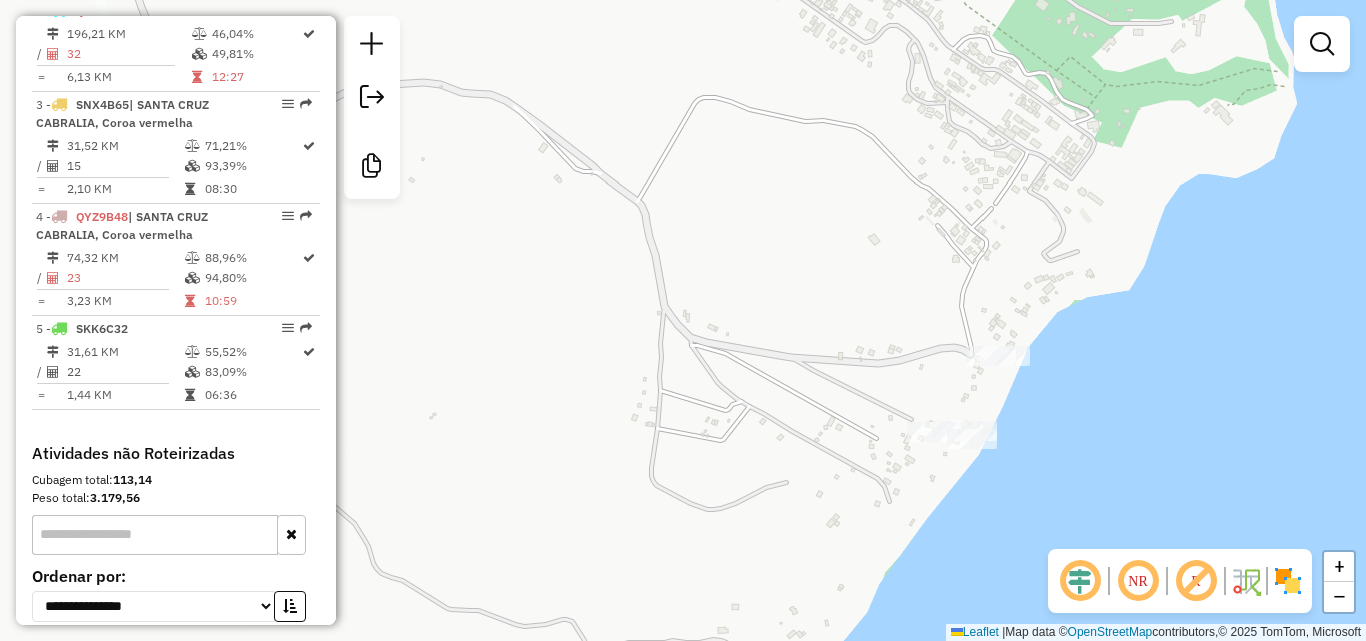 drag, startPoint x: 941, startPoint y: 303, endPoint x: 980, endPoint y: 272, distance: 49.819675 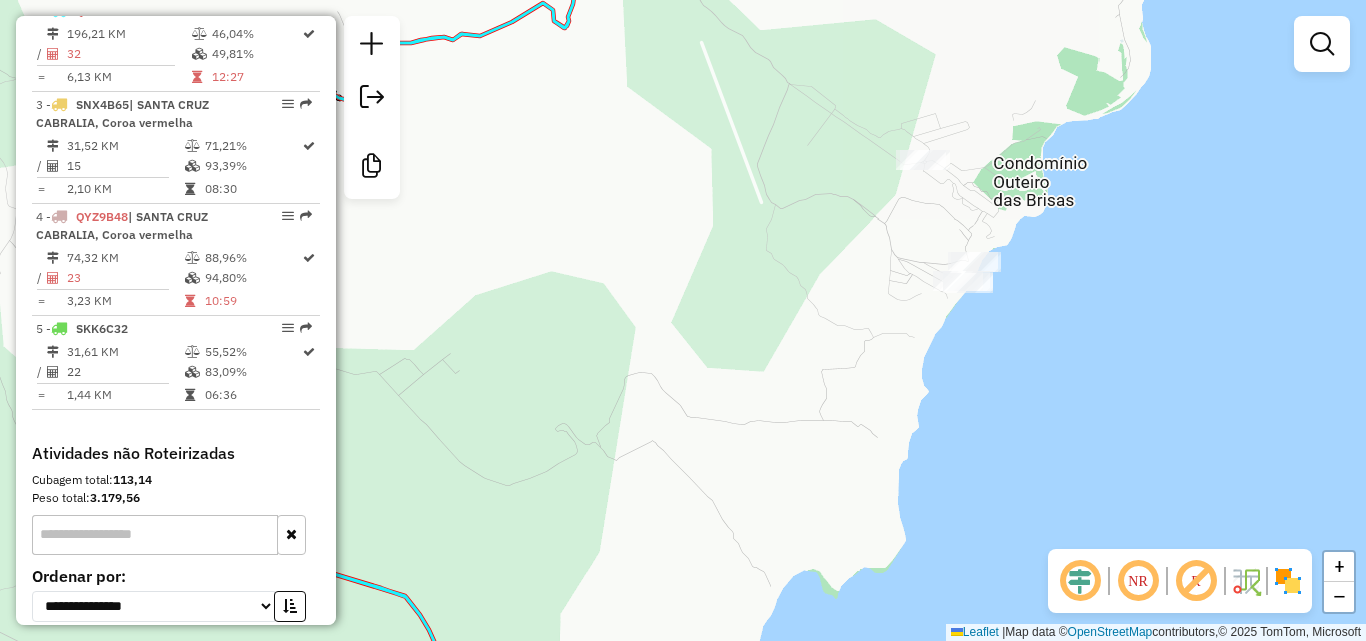 drag, startPoint x: 890, startPoint y: 335, endPoint x: 944, endPoint y: 385, distance: 73.593475 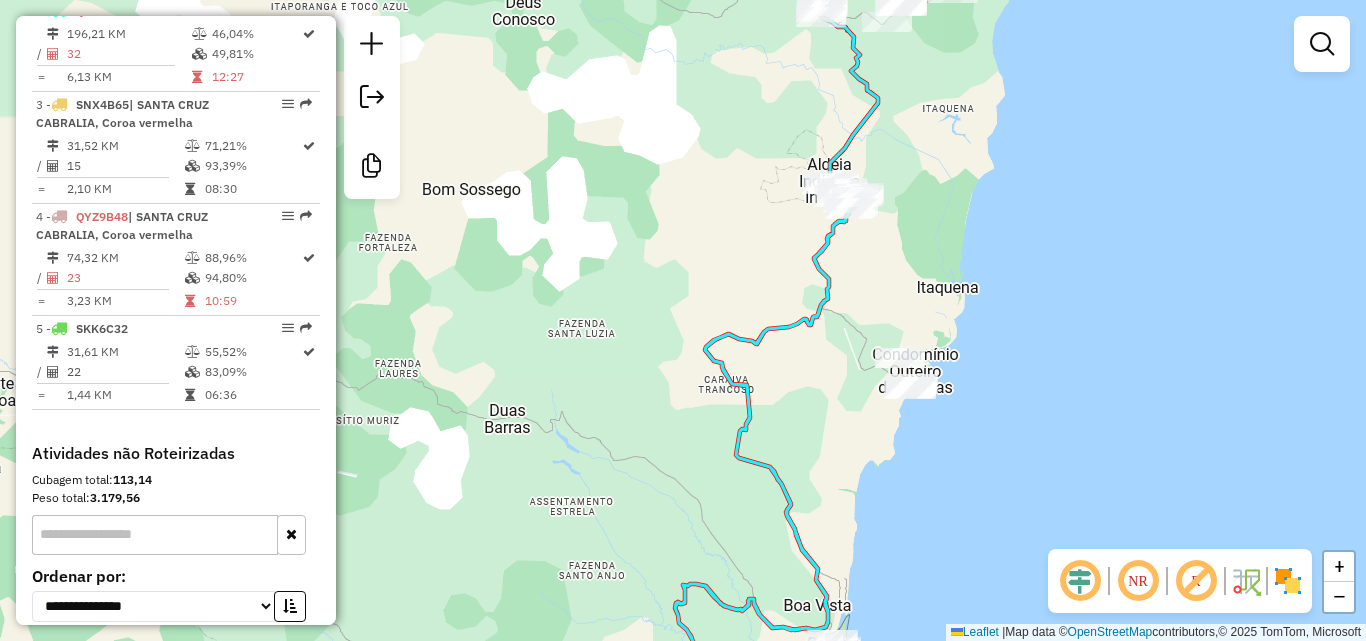 drag, startPoint x: 1029, startPoint y: 306, endPoint x: 961, endPoint y: 341, distance: 76.47875 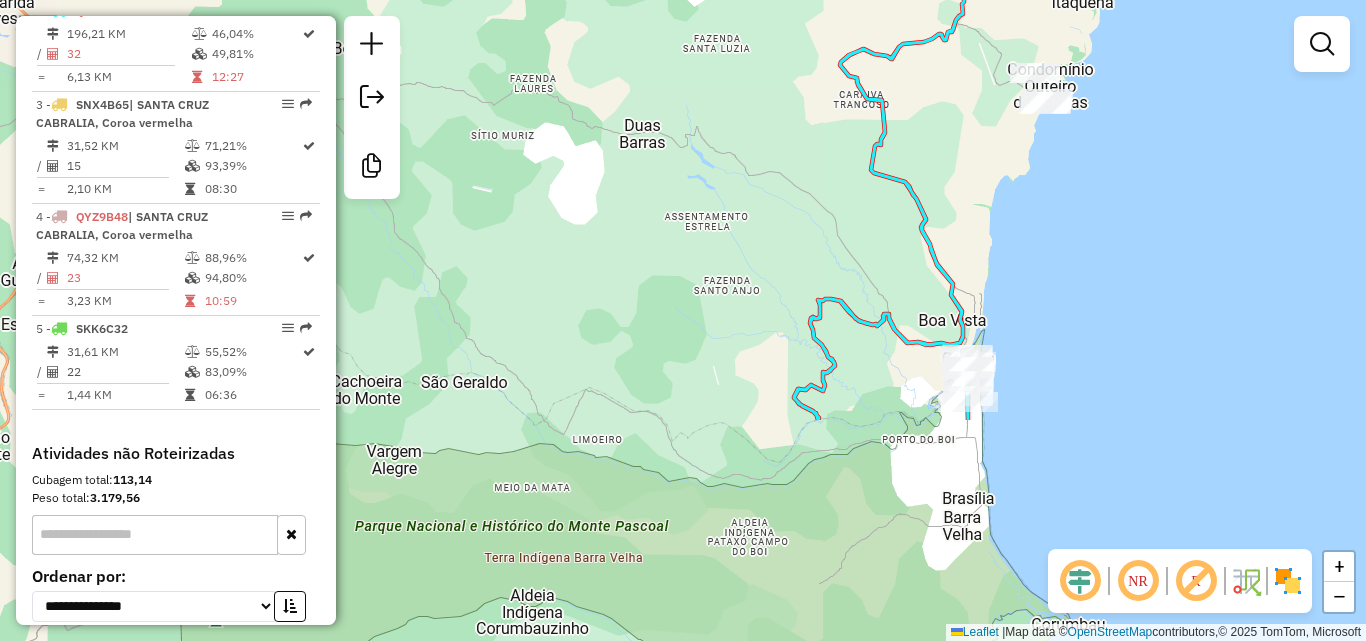 drag, startPoint x: 923, startPoint y: 458, endPoint x: 1054, endPoint y: 176, distance: 310.9421 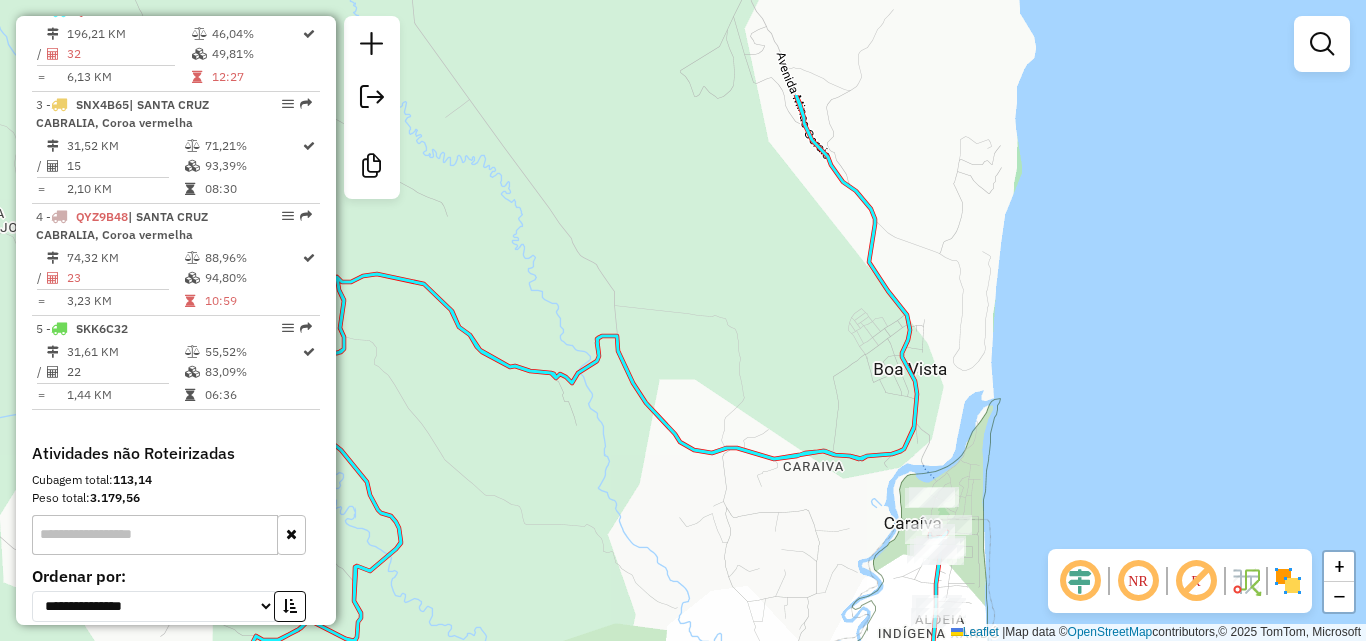 drag, startPoint x: 1022, startPoint y: 289, endPoint x: 1057, endPoint y: 460, distance: 174.54512 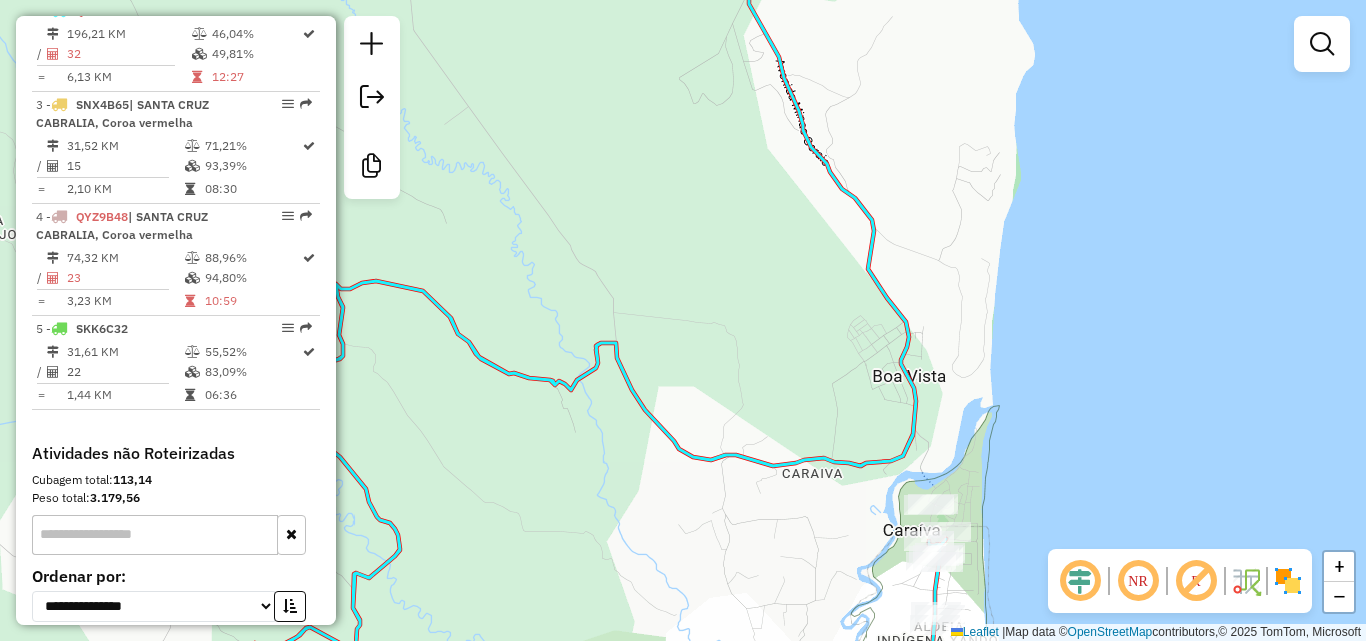 drag, startPoint x: 988, startPoint y: 407, endPoint x: 969, endPoint y: 462, distance: 58.189346 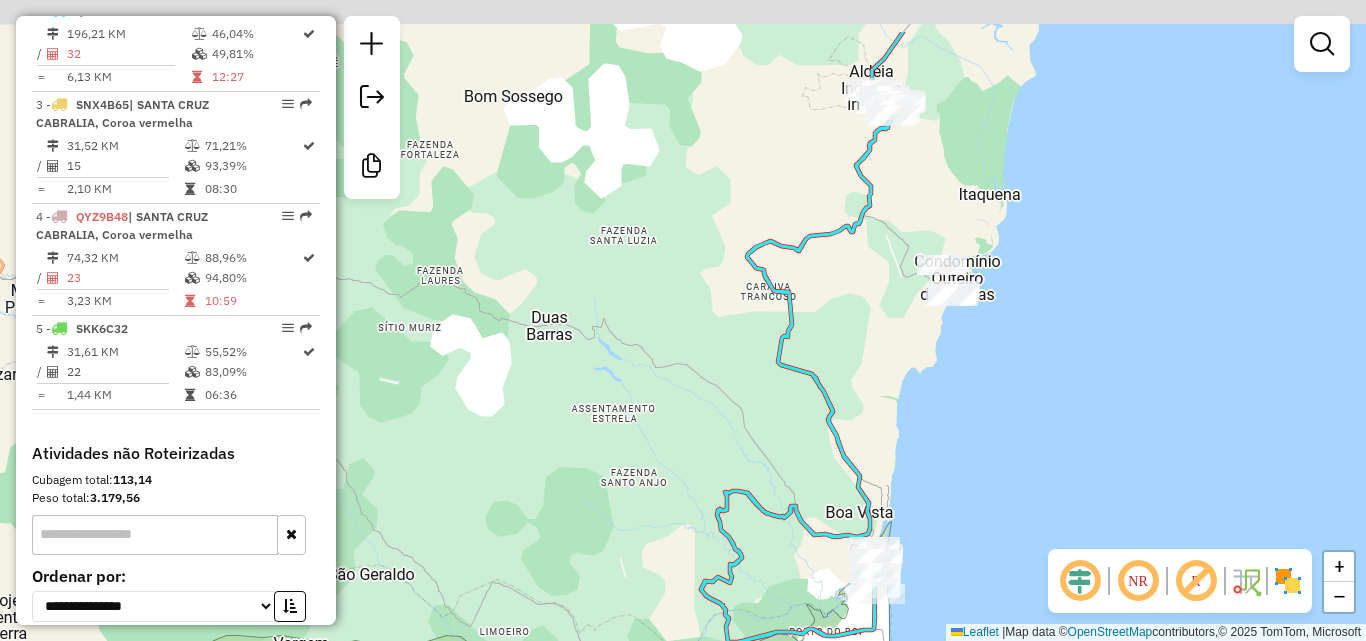drag, startPoint x: 1050, startPoint y: 325, endPoint x: 952, endPoint y: 477, distance: 180.85353 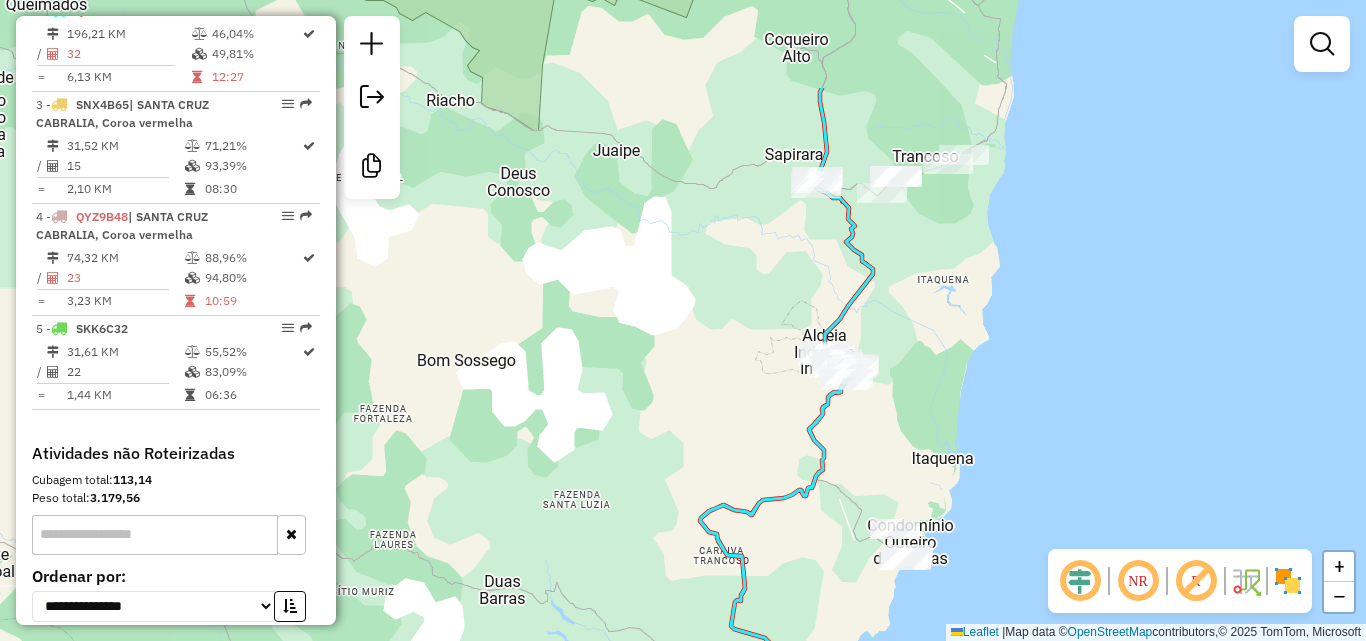 drag, startPoint x: 993, startPoint y: 239, endPoint x: 1017, endPoint y: 387, distance: 149.93332 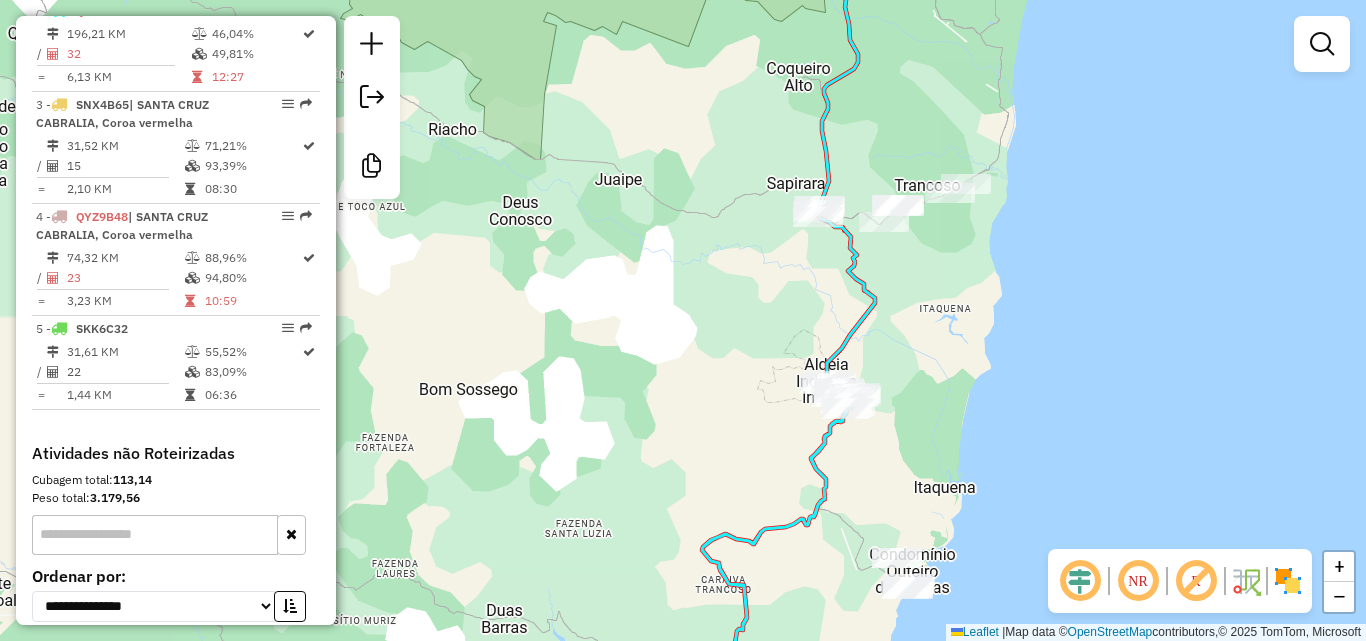 click on "Janela de atendimento Grade de atendimento Capacidade Transportadoras Veículos Cliente Pedidos  Rotas Selecione os dias de semana para filtrar as janelas de atendimento  Seg   Ter   Qua   Qui   Sex   Sáb   Dom  Informe o período da janela de atendimento: De: Até:  Filtrar exatamente a janela do cliente  Considerar janela de atendimento padrão  Selecione os dias de semana para filtrar as grades de atendimento  Seg   Ter   Qua   Qui   Sex   Sáb   Dom   Considerar clientes sem dia de atendimento cadastrado  Clientes fora do dia de atendimento selecionado Filtrar as atividades entre os valores definidos abaixo:  Peso mínimo:   Peso máximo:   Cubagem mínima:   Cubagem máxima:   De:   Até:  Filtrar as atividades entre o tempo de atendimento definido abaixo:  De:   Até:   Considerar capacidade total dos clientes não roteirizados Transportadora: Selecione um ou mais itens Tipo de veículo: Selecione um ou mais itens Veículo: Selecione um ou mais itens Motorista: Selecione um ou mais itens Nome: Rótulo:" 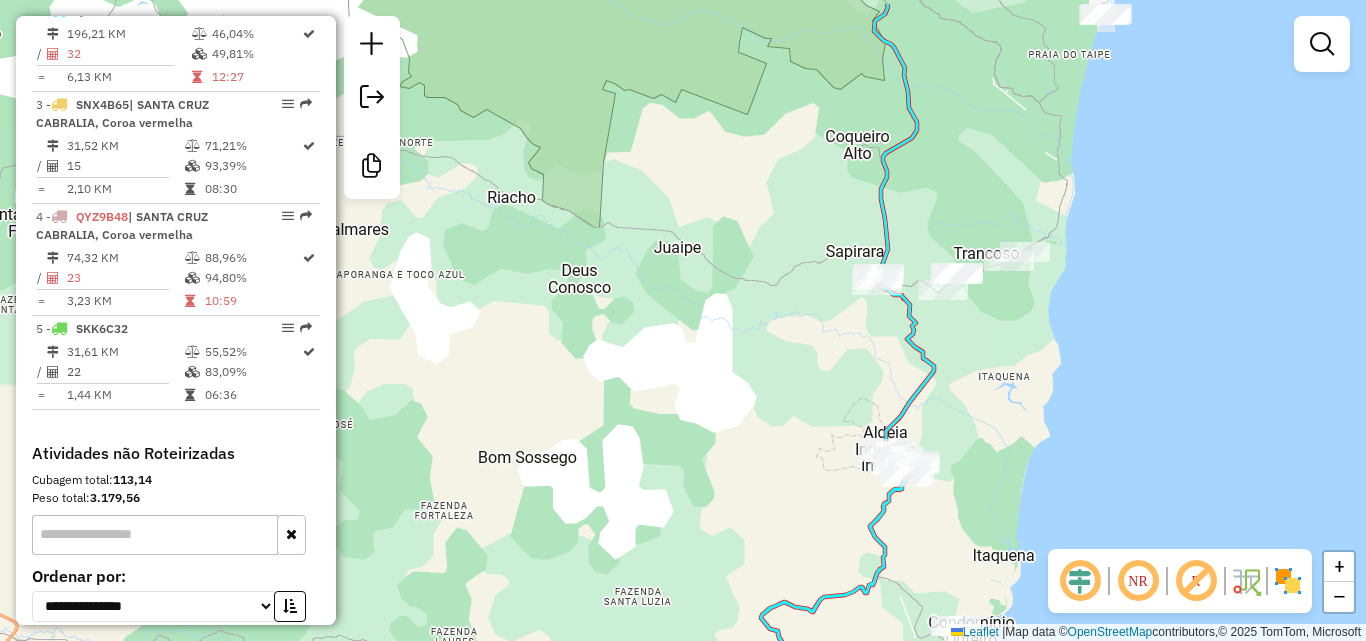 drag, startPoint x: 960, startPoint y: 302, endPoint x: 1020, endPoint y: 370, distance: 90.68627 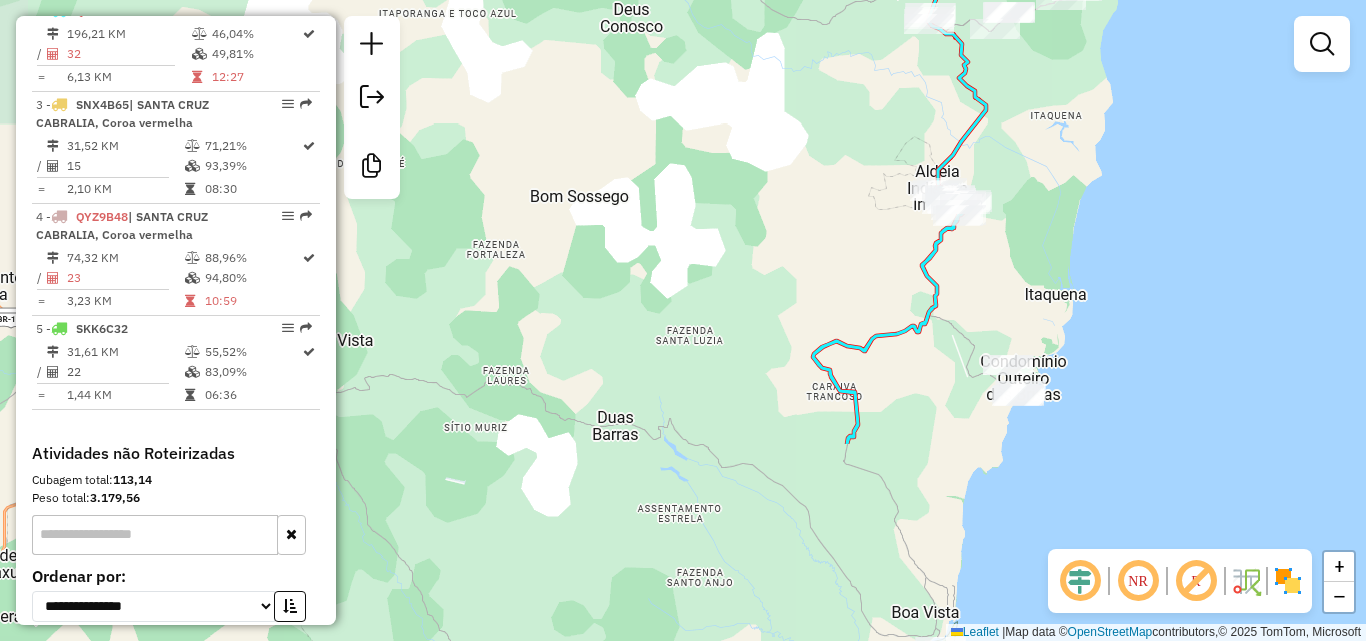 drag, startPoint x: 960, startPoint y: 455, endPoint x: 1018, endPoint y: 129, distance: 331.11932 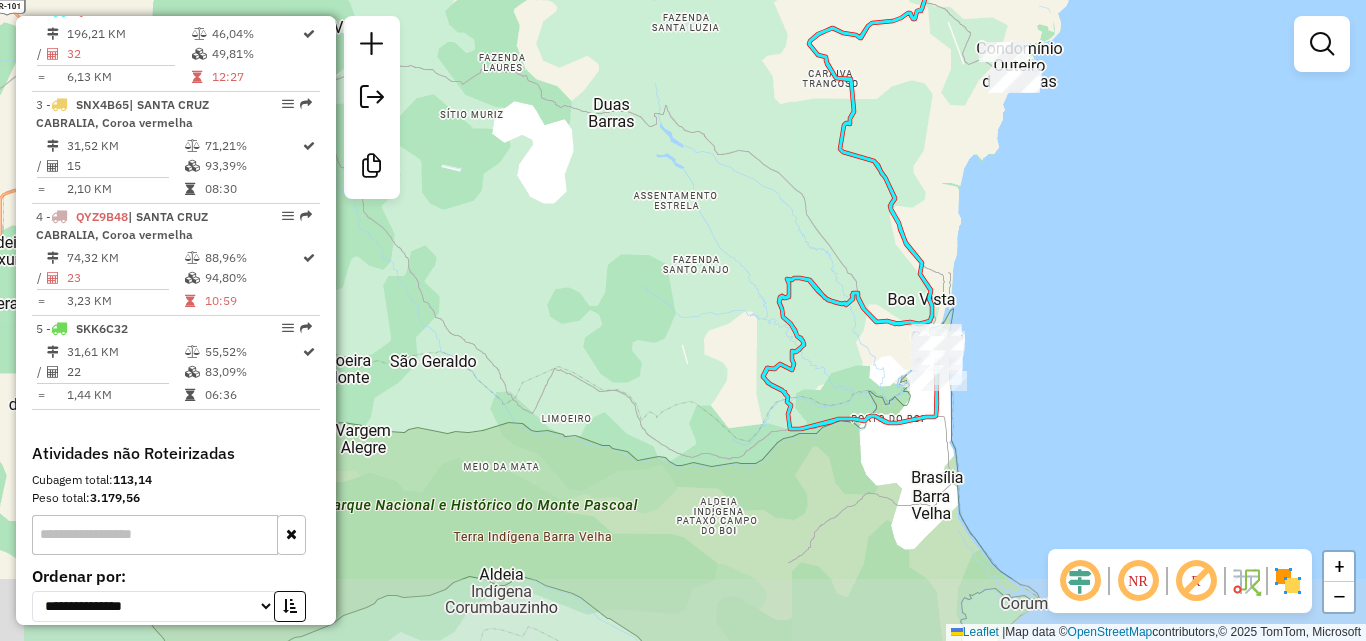 drag, startPoint x: 919, startPoint y: 389, endPoint x: 895, endPoint y: 185, distance: 205.4069 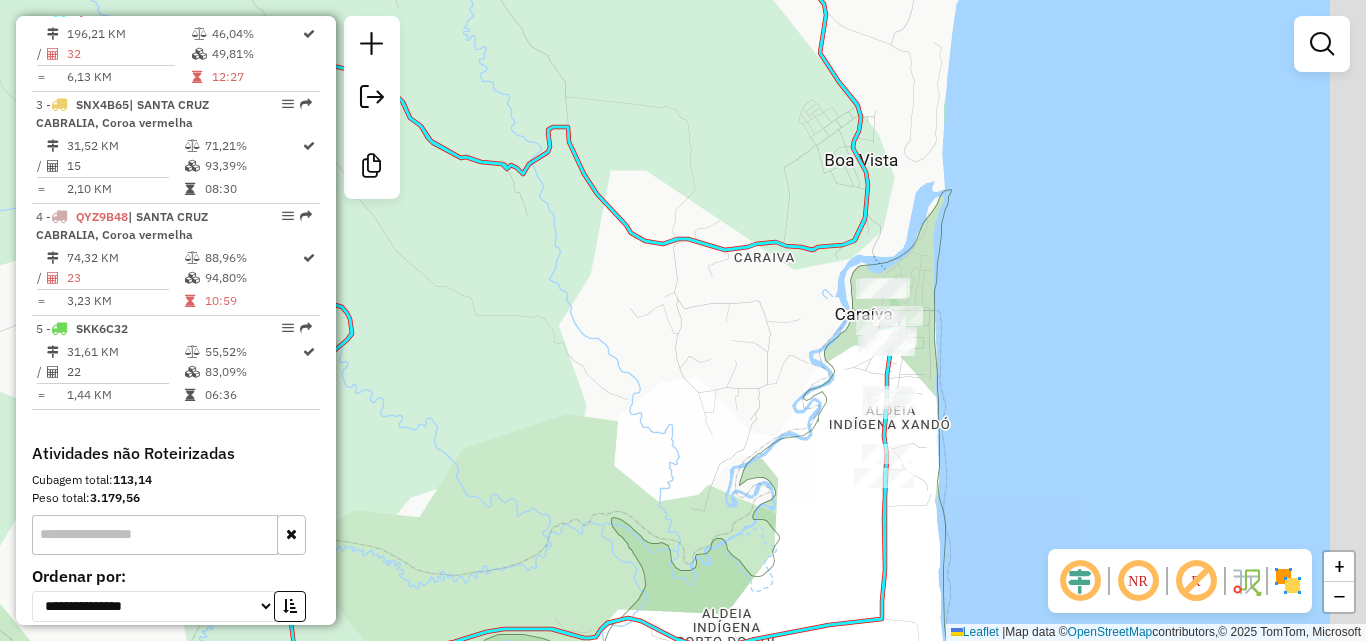 drag, startPoint x: 1039, startPoint y: 246, endPoint x: 977, endPoint y: 254, distance: 62.514 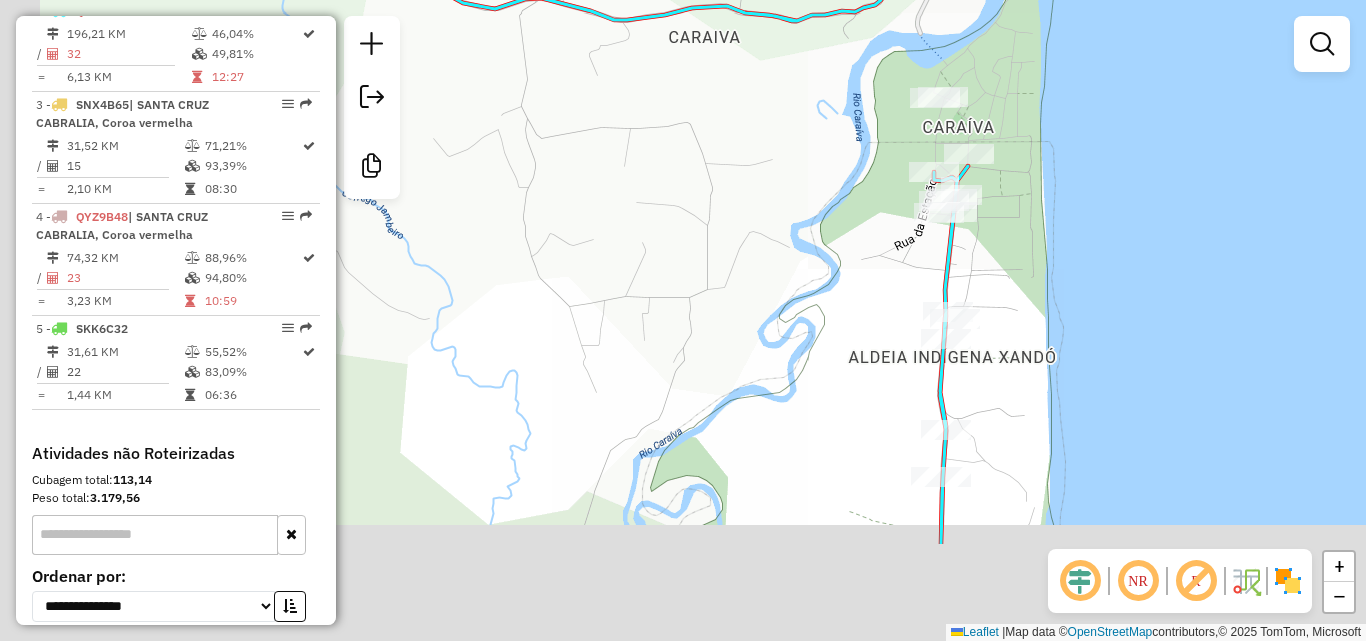drag, startPoint x: 898, startPoint y: 410, endPoint x: 1006, endPoint y: 249, distance: 193.86852 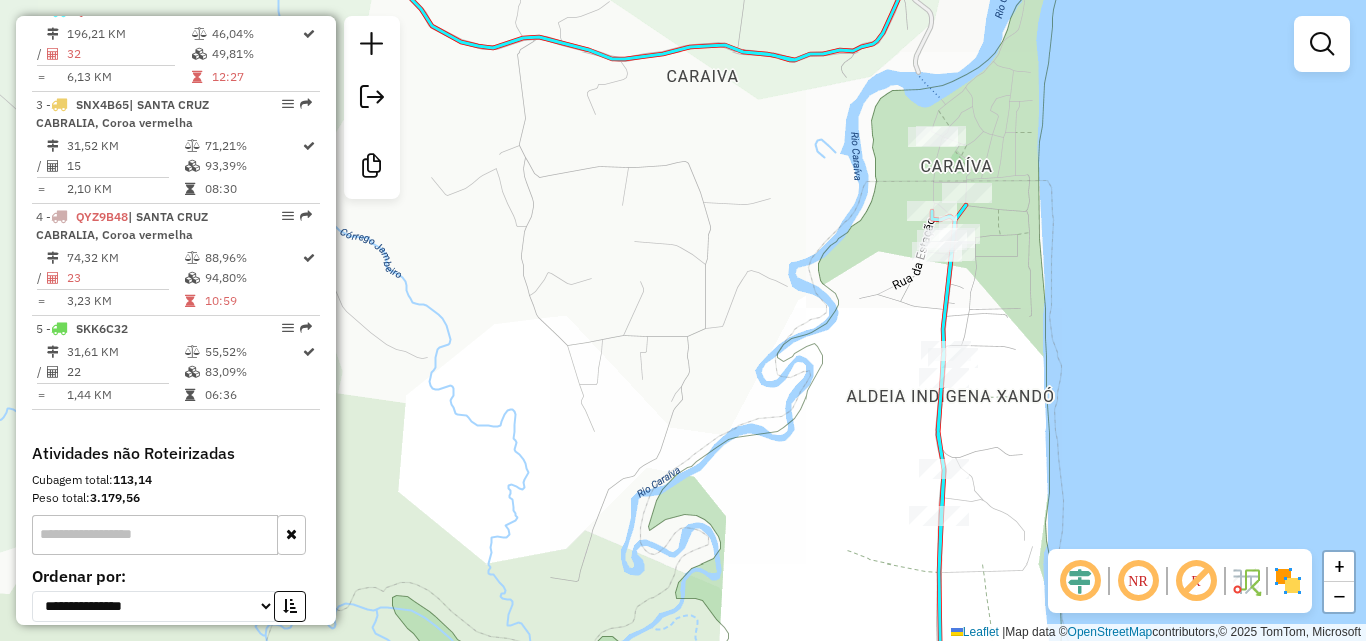 drag, startPoint x: 1046, startPoint y: 185, endPoint x: 827, endPoint y: 457, distance: 349.20624 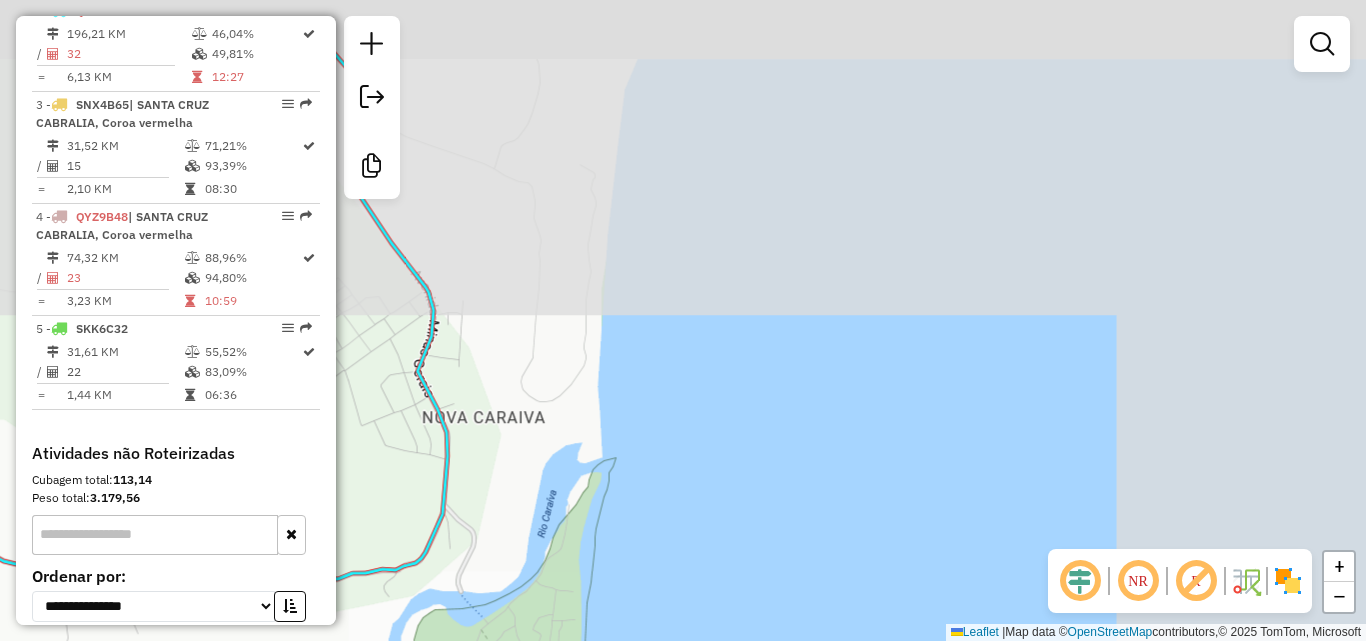drag, startPoint x: 977, startPoint y: 176, endPoint x: 1120, endPoint y: 444, distance: 303.7647 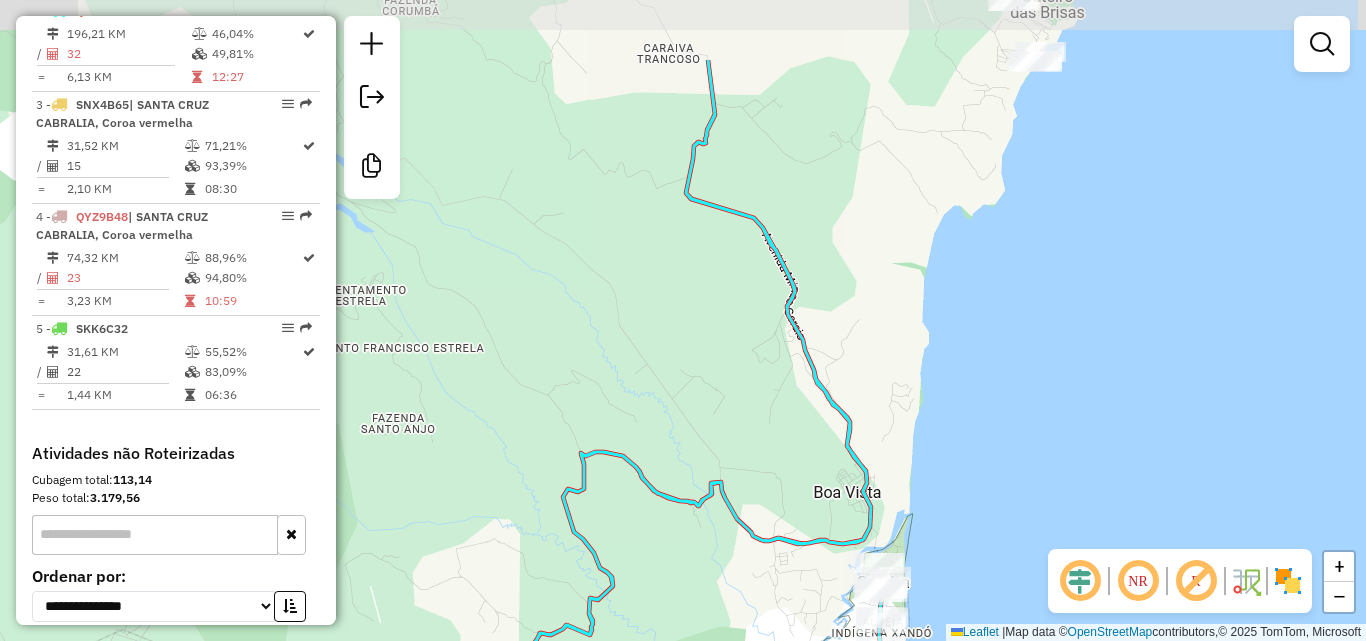 drag, startPoint x: 1033, startPoint y: 264, endPoint x: 903, endPoint y: 467, distance: 241.05809 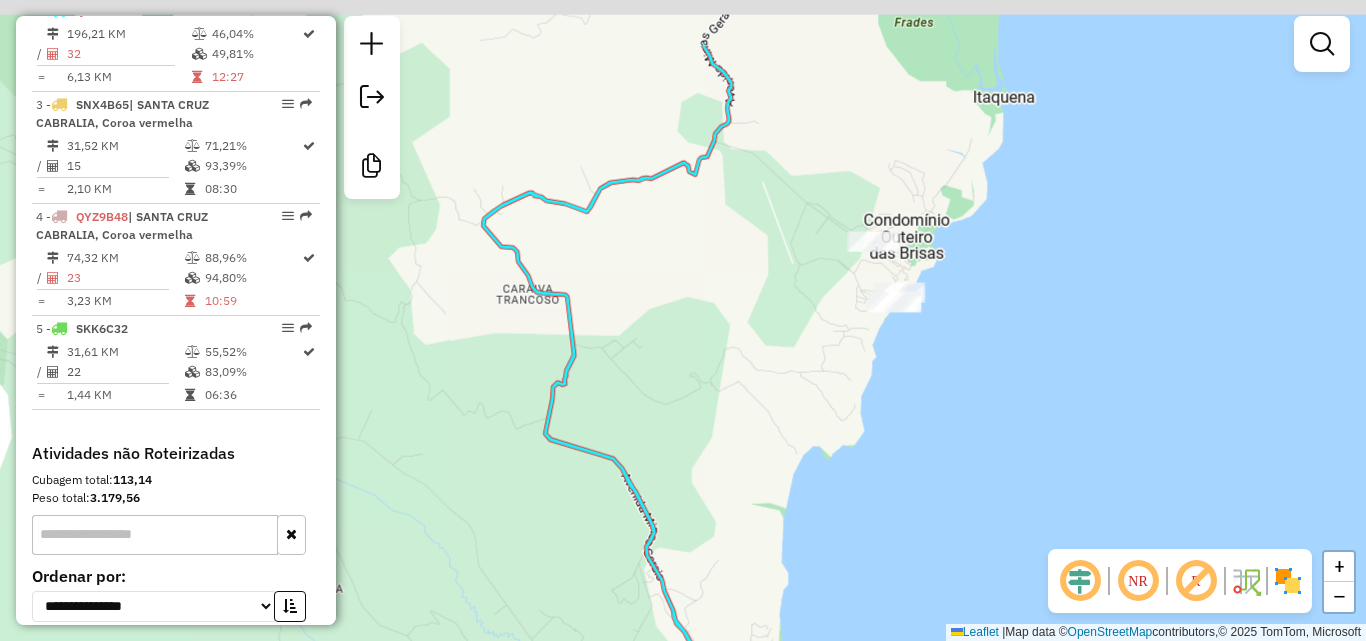 drag, startPoint x: 1013, startPoint y: 303, endPoint x: 975, endPoint y: 383, distance: 88.56636 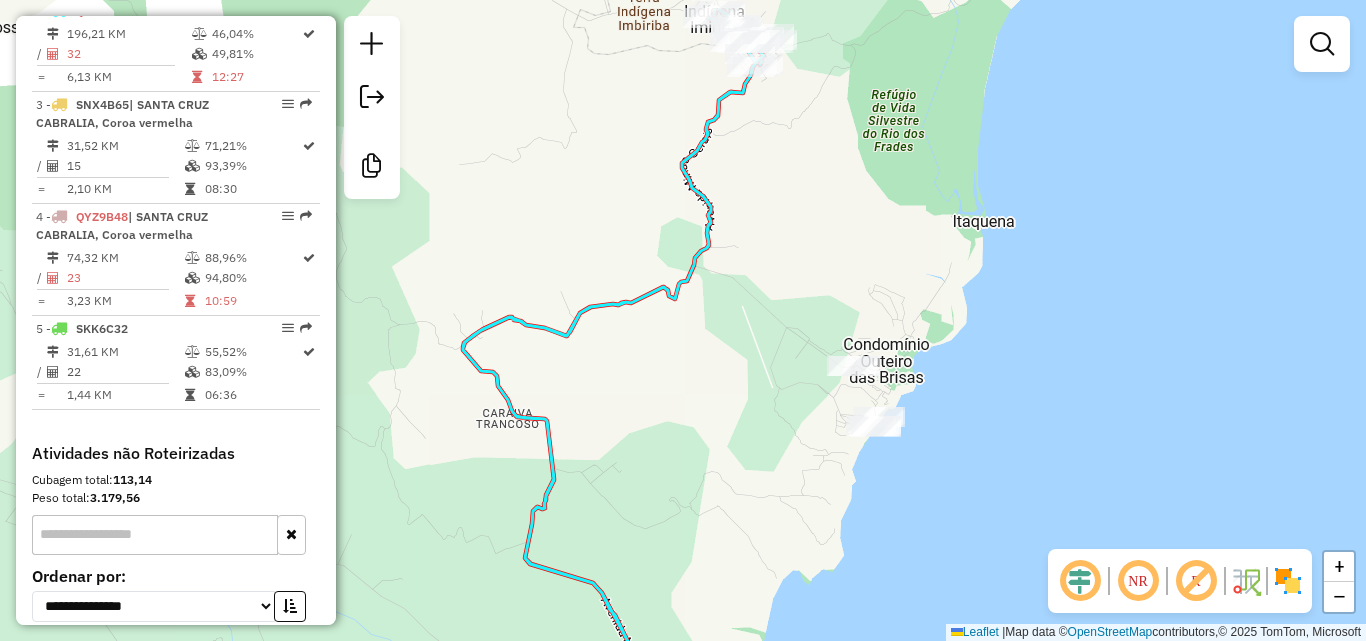 drag, startPoint x: 993, startPoint y: 296, endPoint x: 991, endPoint y: 347, distance: 51.0392 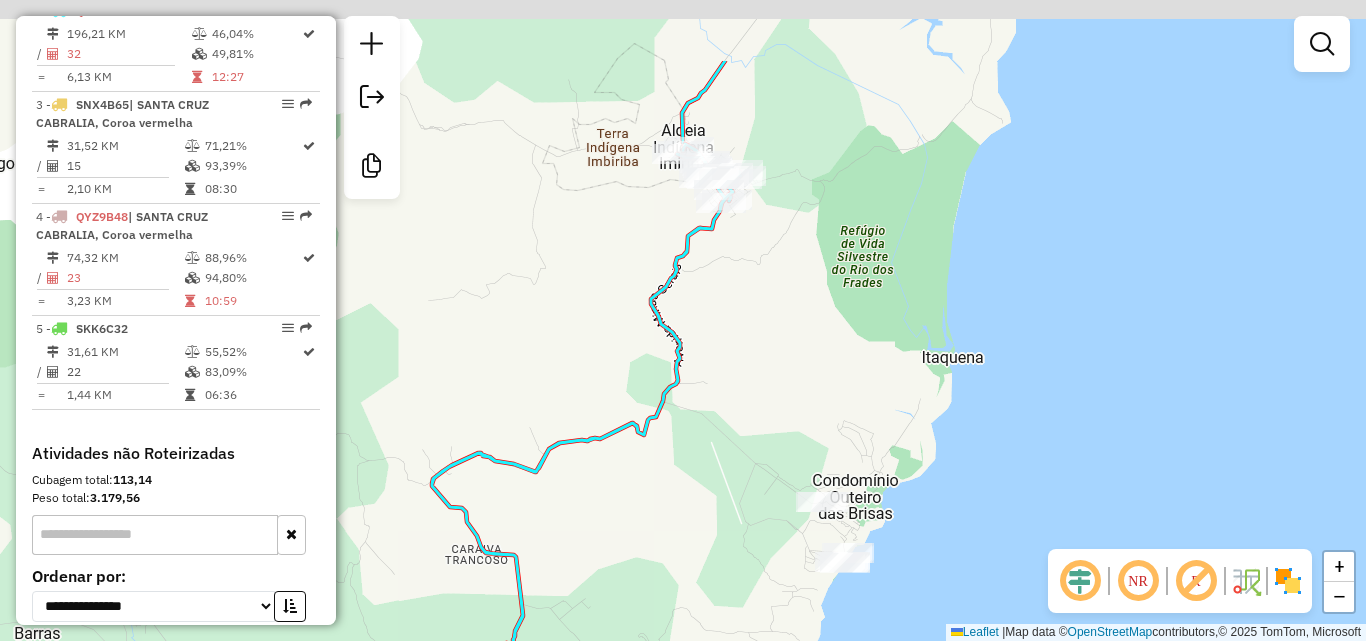 drag, startPoint x: 966, startPoint y: 193, endPoint x: 942, endPoint y: 328, distance: 137.11674 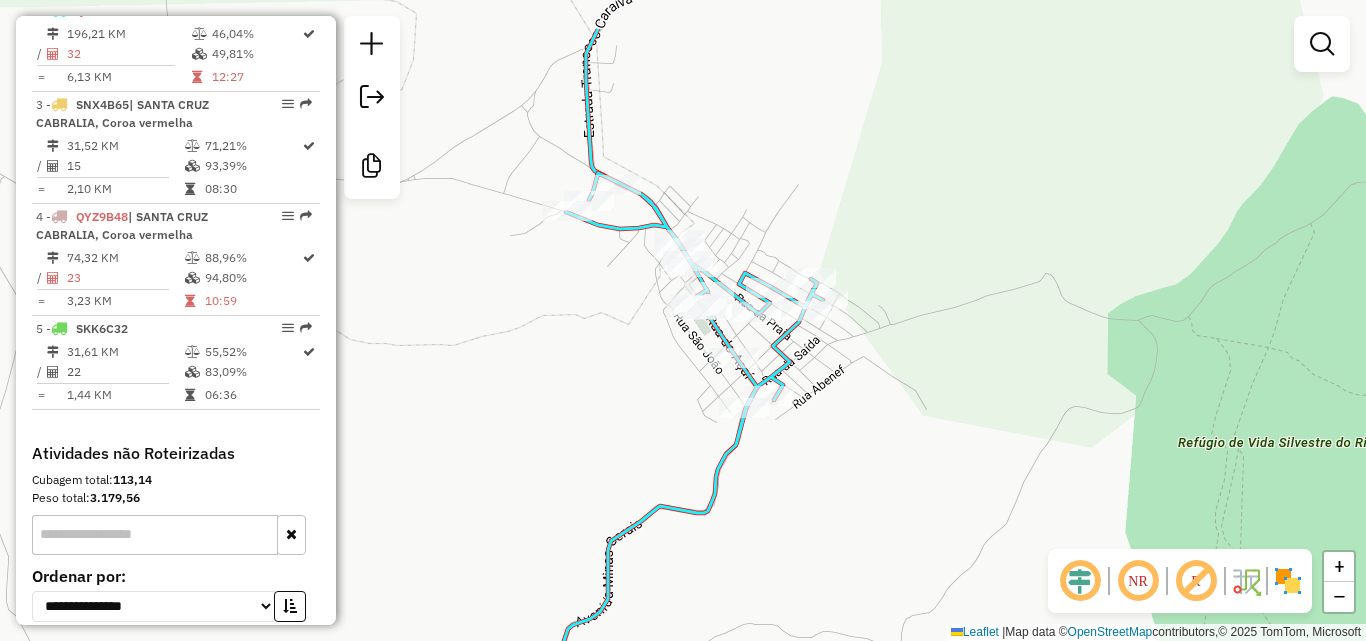 drag, startPoint x: 1021, startPoint y: 207, endPoint x: 977, endPoint y: 289, distance: 93.05912 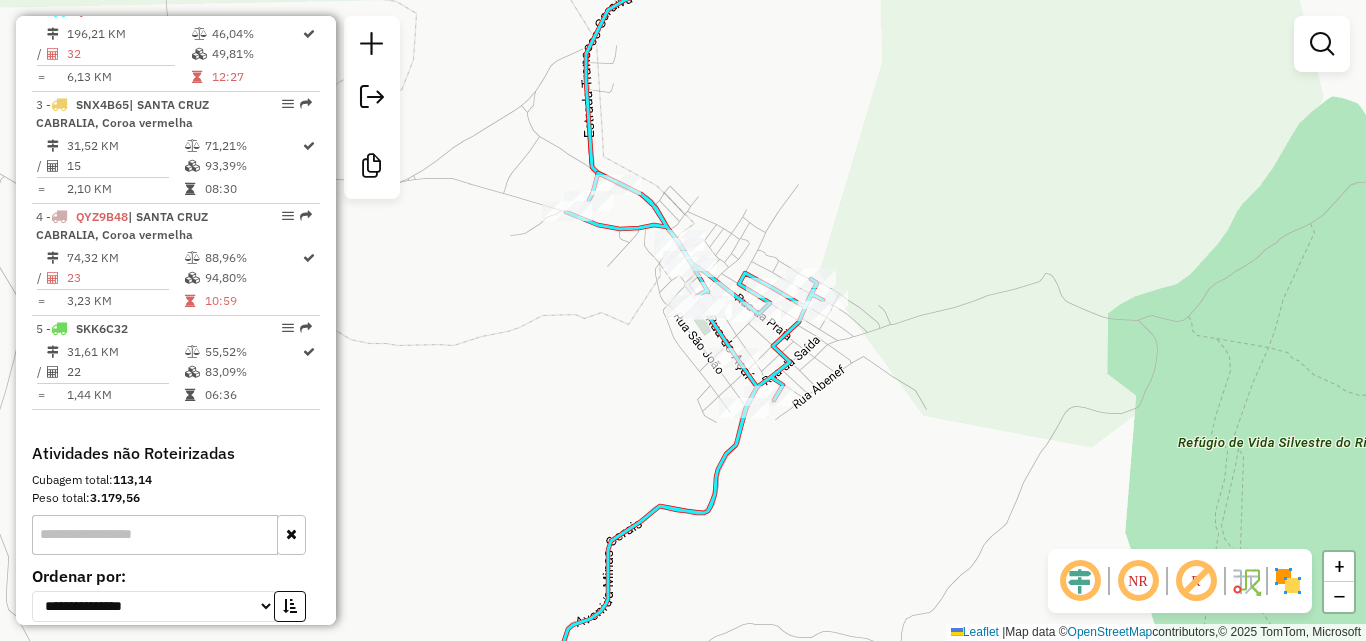 drag, startPoint x: 866, startPoint y: 385, endPoint x: 842, endPoint y: 18, distance: 367.7839 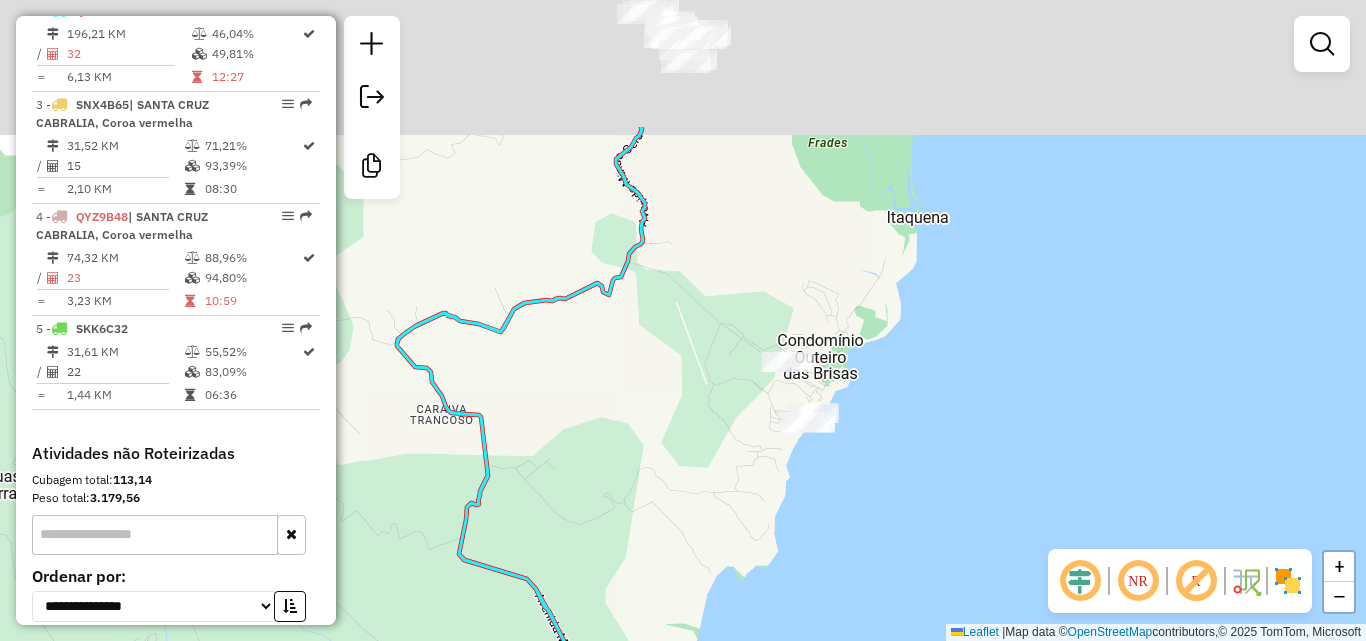 drag, startPoint x: 909, startPoint y: 402, endPoint x: 886, endPoint y: 479, distance: 80.36168 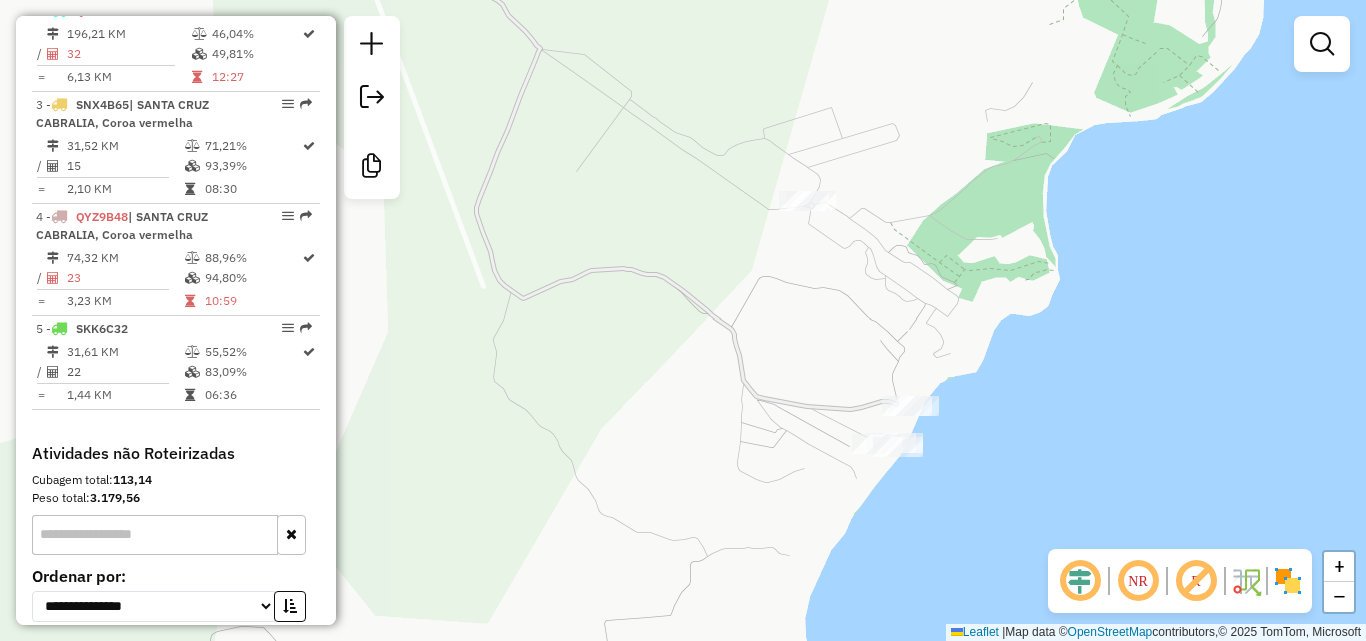 drag, startPoint x: 896, startPoint y: 303, endPoint x: 978, endPoint y: 425, distance: 146.9966 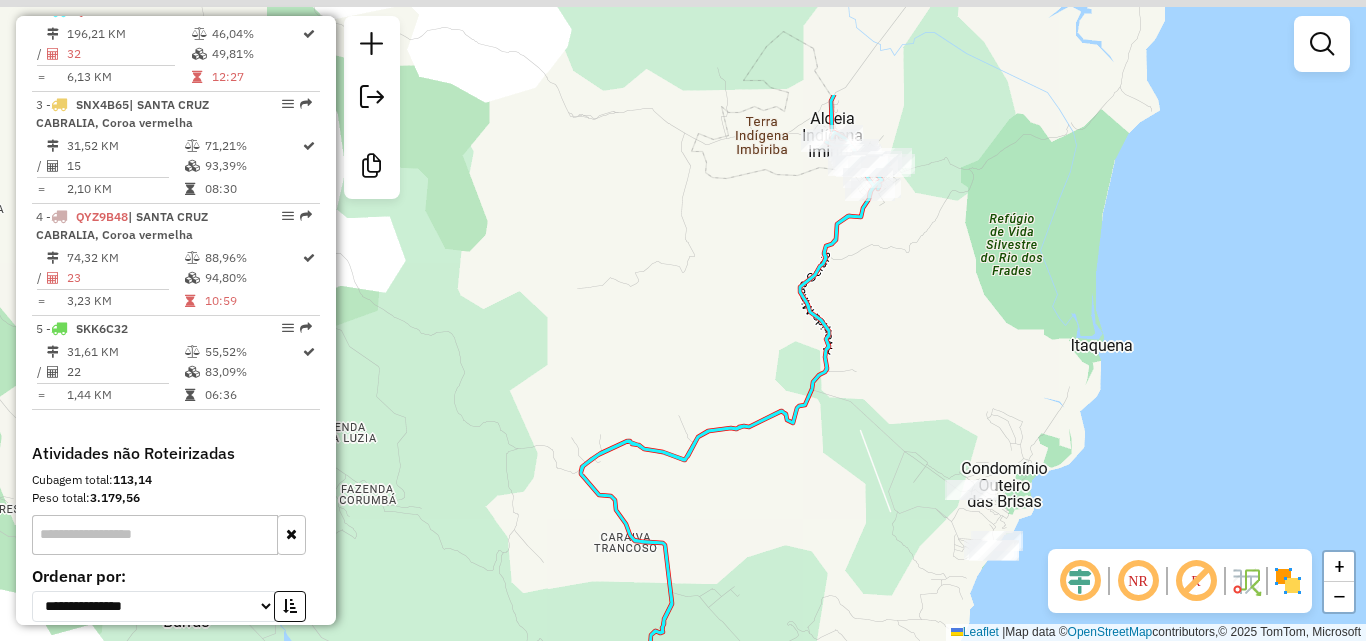 drag, startPoint x: 1049, startPoint y: 261, endPoint x: 1039, endPoint y: 524, distance: 263.19003 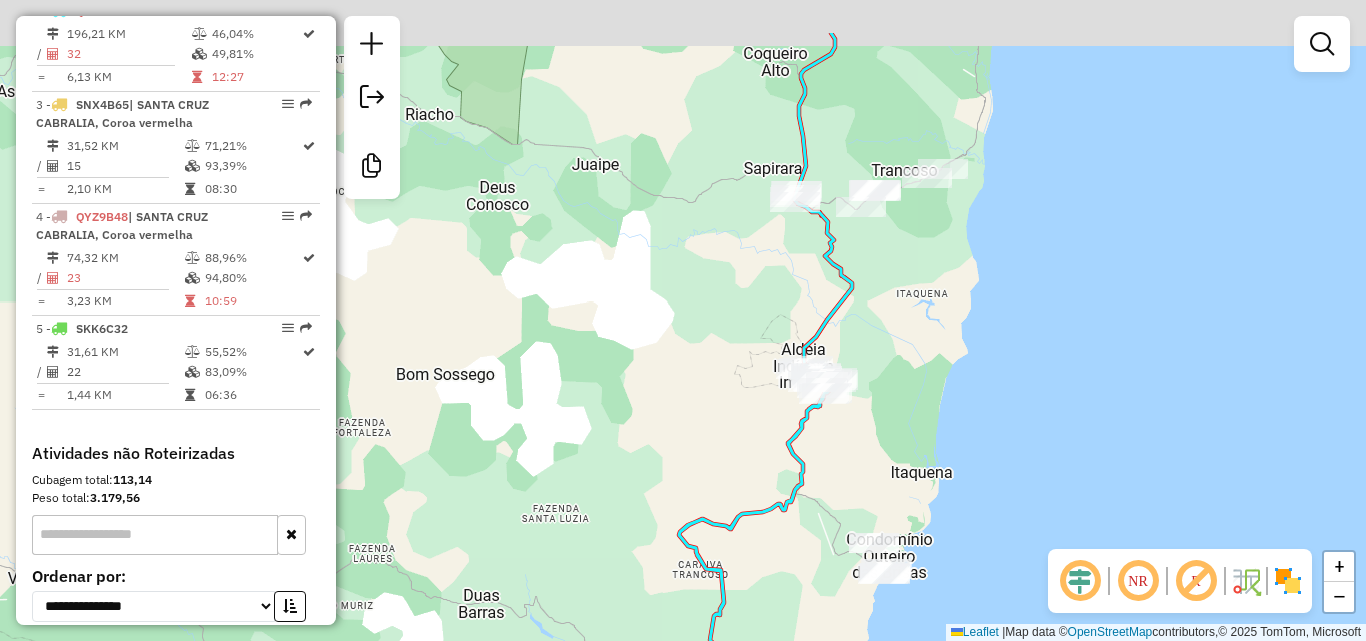 drag, startPoint x: 1035, startPoint y: 265, endPoint x: 983, endPoint y: 353, distance: 102.21546 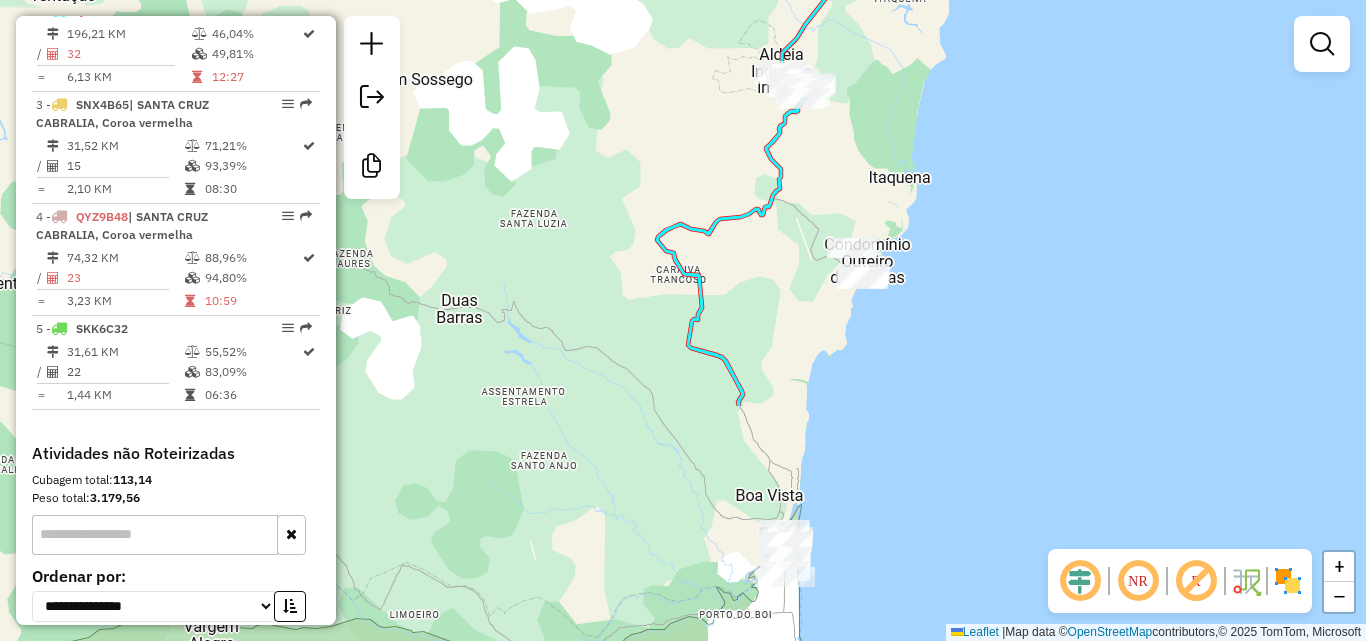 drag, startPoint x: 924, startPoint y: 412, endPoint x: 902, endPoint y: 113, distance: 299.80826 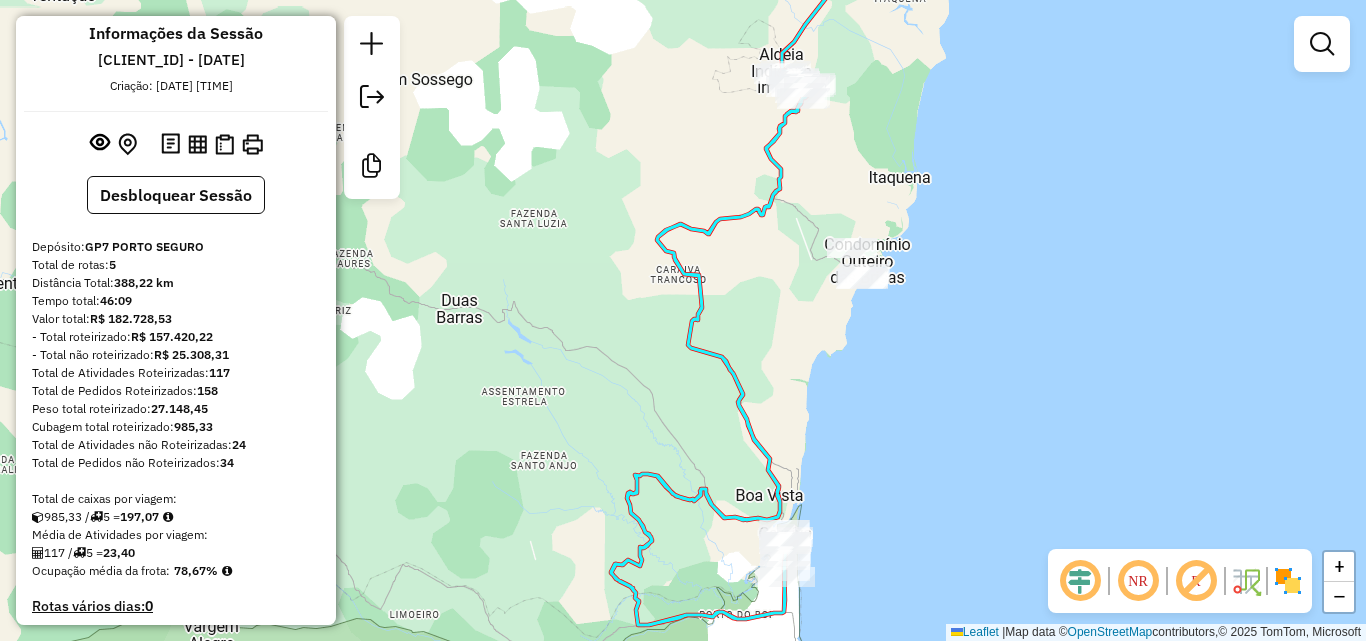 scroll, scrollTop: 0, scrollLeft: 0, axis: both 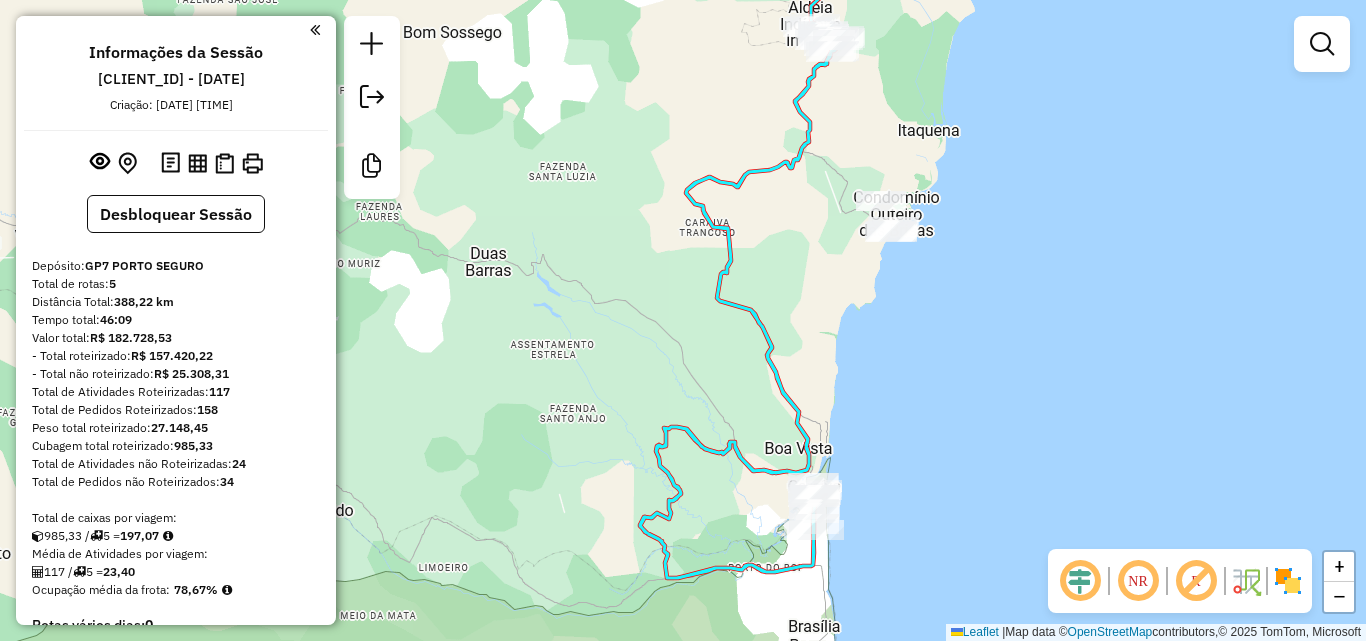 drag, startPoint x: 861, startPoint y: 193, endPoint x: 890, endPoint y: 146, distance: 55.226807 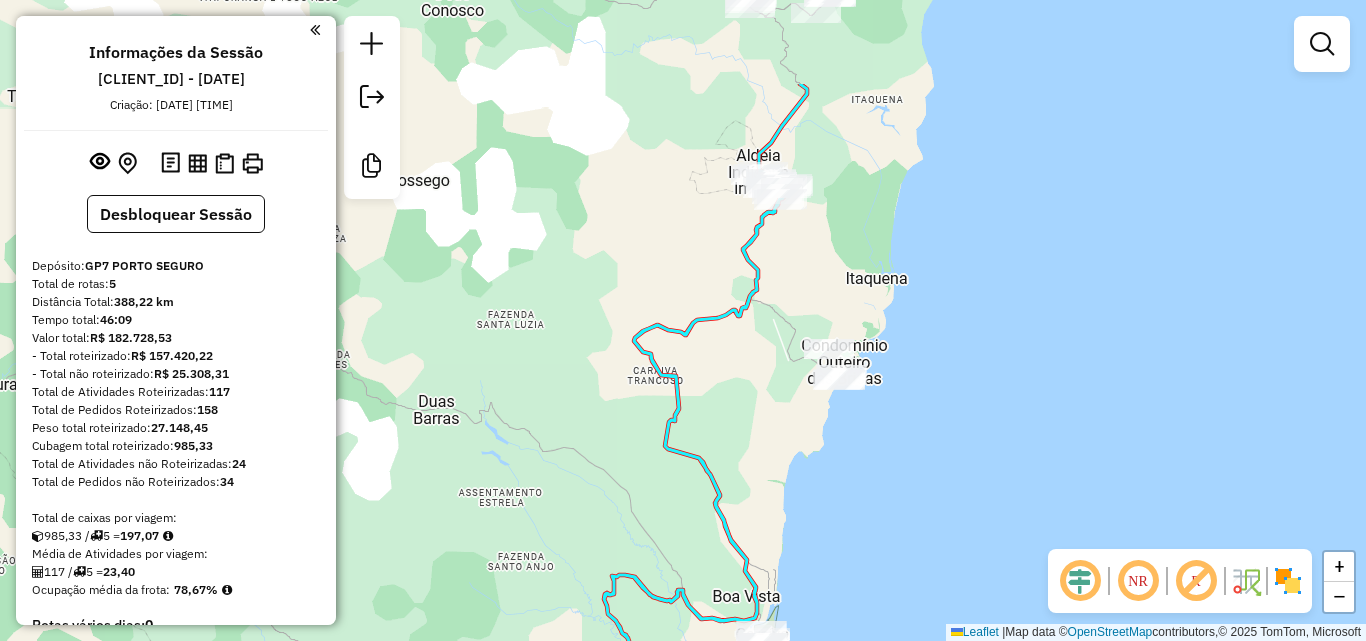 drag, startPoint x: 902, startPoint y: 352, endPoint x: 841, endPoint y: 668, distance: 321.8338 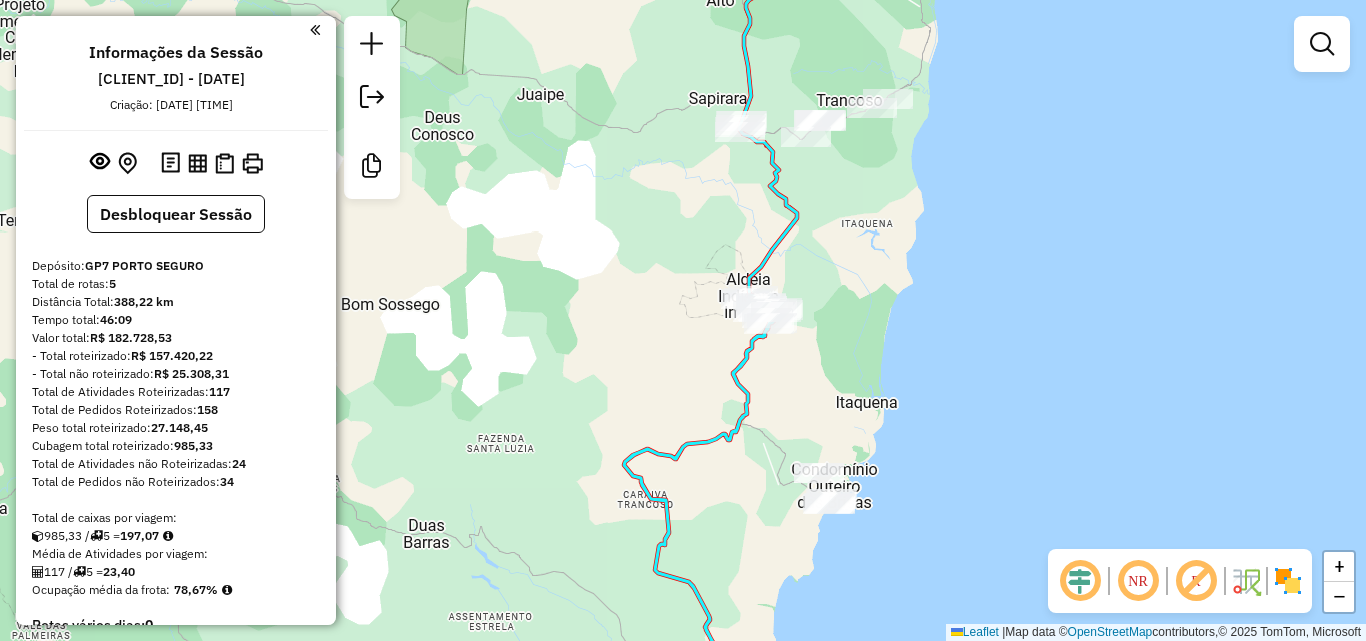 drag, startPoint x: 911, startPoint y: 369, endPoint x: 893, endPoint y: 27, distance: 342.47336 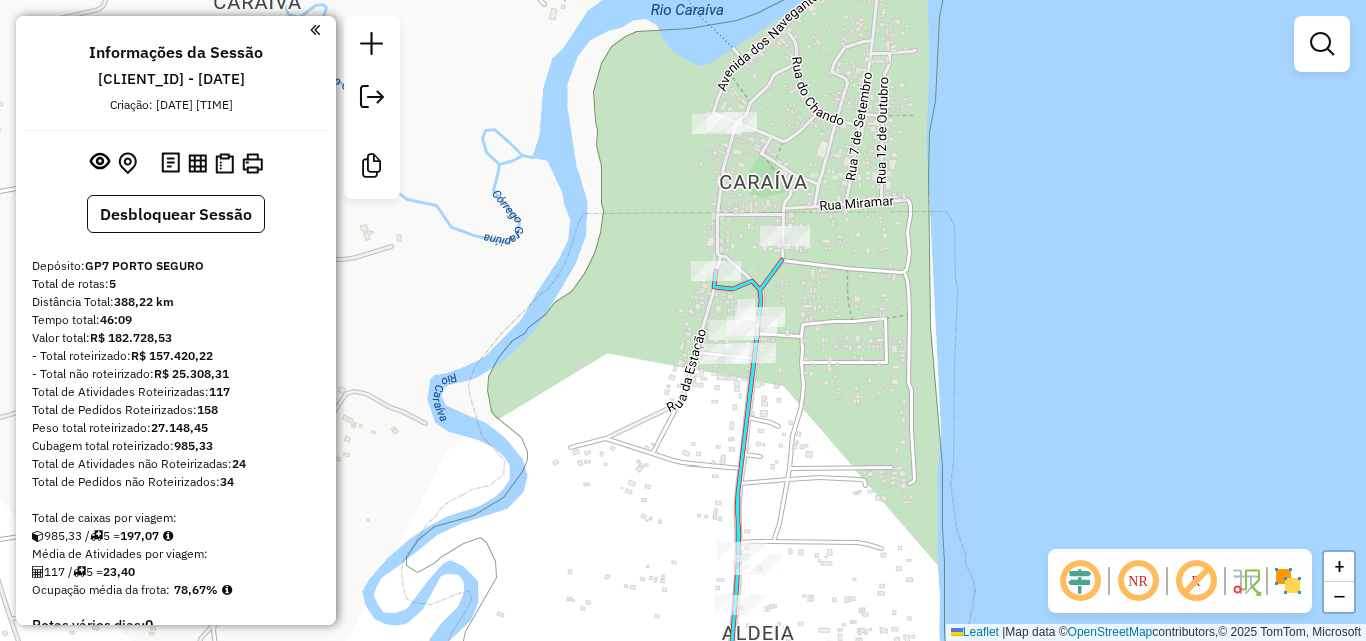 drag, startPoint x: 783, startPoint y: 383, endPoint x: 838, endPoint y: 308, distance: 93.00538 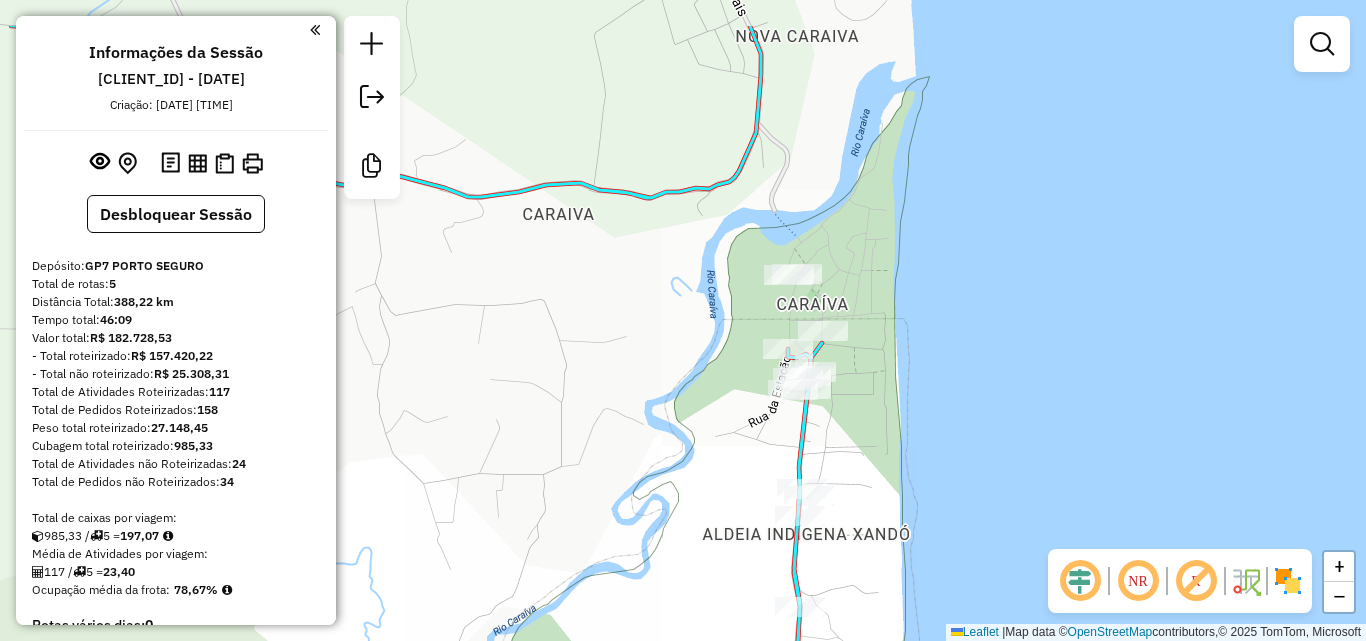 drag, startPoint x: 890, startPoint y: 279, endPoint x: 834, endPoint y: 420, distance: 151.71355 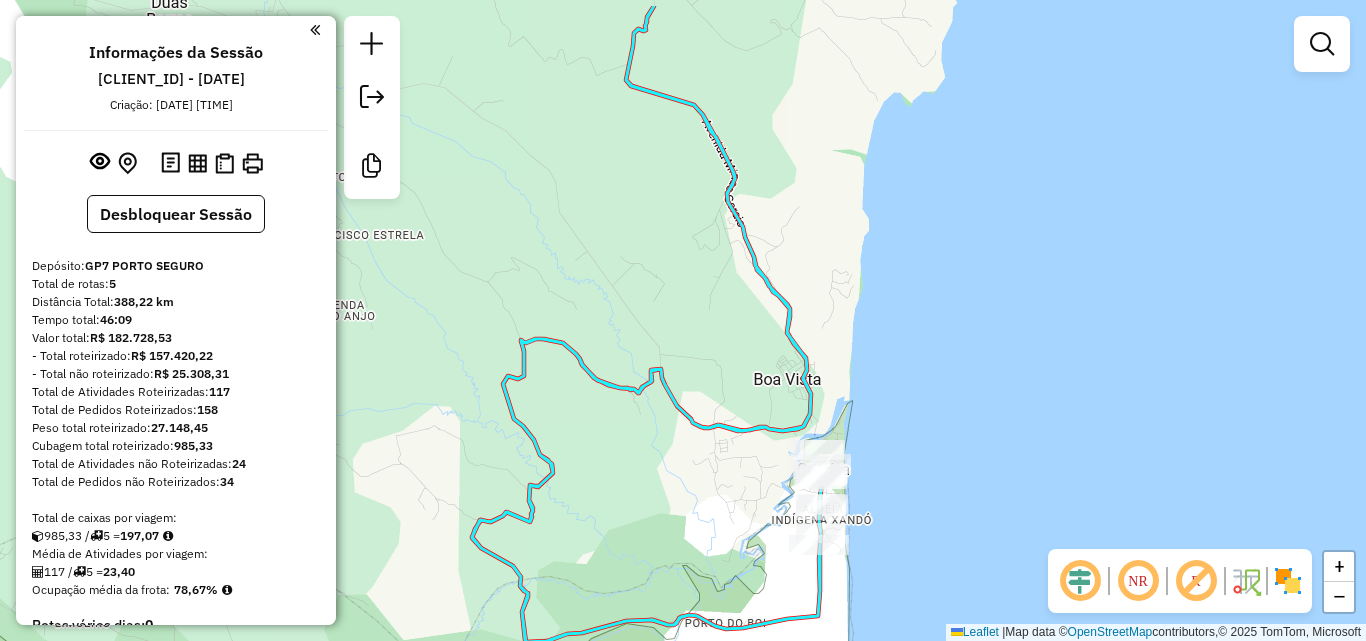 drag, startPoint x: 936, startPoint y: 269, endPoint x: 869, endPoint y: 546, distance: 284.98773 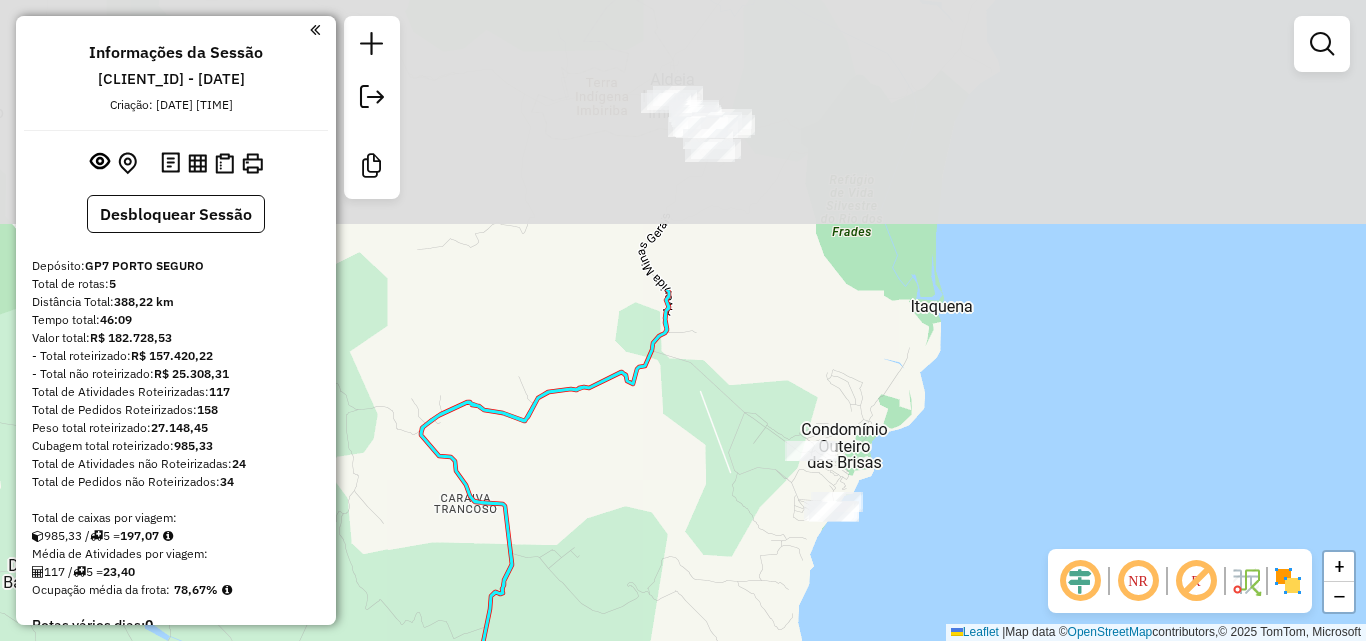 drag, startPoint x: 845, startPoint y: 373, endPoint x: 763, endPoint y: 615, distance: 255.51517 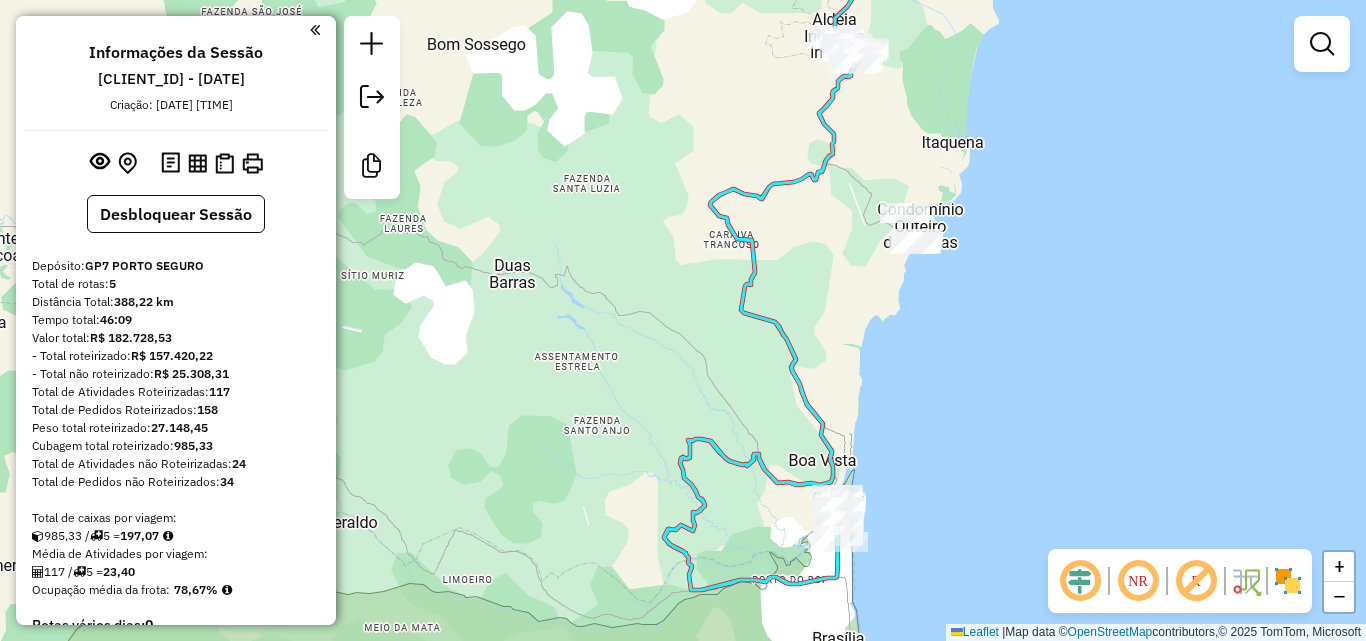 drag, startPoint x: 823, startPoint y: 380, endPoint x: 926, endPoint y: 327, distance: 115.83609 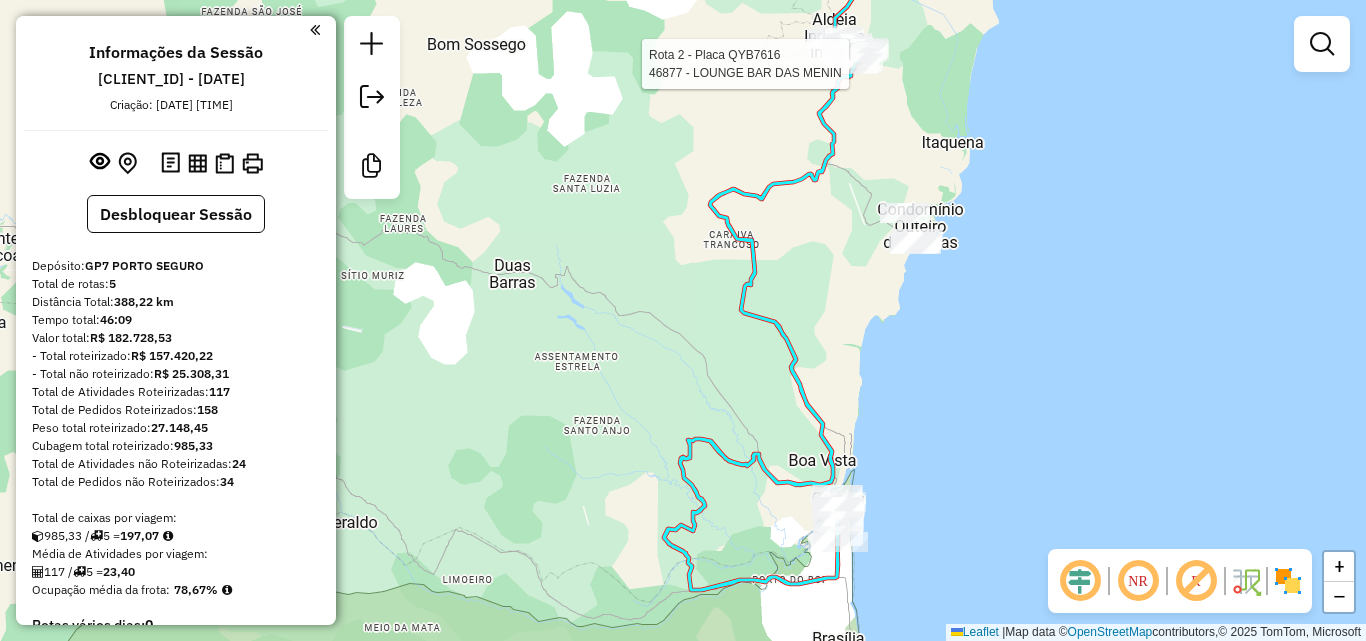select on "**********" 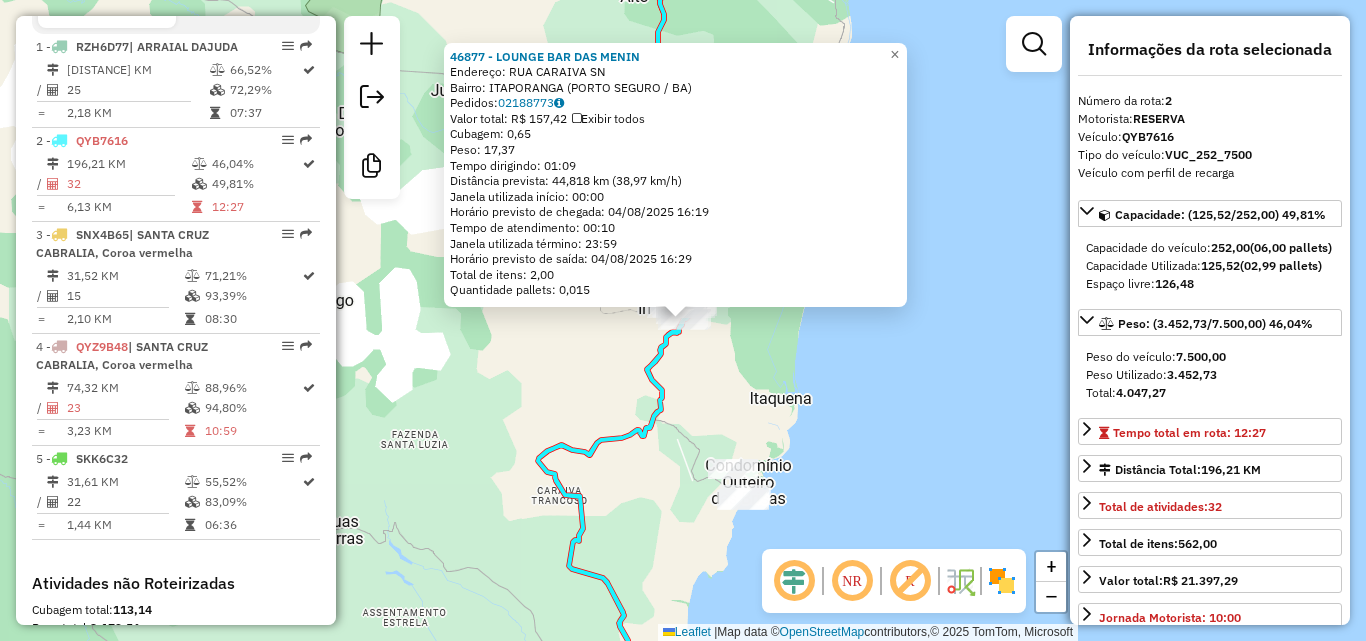 scroll, scrollTop: 876, scrollLeft: 0, axis: vertical 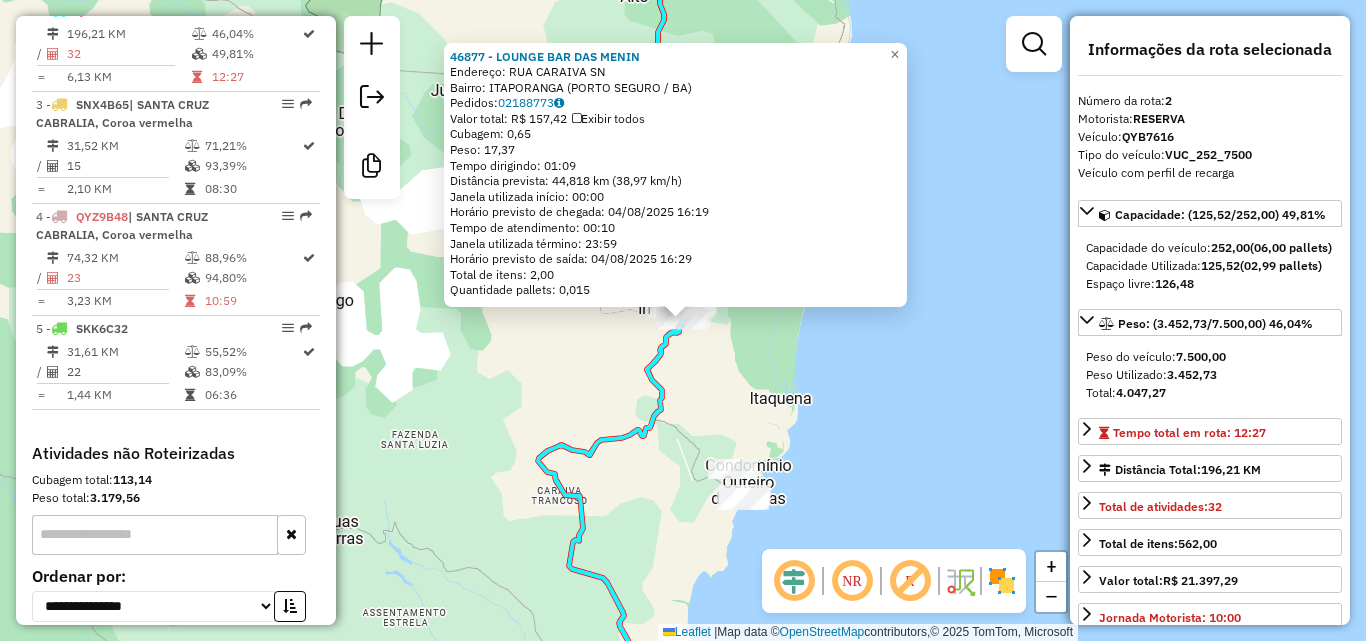 click on "[CLIENT_ID] - [CLIENT_NAME]  Endereço:  [STREET] [NUMBER]   Bairro: [NEIGHBORHOOD] ([CITY] / [STATE])   Pedidos:  [ORDER_ID]   Valor total: [CURRENCY] [PRICE]   Exibir todos   Cubagem: [CUBAGE]  Peso: [WEIGHT]  Tempo dirigindo: [TIME]   Distância prevista: [DISTANCE] km ([SPEED] km/h)   Janela utilizada início: [TIME]   Horário previsto de chegada: [DATE] [TIME]   Tempo de atendimento: [TIME]   Janela utilizada término: [TIME]   Horário previsto de saída: [DATE] [TIME]   Total de itens: [ITEMS]   Quantidade pallets: [PALLETS]  × Janela de atendimento Grade de atendimento Capacidade Transportadoras Veículos Cliente Pedidos  Rotas Selecione os dias de semana para filtrar as janelas de atendimento  Seg   Ter   Qua   Qui   Sex   Sáb   Dom  Informe o período da janela de atendimento: De: Até:  Filtrar exatamente a janela do cliente  Considerar janela de atendimento padrão  Selecione os dias de semana para filtrar as grades de atendimento  Seg   Ter   Qua   Qui   Sex   Sáb   Dom   Considerar clientes sem dia de atendimento cadastrado" 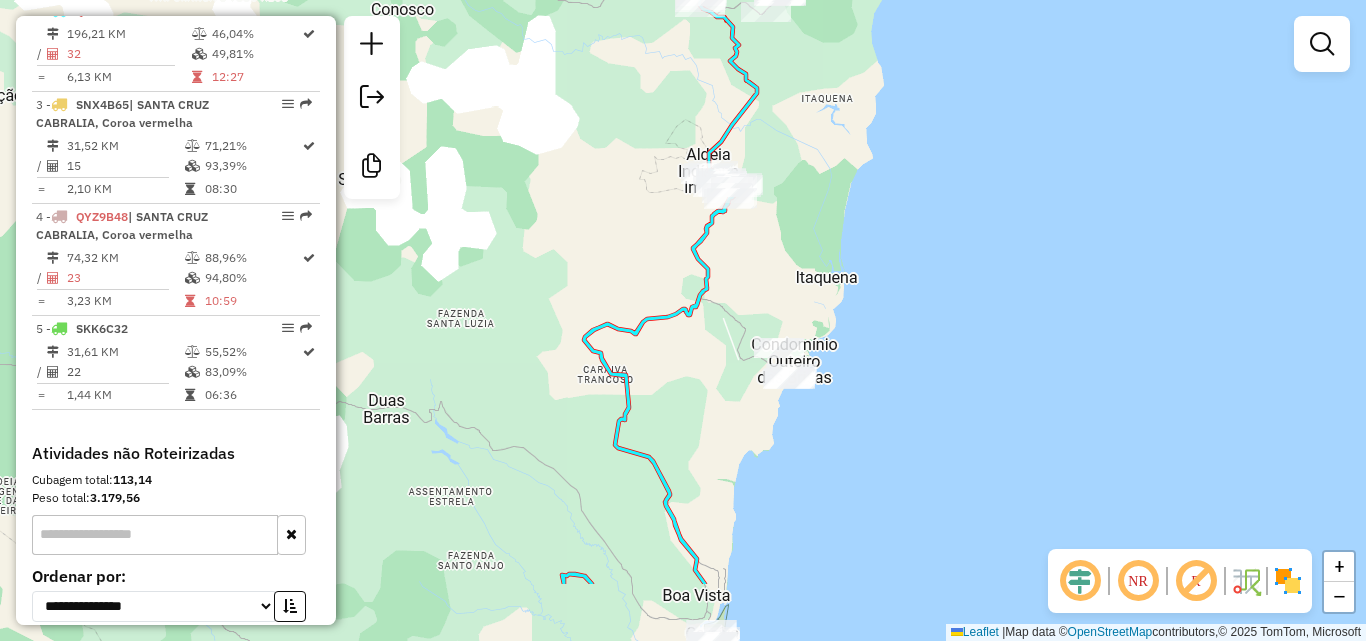 drag, startPoint x: 778, startPoint y: 370, endPoint x: 824, endPoint y: 249, distance: 129.44884 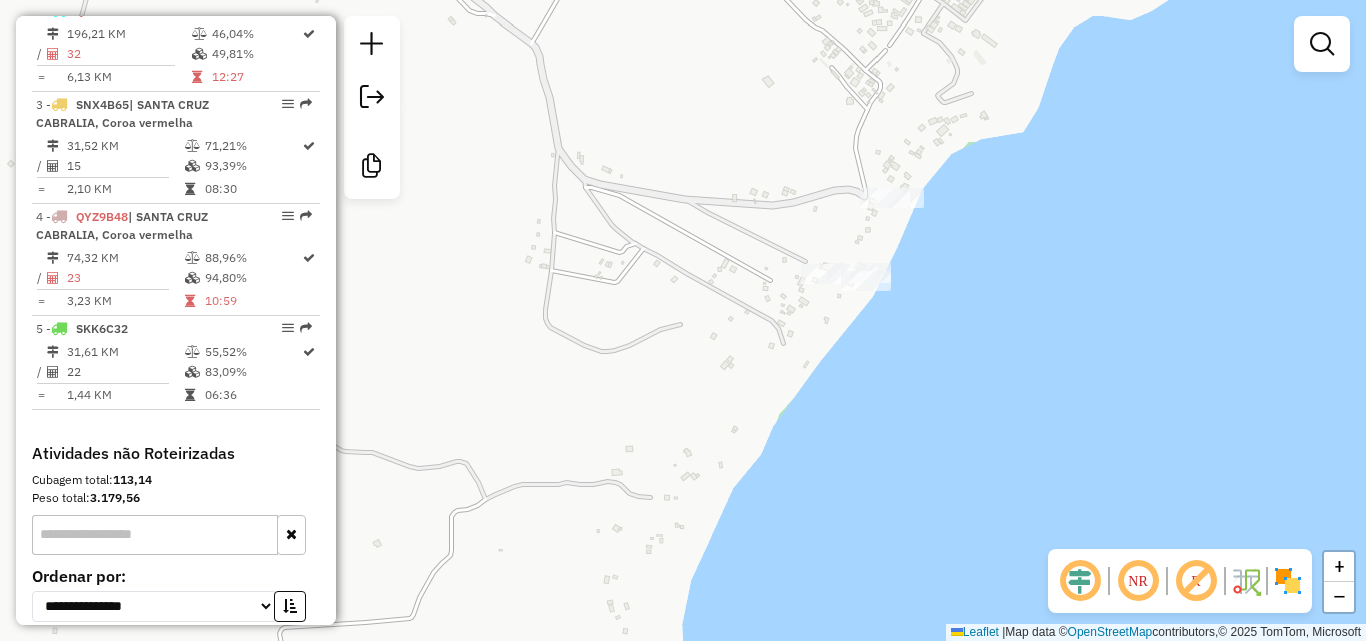 click on "Janela de atendimento Grade de atendimento Capacidade Transportadoras Veículos Cliente Pedidos  Rotas Selecione os dias de semana para filtrar as janelas de atendimento  Seg   Ter   Qua   Qui   Sex   Sáb   Dom  Informe o período da janela de atendimento: De: Até:  Filtrar exatamente a janela do cliente  Considerar janela de atendimento padrão  Selecione os dias de semana para filtrar as grades de atendimento  Seg   Ter   Qua   Qui   Sex   Sáb   Dom   Considerar clientes sem dia de atendimento cadastrado  Clientes fora do dia de atendimento selecionado Filtrar as atividades entre os valores definidos abaixo:  Peso mínimo:   Peso máximo:   Cubagem mínima:   Cubagem máxima:   De:   Até:  Filtrar as atividades entre o tempo de atendimento definido abaixo:  De:   Até:   Considerar capacidade total dos clientes não roteirizados Transportadora: Selecione um ou mais itens Tipo de veículo: Selecione um ou mais itens Veículo: Selecione um ou mais itens Motorista: Selecione um ou mais itens Nome: Rótulo:" 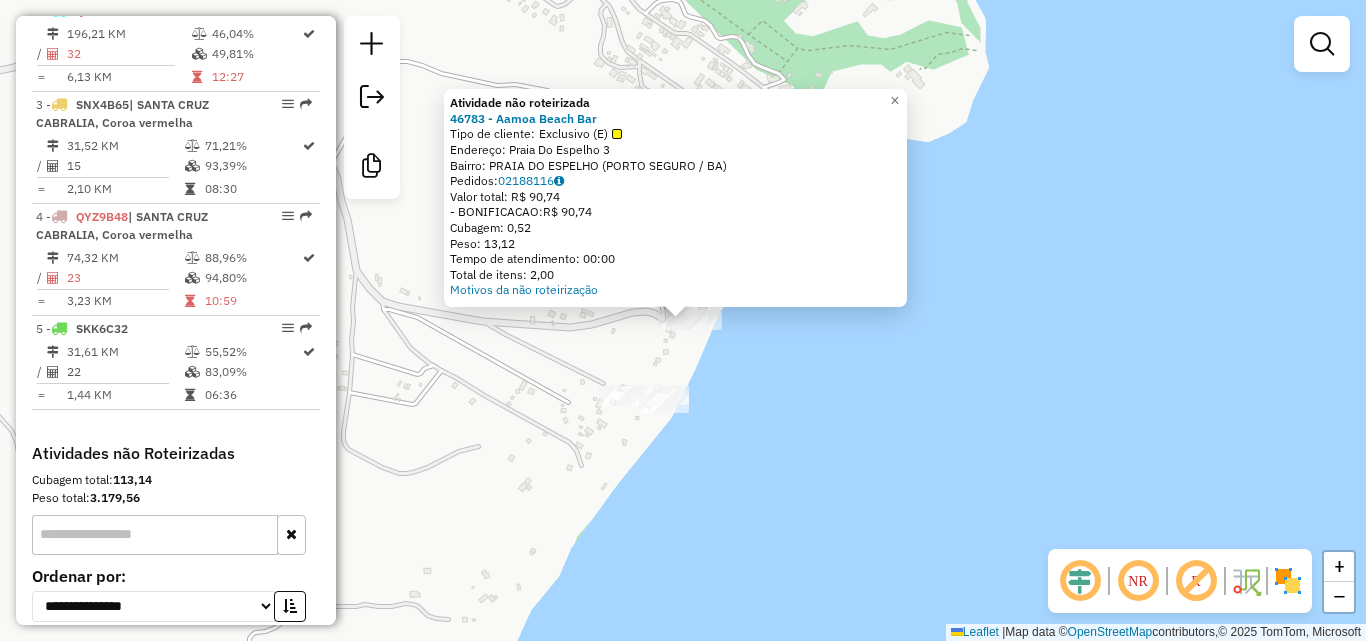 click on "Atividade não roteirizada [CLIENT_ID] - [CLIENT_NAME]  Tipo de cliente:   Exclusivo (E)   Endereço:  [STREET] [NUMBER]   Bairro: [NEIGHBORHOOD] ([CITY] / [STATE])   Pedidos:  [ORDER_ID]   Valor total: [CURRENCY] [PRICE]   - BONIFICACAO:  [CURRENCY] [PRICE]   Cubagem: [CUBAGE]   Peso: [WEIGHT]   Tempo de atendimento: [TIME]   Total de itens: [ITEMS]  Motivos da não roteirização × Janela de atendimento Grade de atendimento Capacidade Transportadoras Veículos Cliente Pedidos  Rotas Selecione os dias de semana para filtrar as janelas de atendimento  Seg   Ter   Qua   Qui   Sex   Sáb   Dom  Informe o período da janela de atendimento: De: Até:  Filtrar exatamente a janela do cliente  Considerar janela de atendimento padrão  Selecione os dias de semana para filtrar as grades de atendimento  Seg   Ter   Qua   Qui   Sex   Sáb   Dom   Considerar clientes sem dia de atendimento cadastrado  Clientes fora do dia de atendimento selecionado Filtrar as atividades entre os valores definidos abaixo:  Peso mínimo:   Peso máximo:   De:   Até:  +" 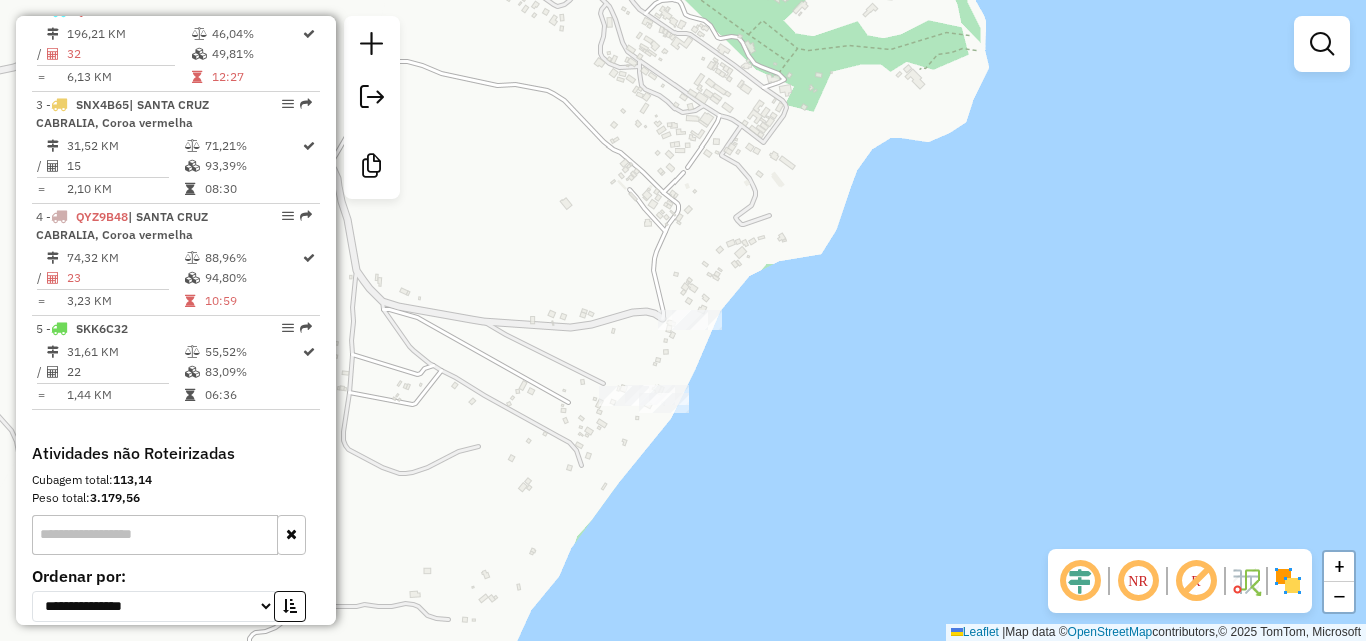 click on "Janela de atendimento Grade de atendimento Capacidade Transportadoras Veículos Cliente Pedidos  Rotas Selecione os dias de semana para filtrar as janelas de atendimento  Seg   Ter   Qua   Qui   Sex   Sáb   Dom  Informe o período da janela de atendimento: De: Até:  Filtrar exatamente a janela do cliente  Considerar janela de atendimento padrão  Selecione os dias de semana para filtrar as grades de atendimento  Seg   Ter   Qua   Qui   Sex   Sáb   Dom   Considerar clientes sem dia de atendimento cadastrado  Clientes fora do dia de atendimento selecionado Filtrar as atividades entre os valores definidos abaixo:  Peso mínimo:   Peso máximo:   Cubagem mínima:   Cubagem máxima:   De:   Até:  Filtrar as atividades entre o tempo de atendimento definido abaixo:  De:   Até:   Considerar capacidade total dos clientes não roteirizados Transportadora: Selecione um ou mais itens Tipo de veículo: Selecione um ou mais itens Veículo: Selecione um ou mais itens Motorista: Selecione um ou mais itens Nome: Rótulo:" 